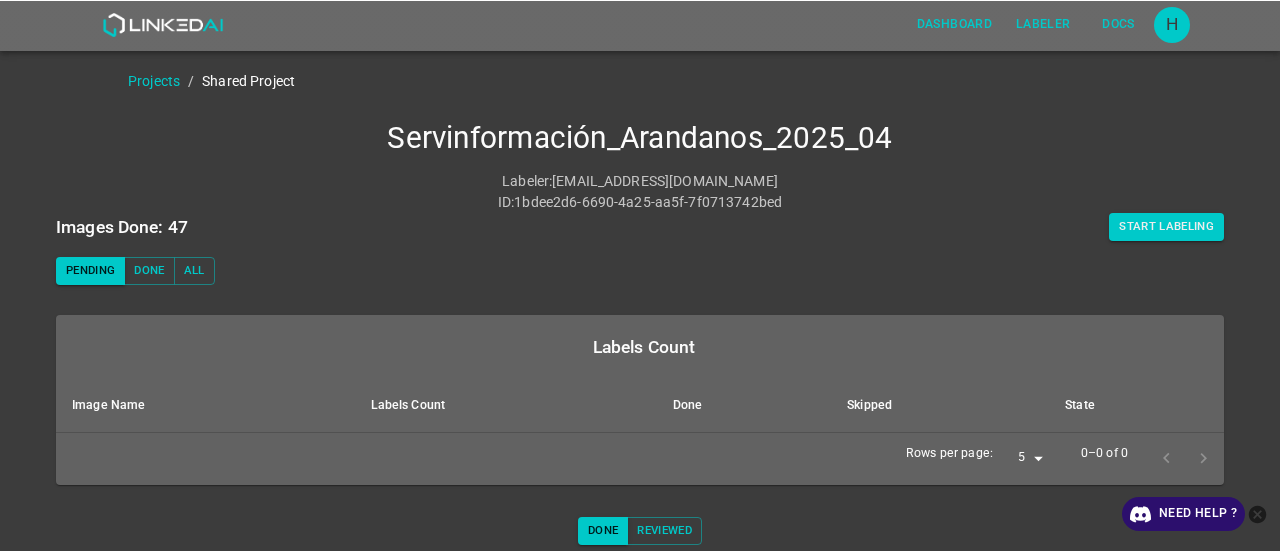 scroll, scrollTop: 0, scrollLeft: 0, axis: both 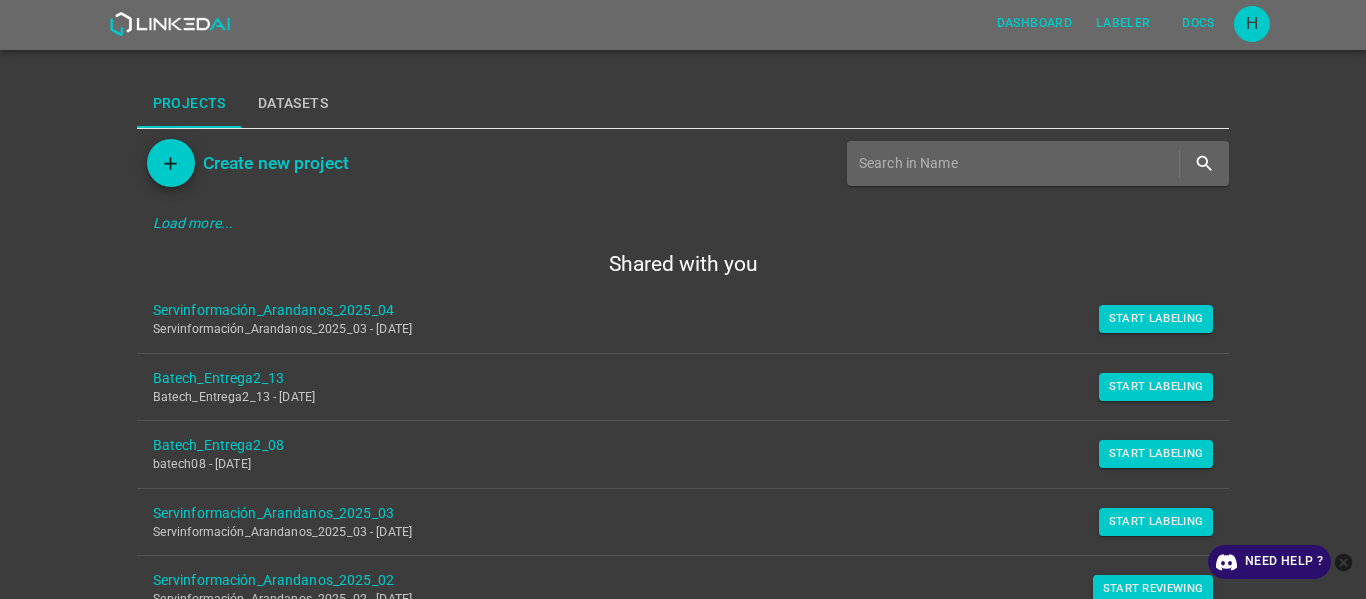 drag, startPoint x: 1141, startPoint y: 318, endPoint x: 1079, endPoint y: 352, distance: 70.71068 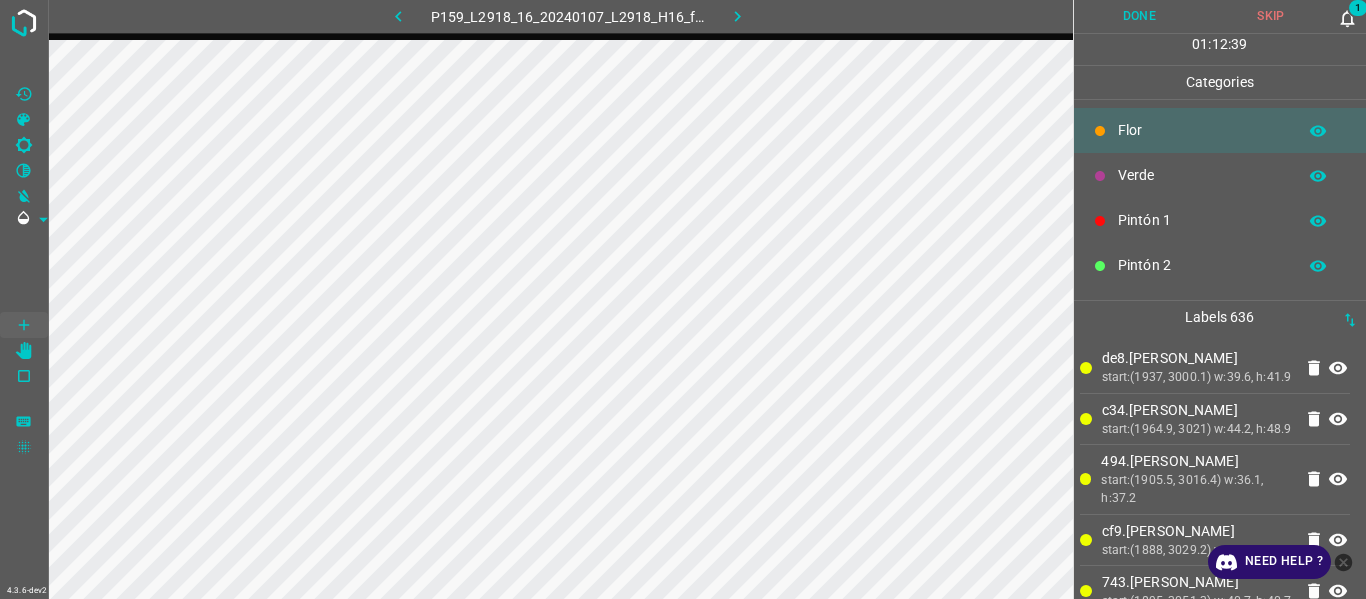 click 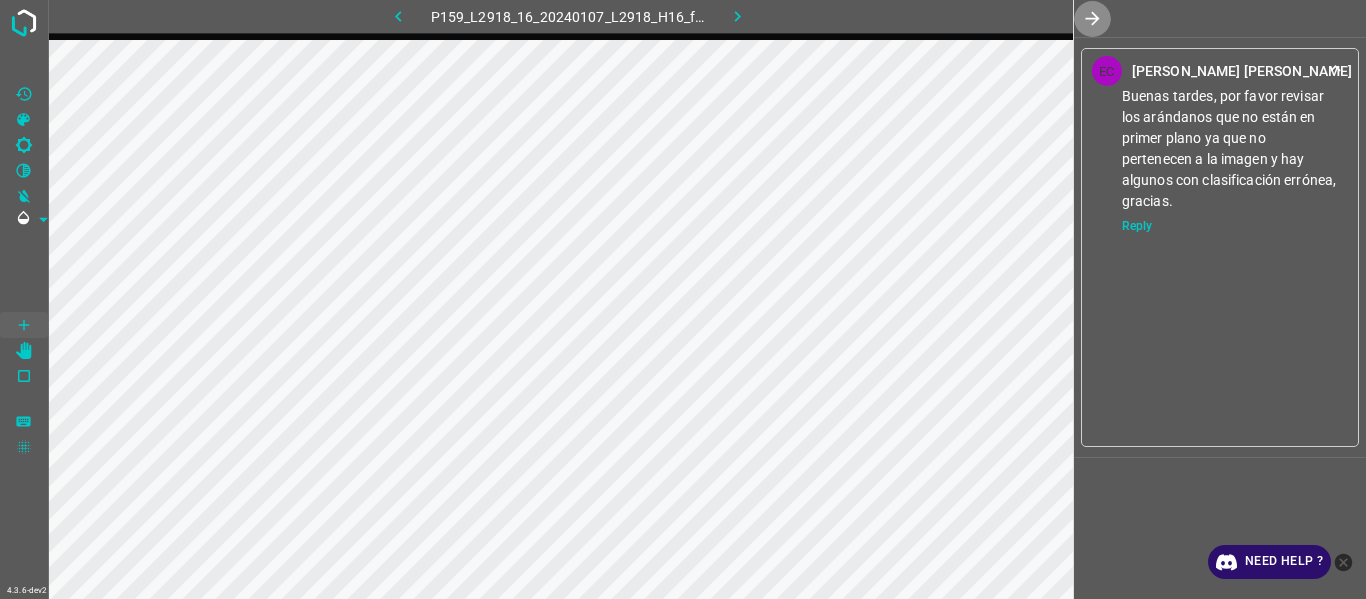 click at bounding box center (1092, 18) 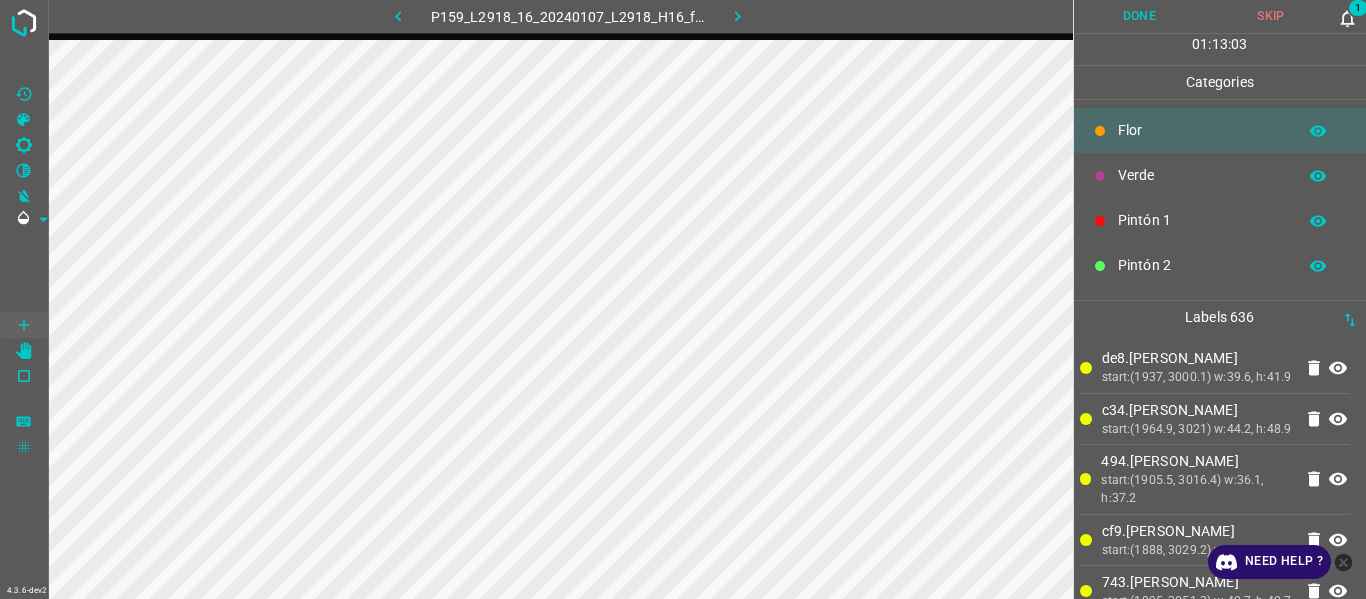 click at bounding box center (738, 16) 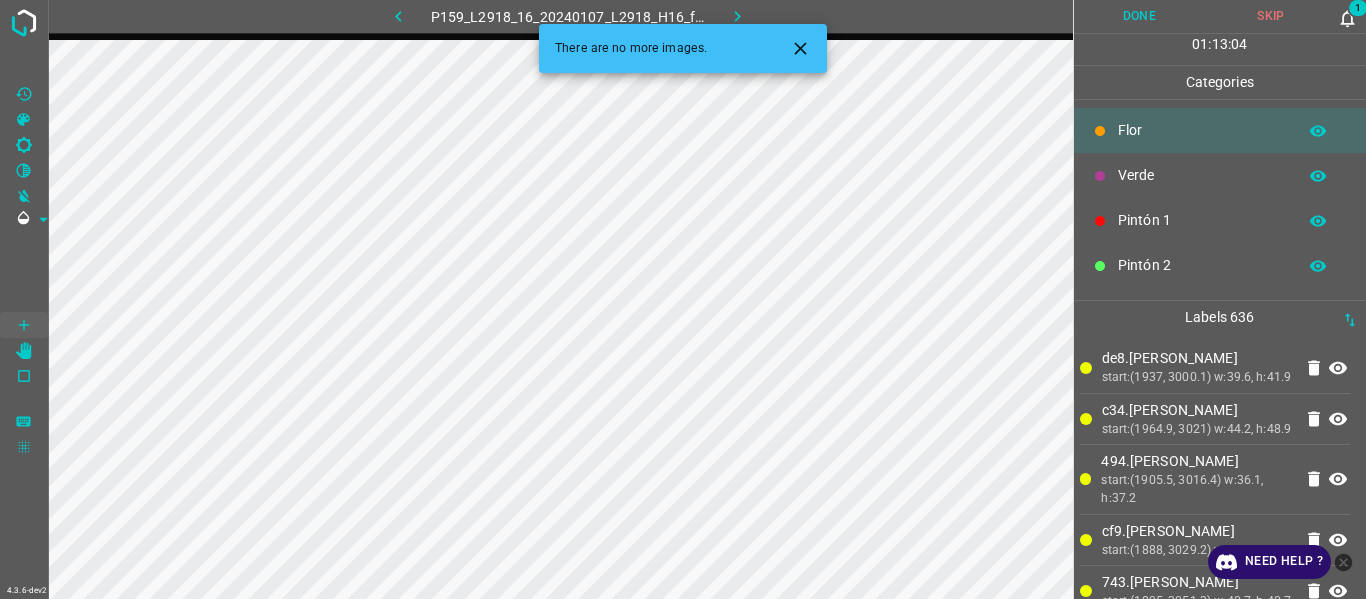 click 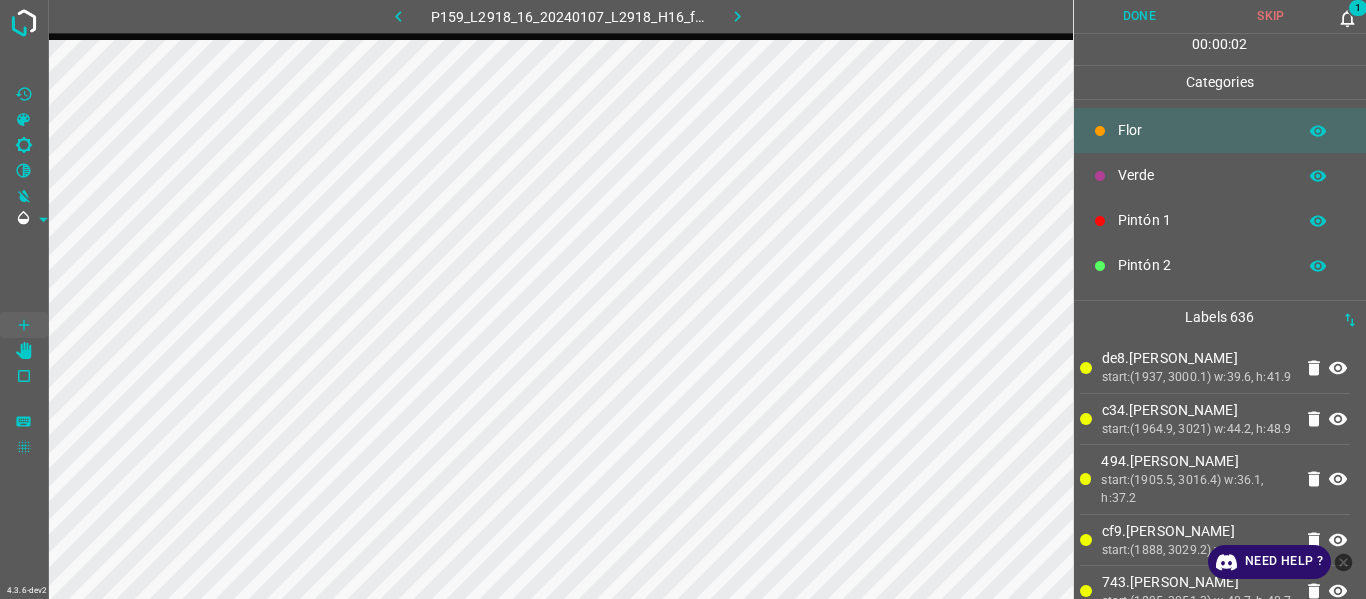 click on "1" at bounding box center (1358, 8) 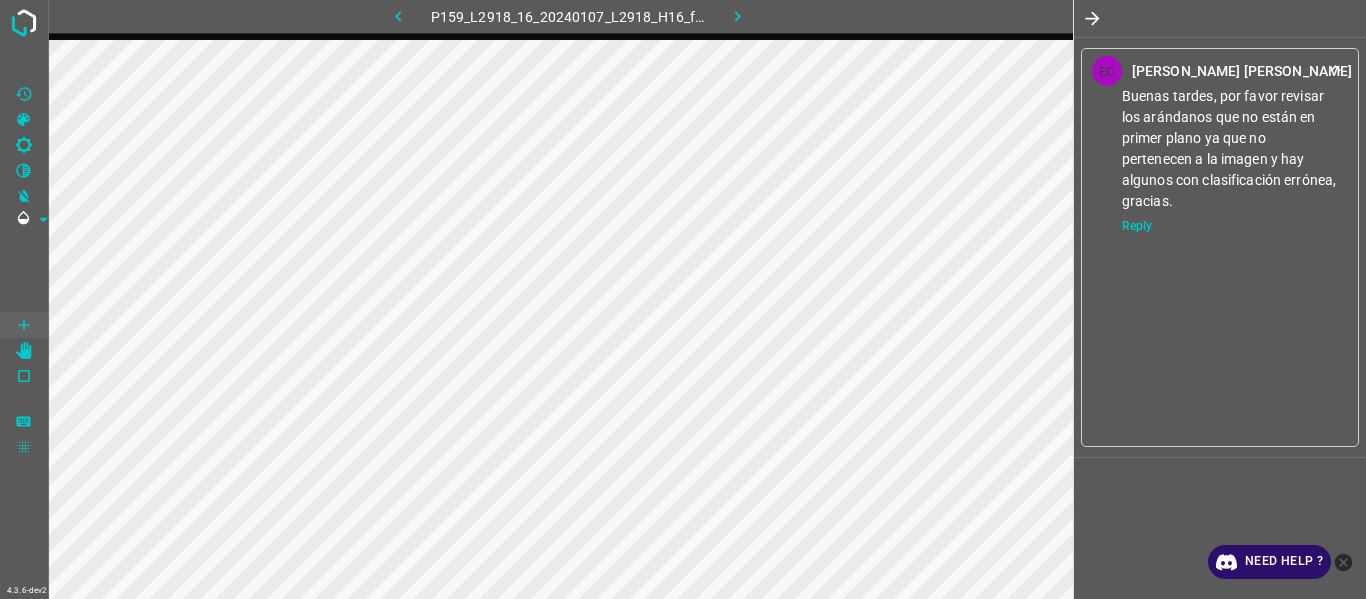 click on "EC Esteban Cuadros Melo   Buenas tardes, por favor revisar los arándanos que no están en primer plano ya que no pertenecen a la imagen y hay algunos con clasificación errónea, gracias. Reply" at bounding box center [1220, 299] 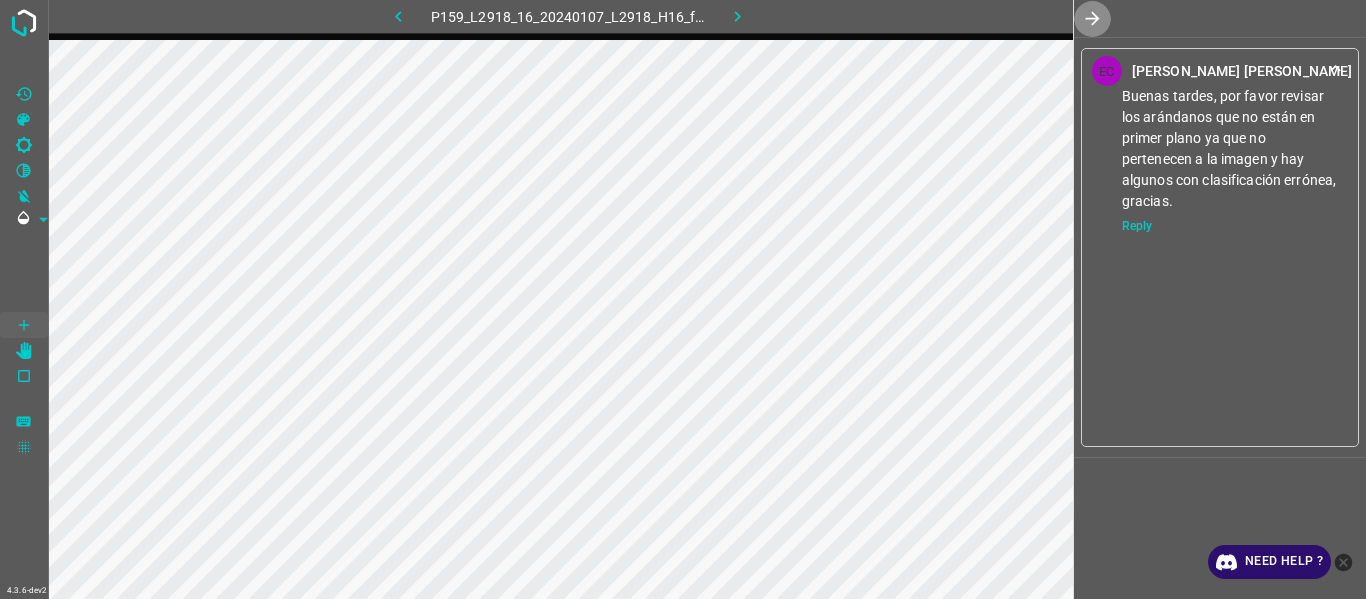 click at bounding box center [1092, 18] 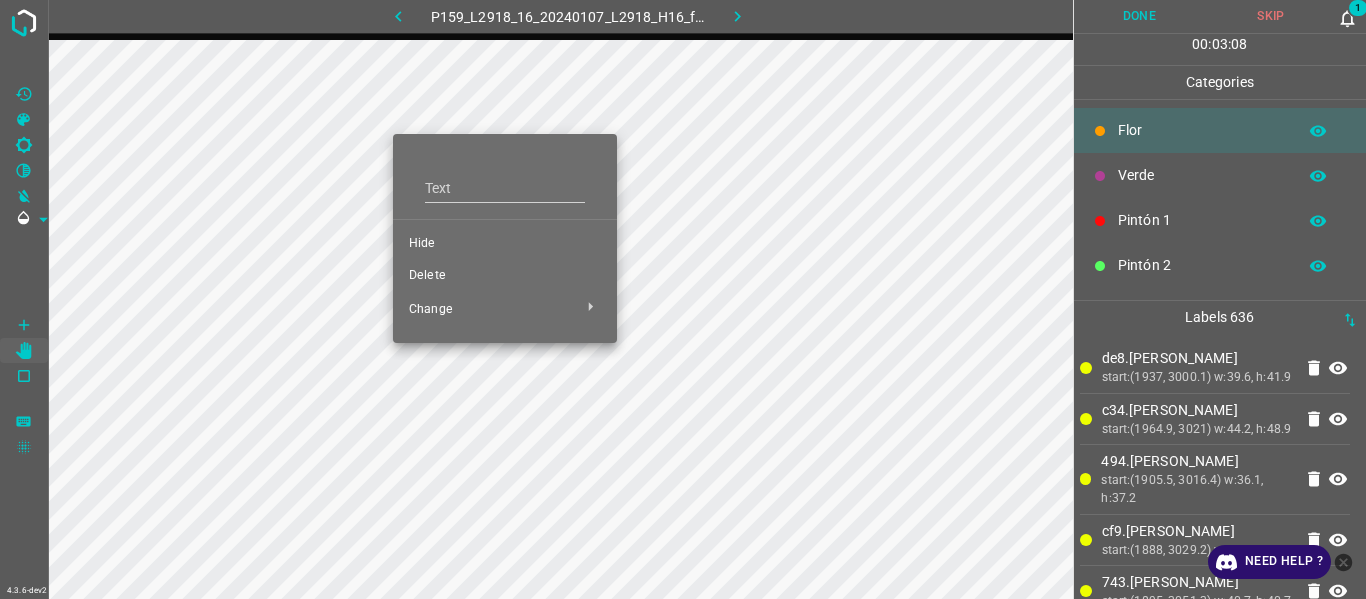 click on "Delete" at bounding box center (505, 276) 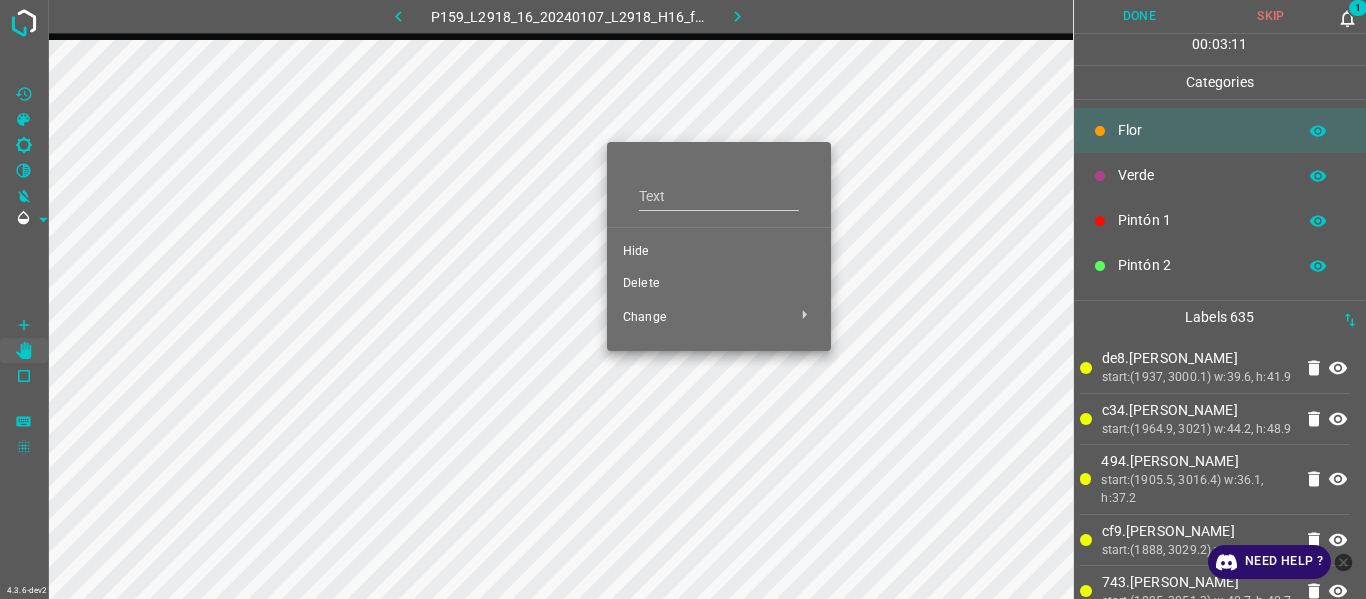 click on "Delete" at bounding box center [719, 284] 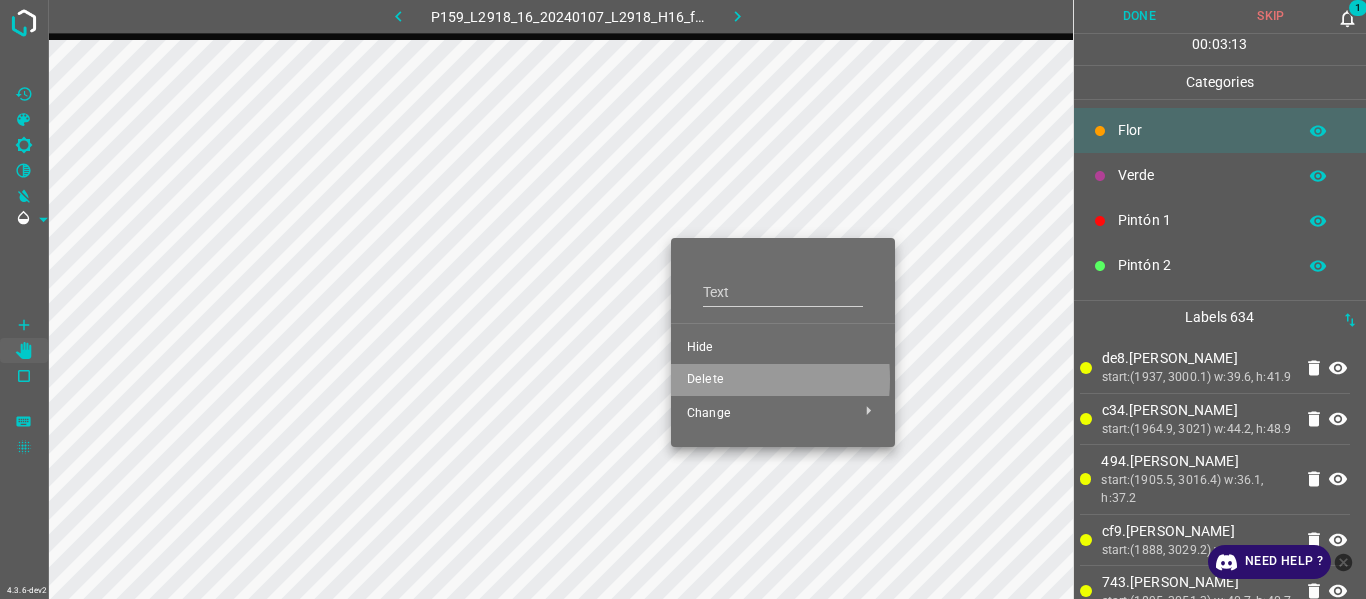 click on "Delete" at bounding box center (783, 380) 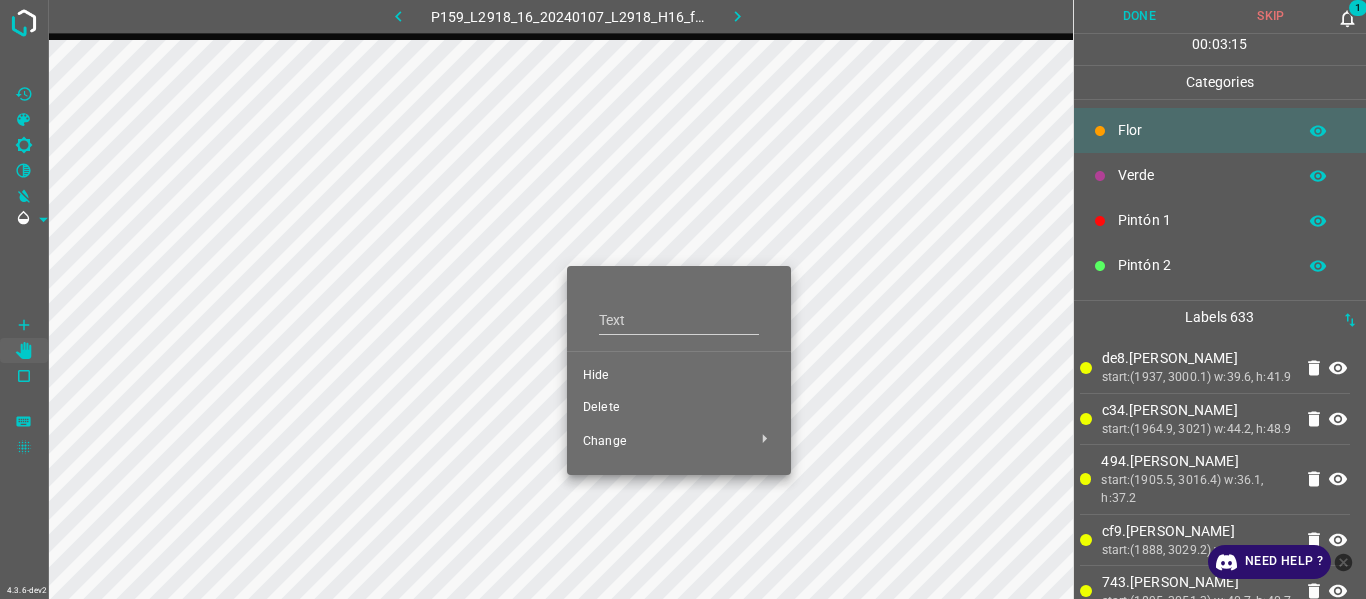 click on "Delete" at bounding box center (679, 408) 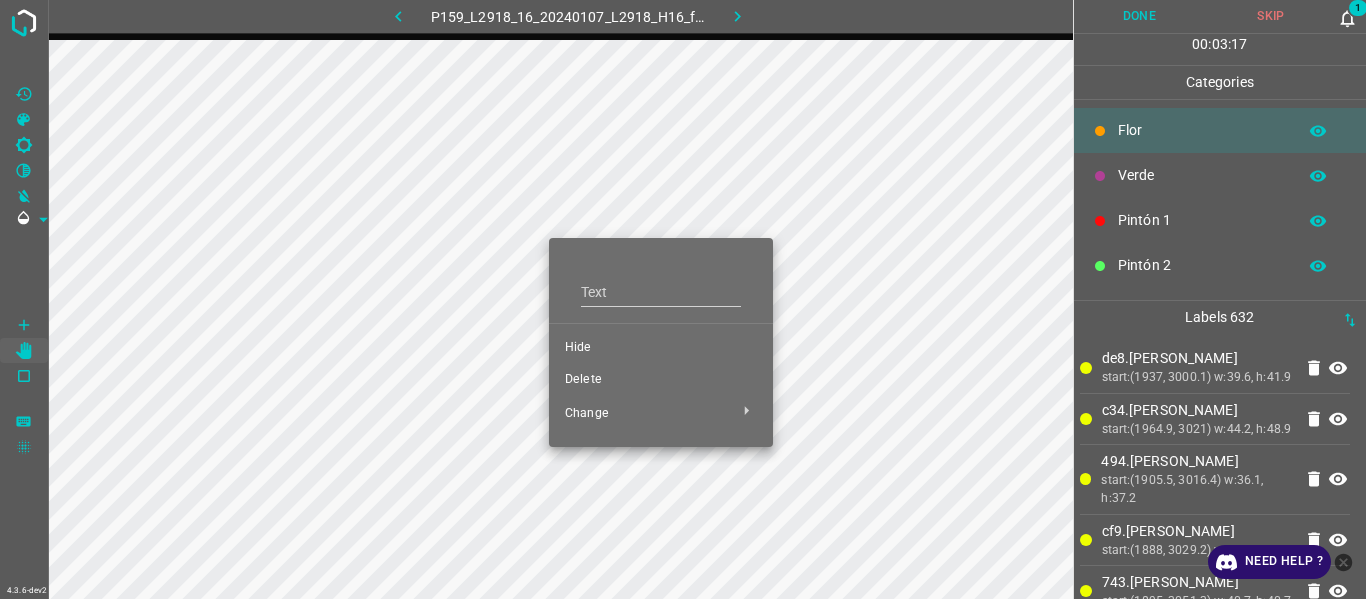 click on "Delete" at bounding box center (661, 380) 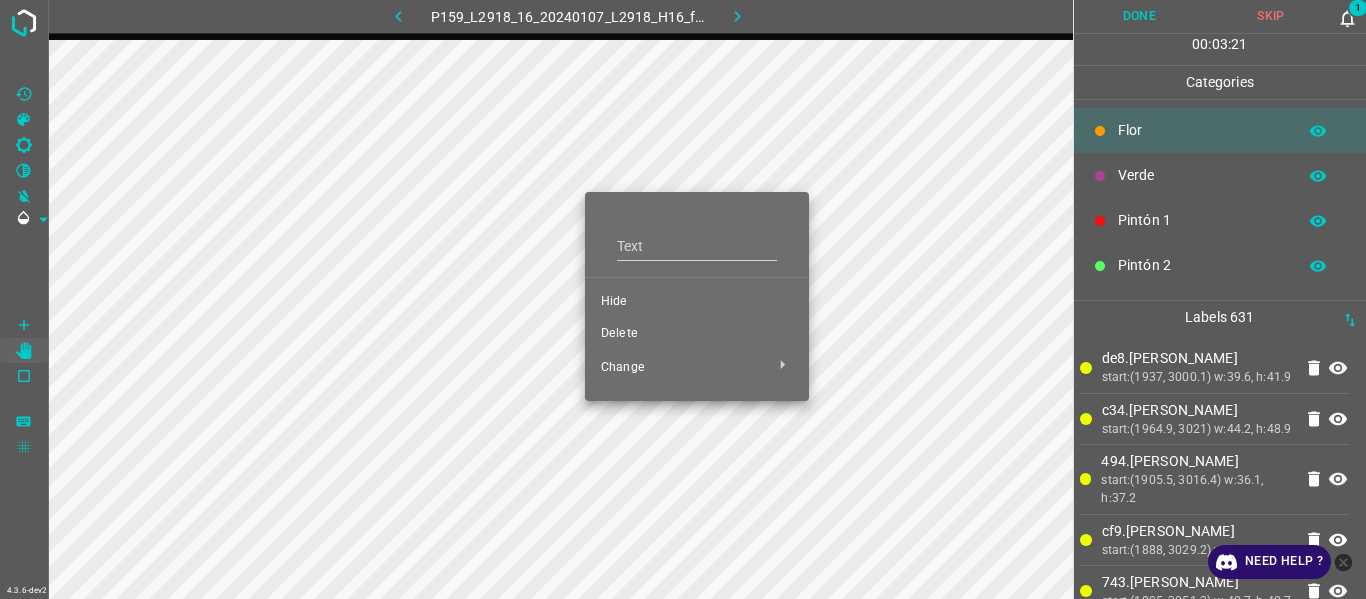 click on "Delete" at bounding box center (697, 334) 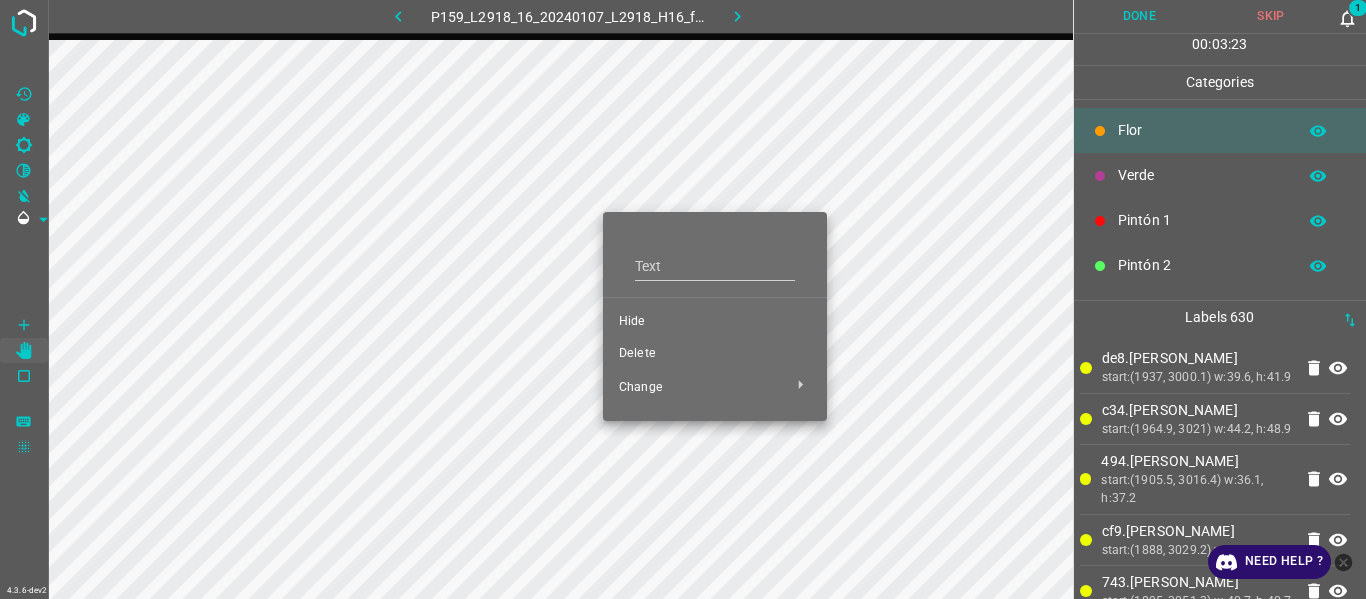 click on "Delete" at bounding box center [715, 354] 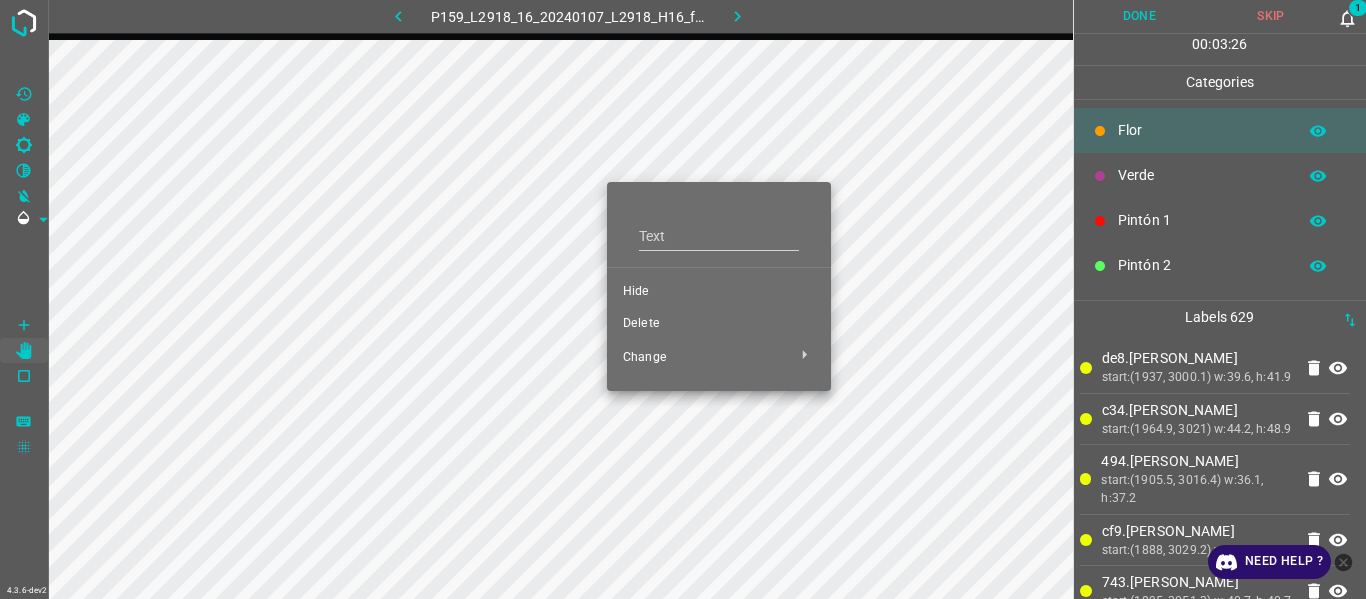 click on "Delete" at bounding box center (719, 324) 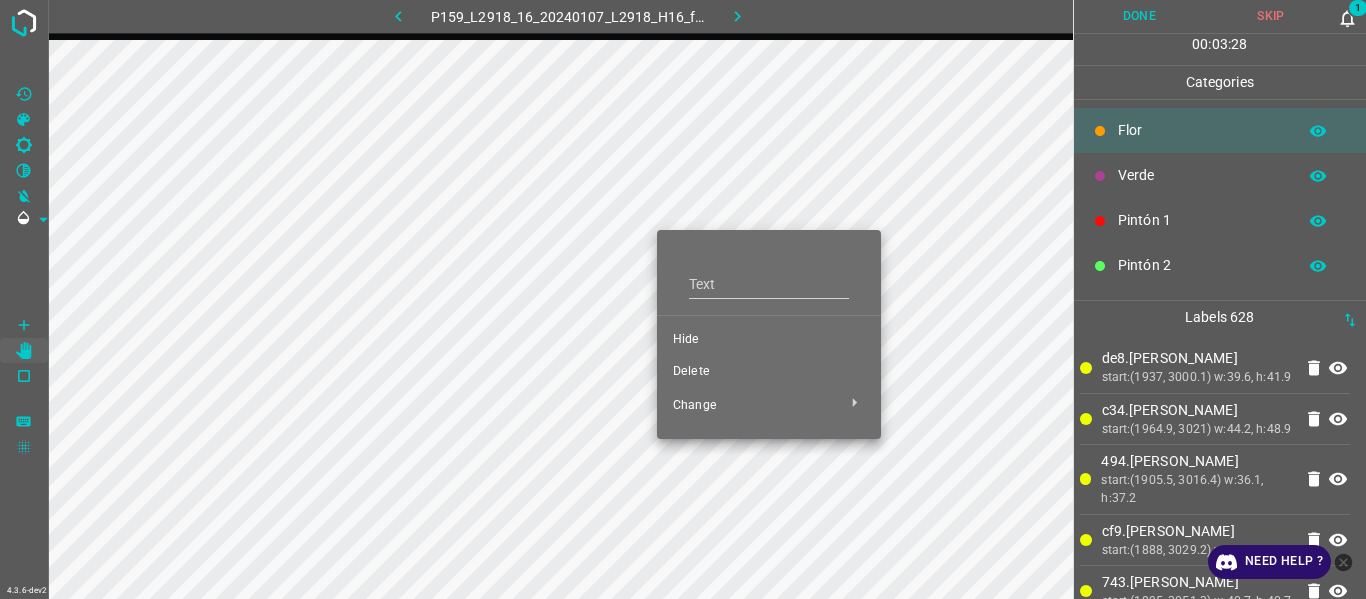 click on "Delete" at bounding box center (769, 372) 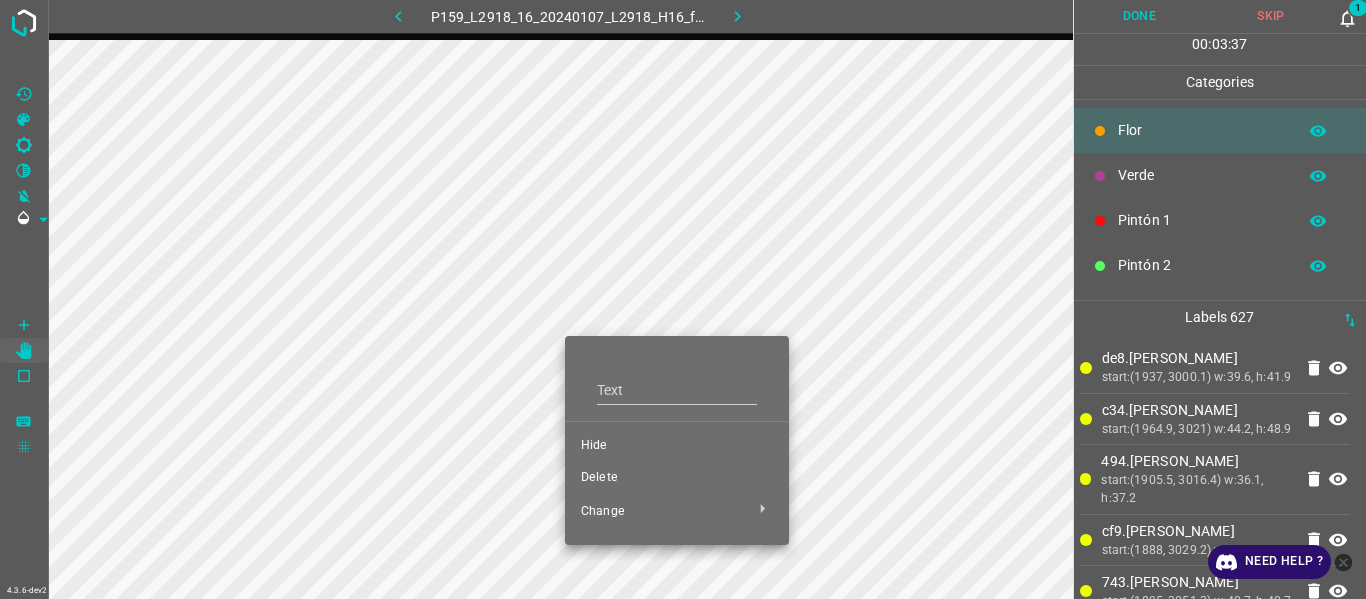 click on "Delete" at bounding box center (677, 478) 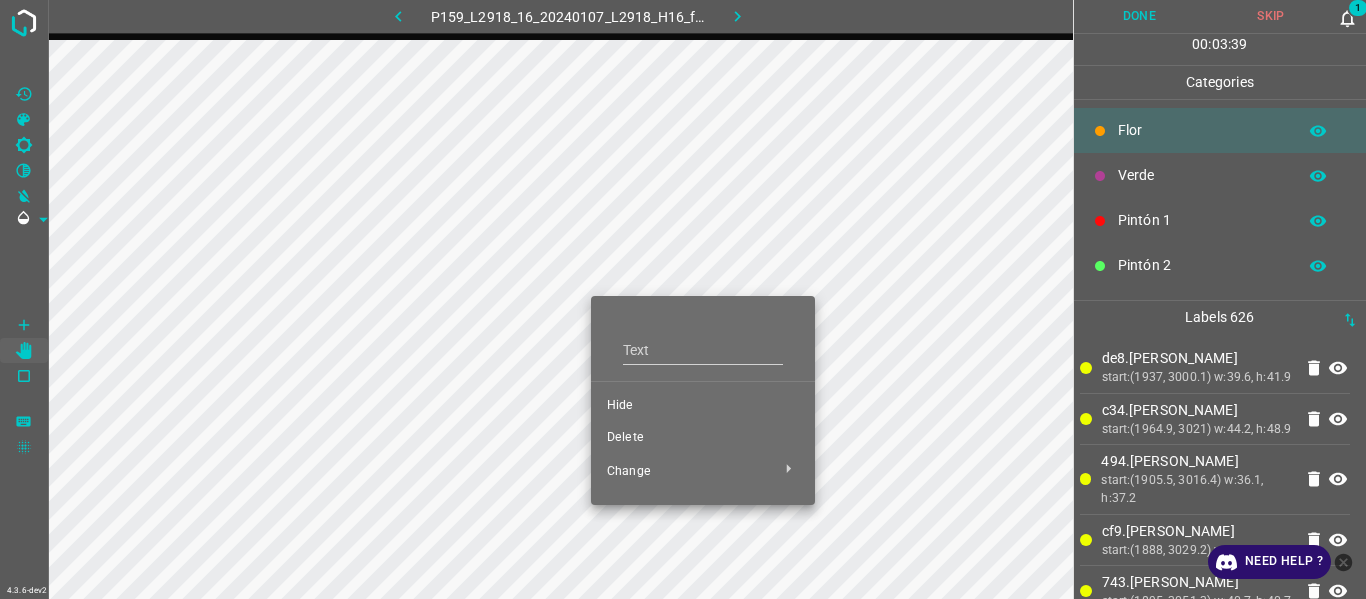 click on "Delete" at bounding box center (703, 438) 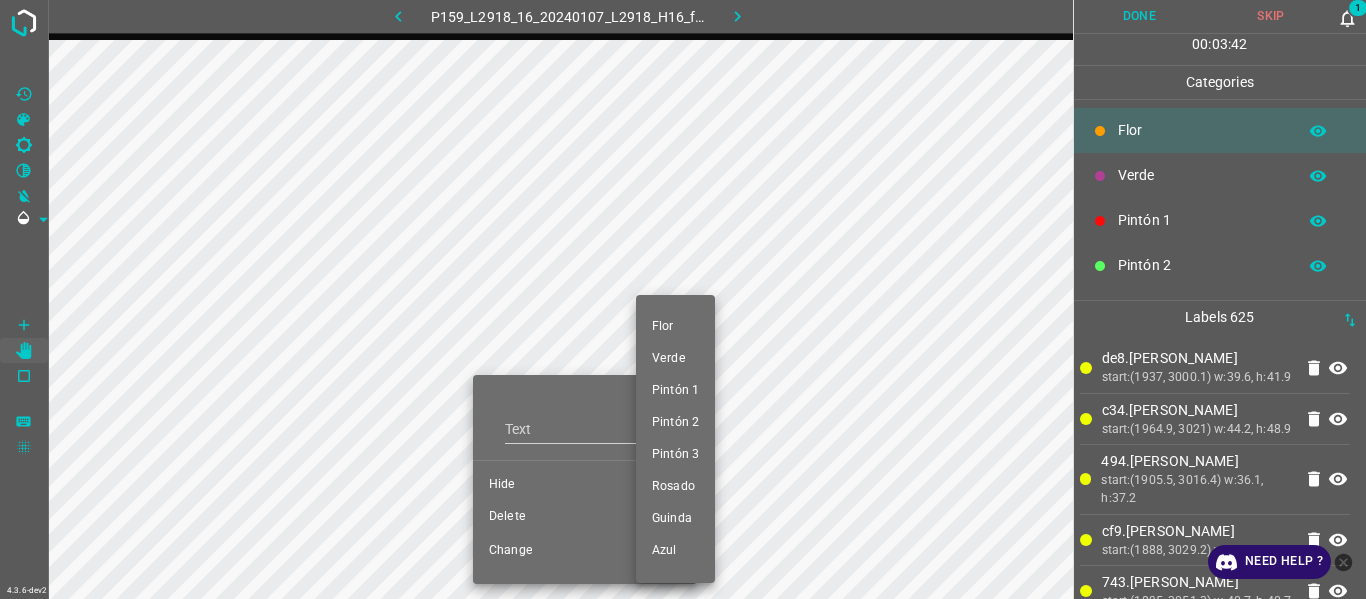 click at bounding box center (683, 299) 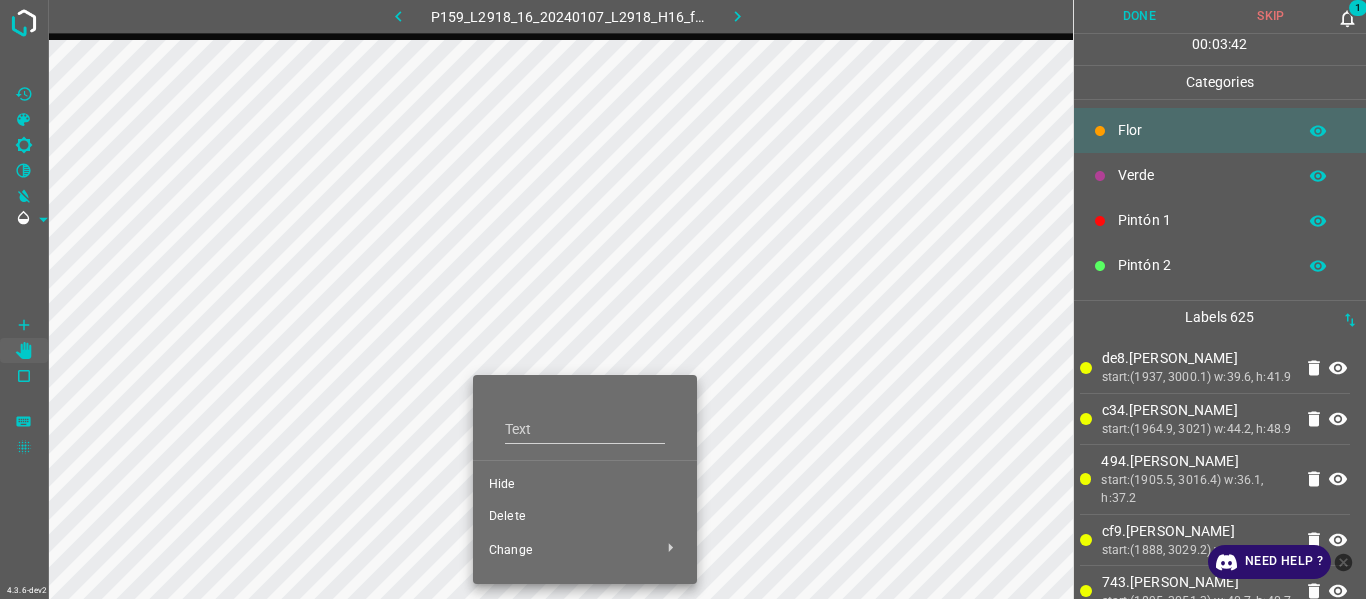 click on "Delete" at bounding box center [585, 517] 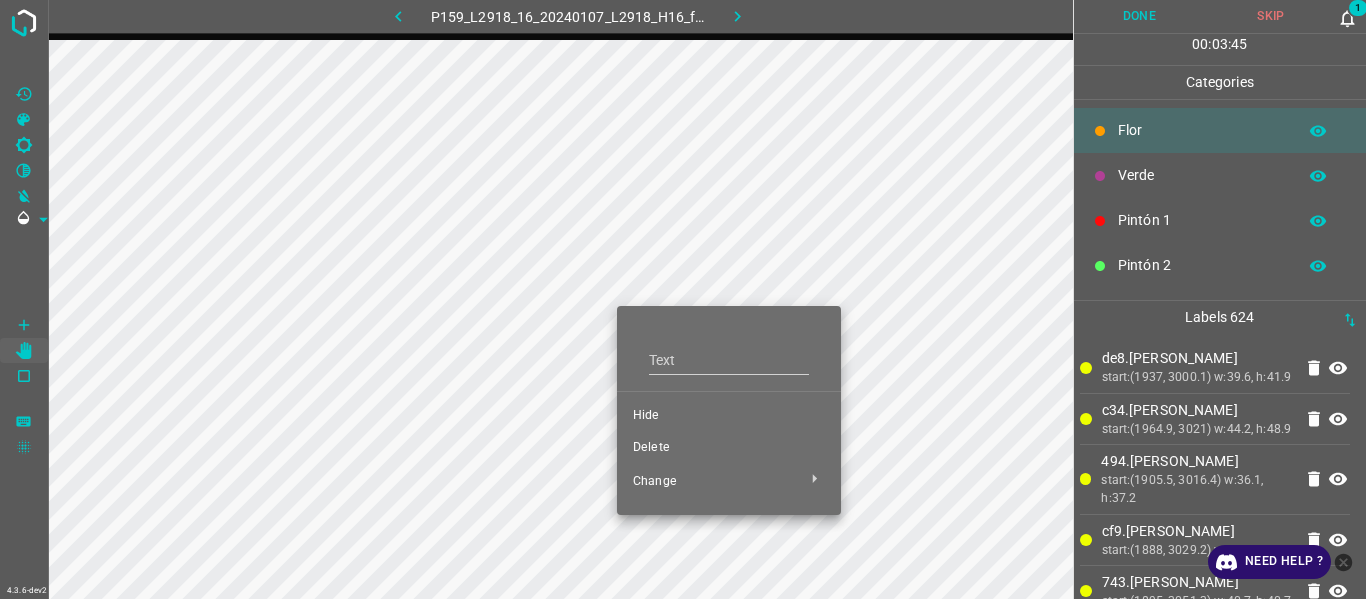 click on "Delete" at bounding box center [729, 448] 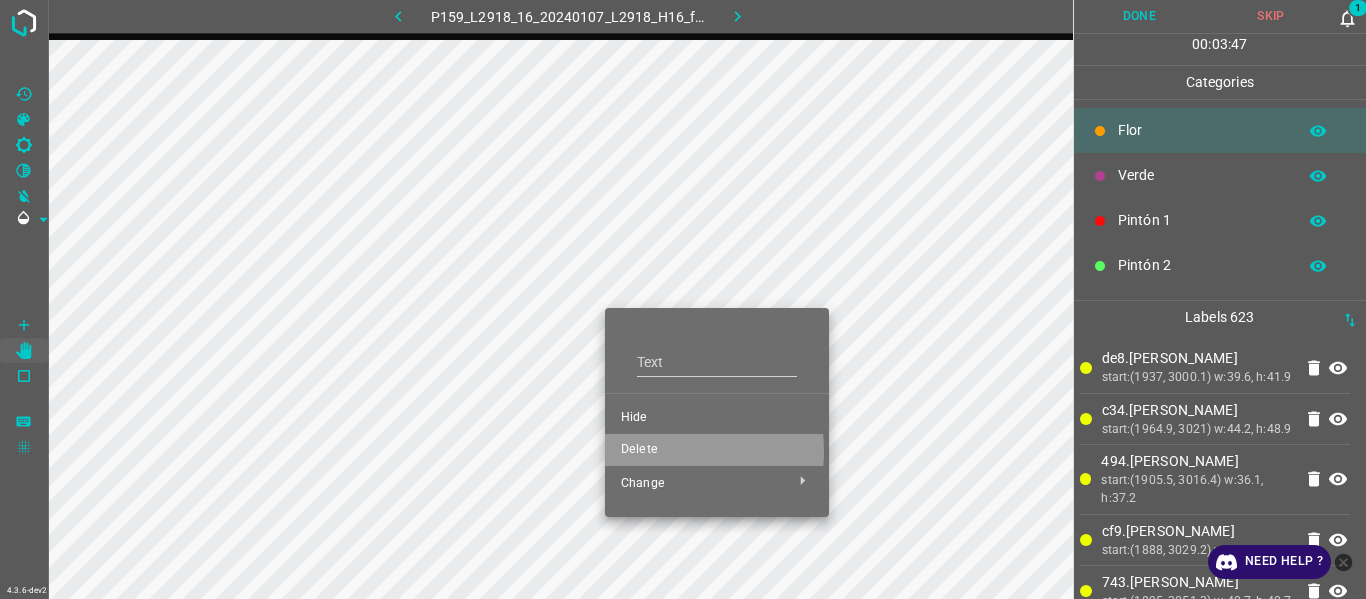 click on "Delete" at bounding box center [717, 450] 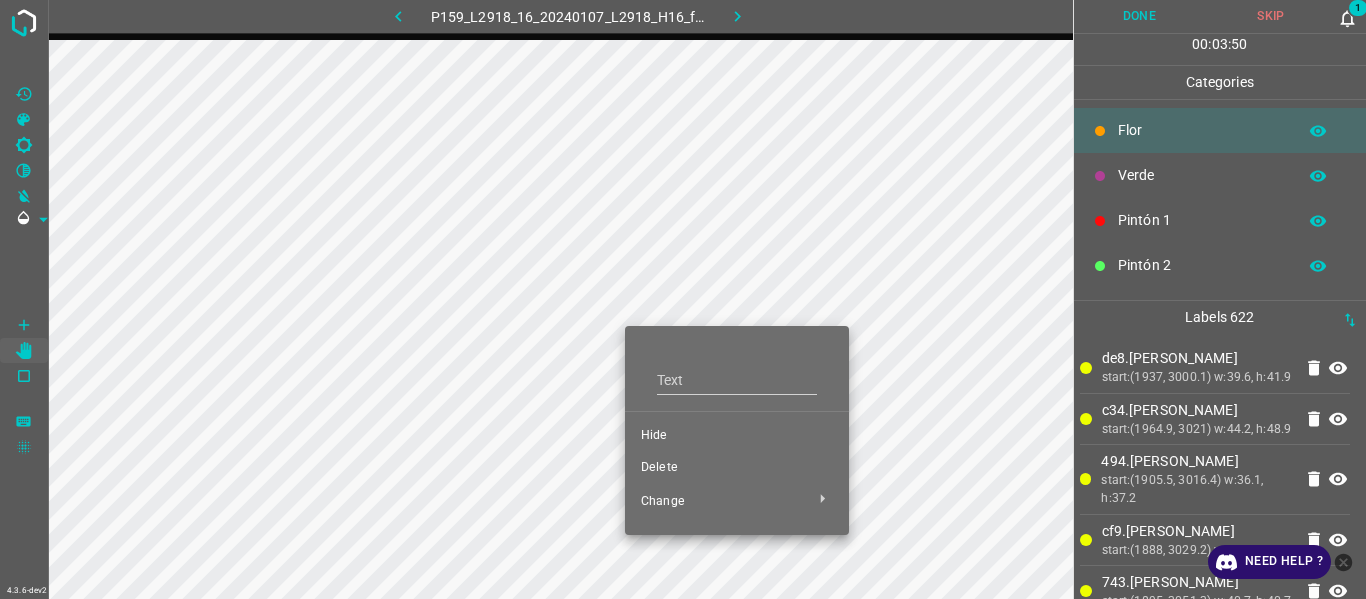 click on "Delete" at bounding box center (737, 468) 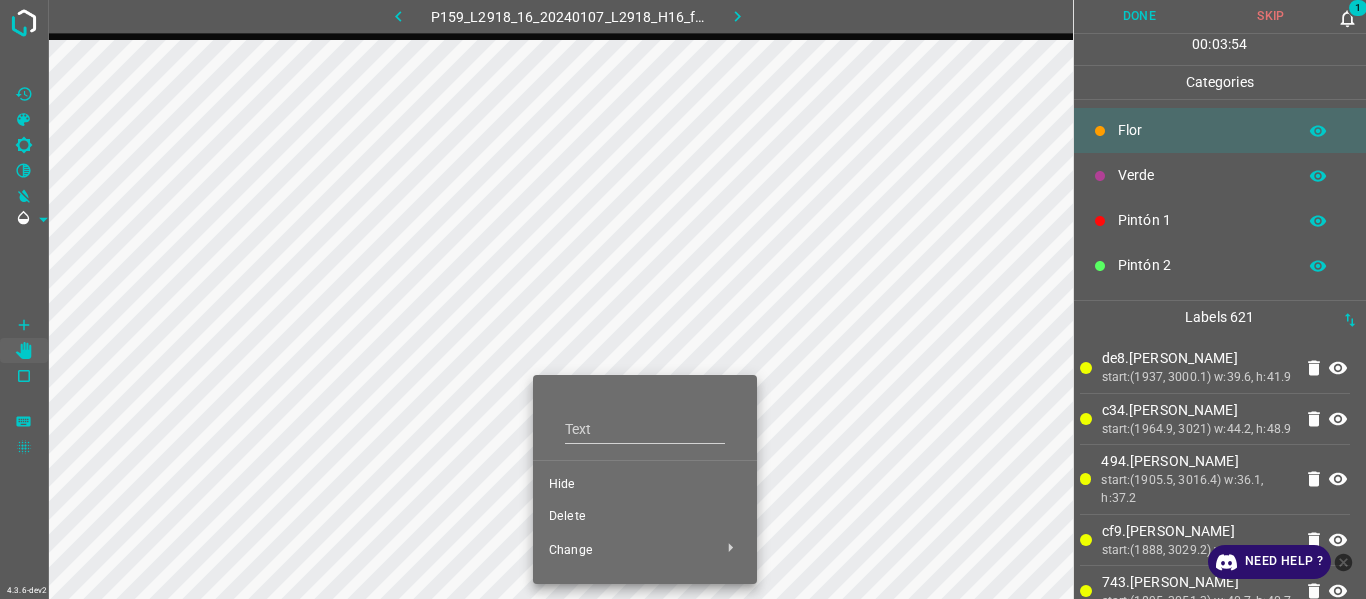 click on "Delete" at bounding box center (645, 517) 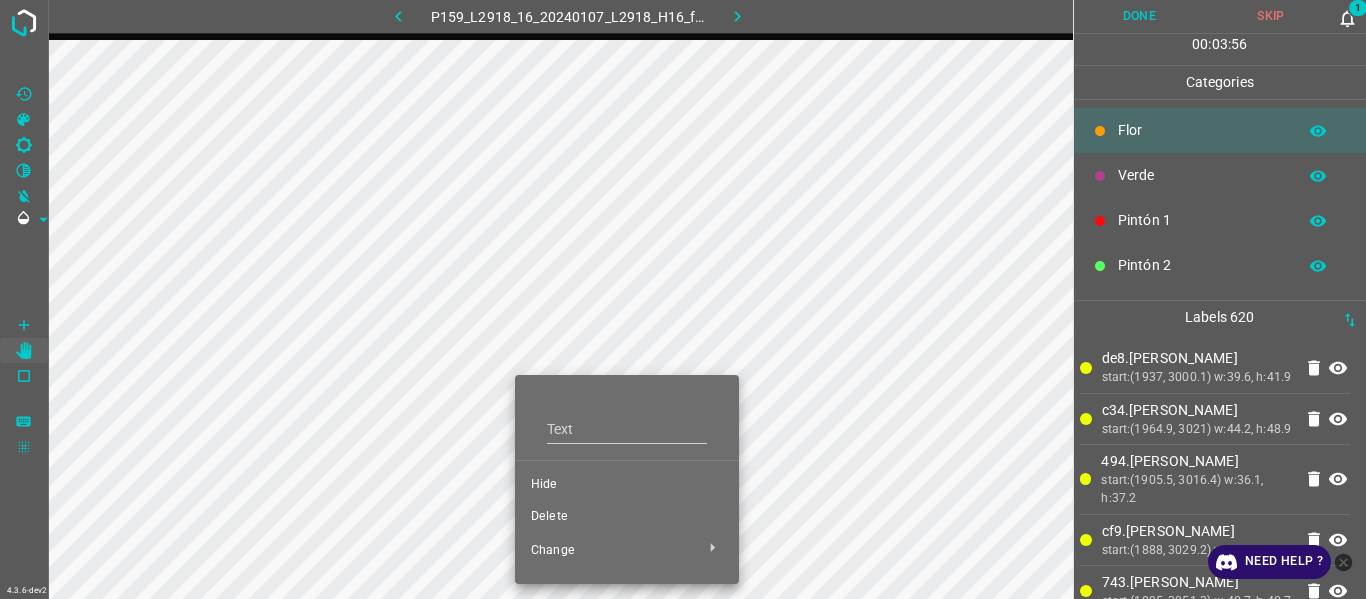 click on "Delete" at bounding box center [627, 517] 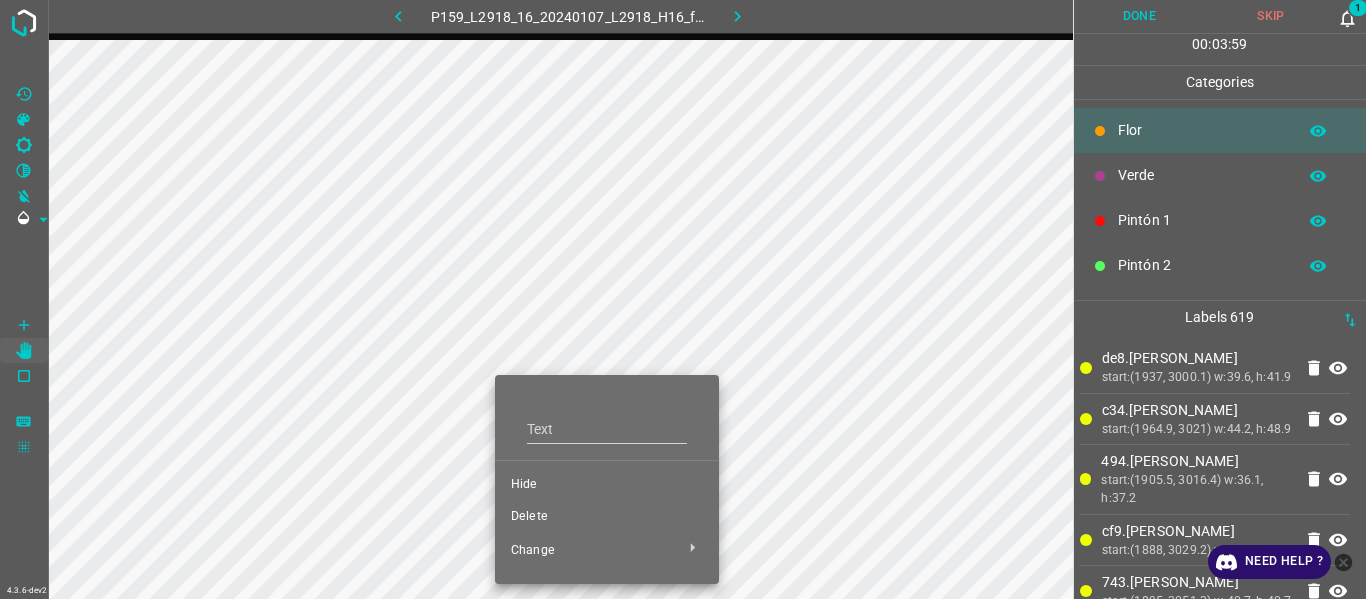 click on "Delete" at bounding box center [607, 517] 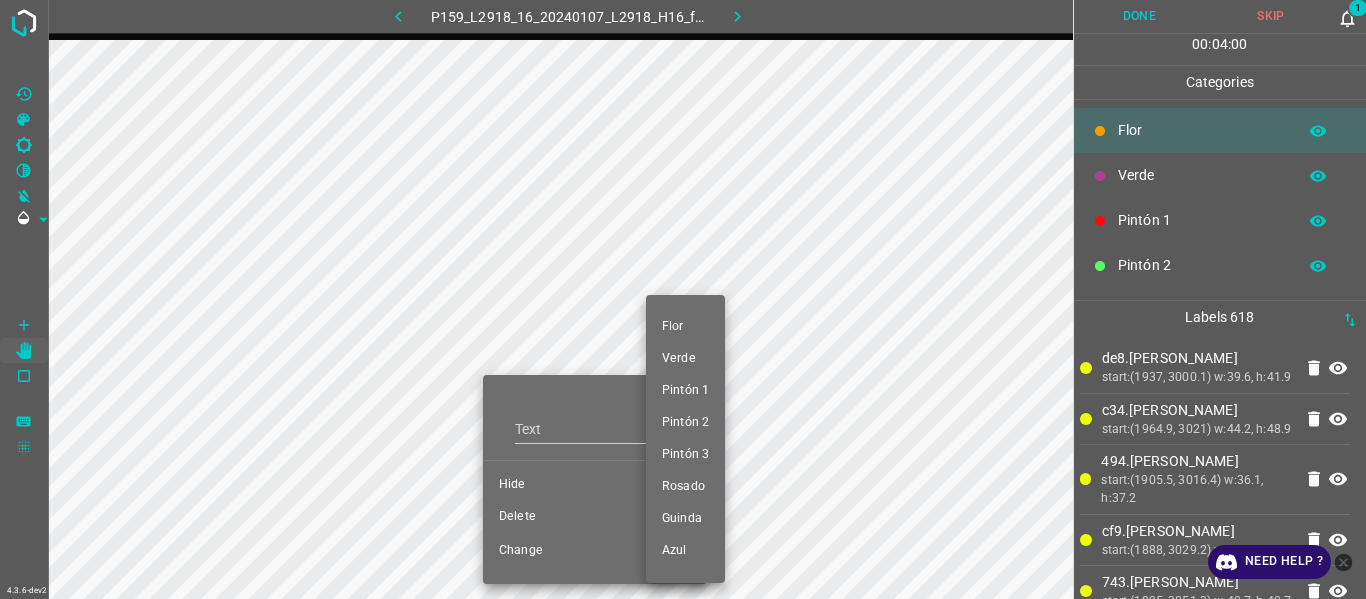 click at bounding box center [683, 299] 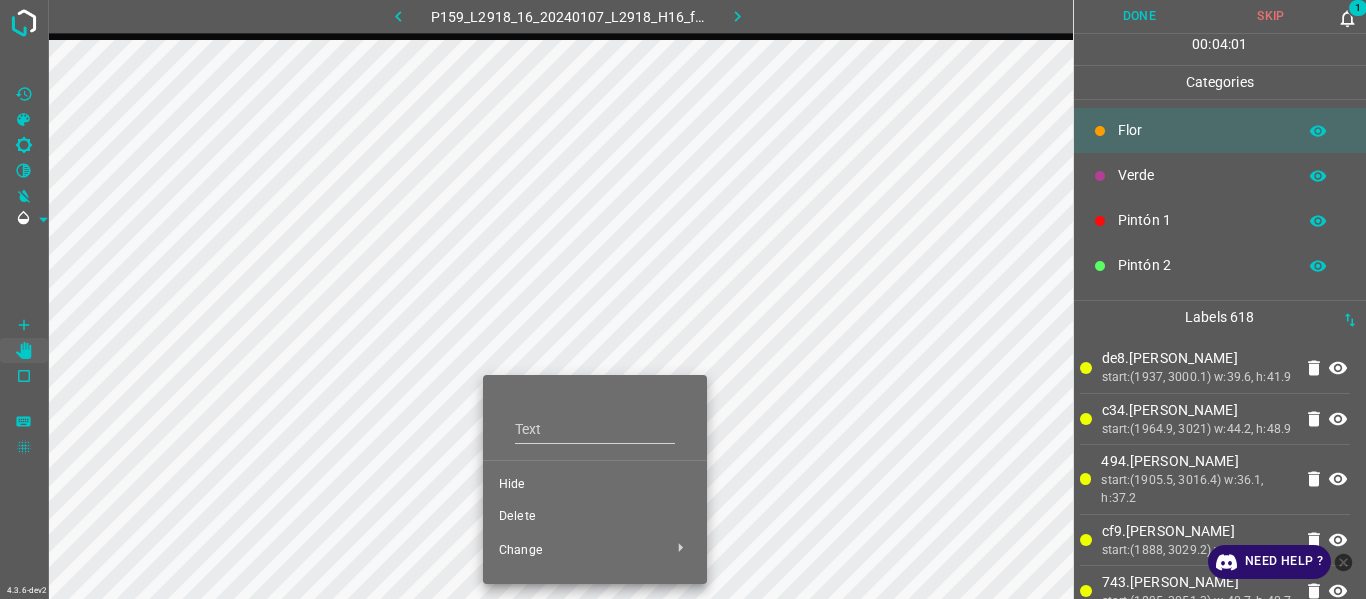 click on "Delete" at bounding box center (595, 517) 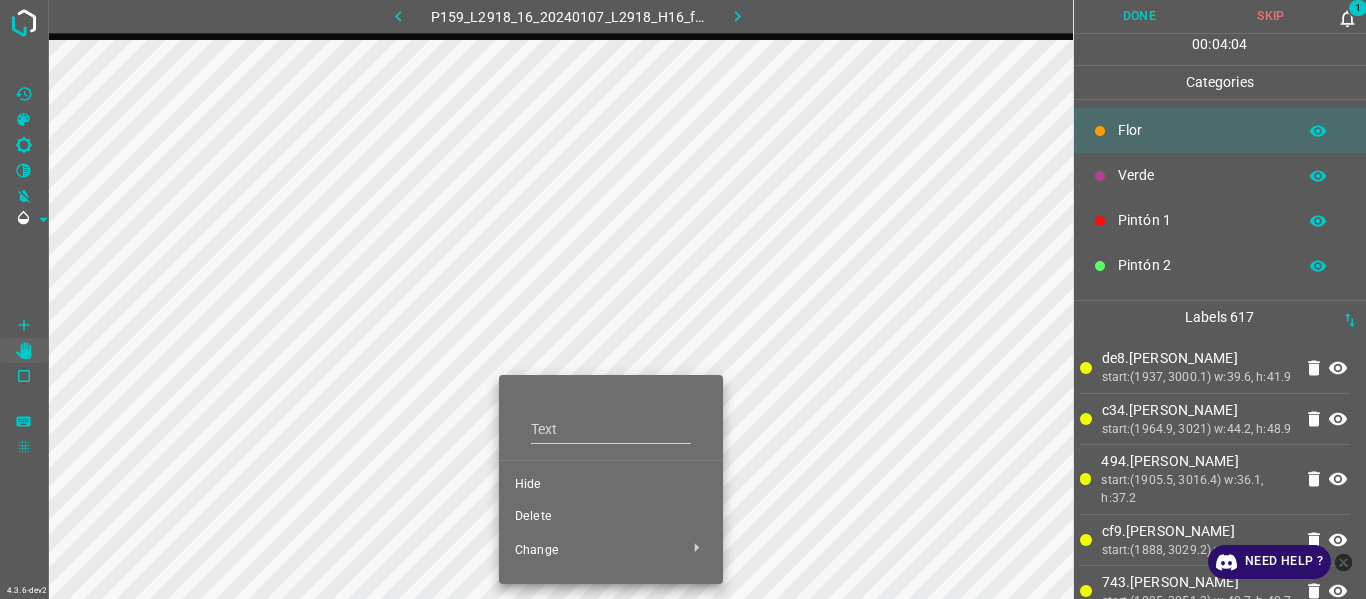 click on "Delete" at bounding box center (611, 517) 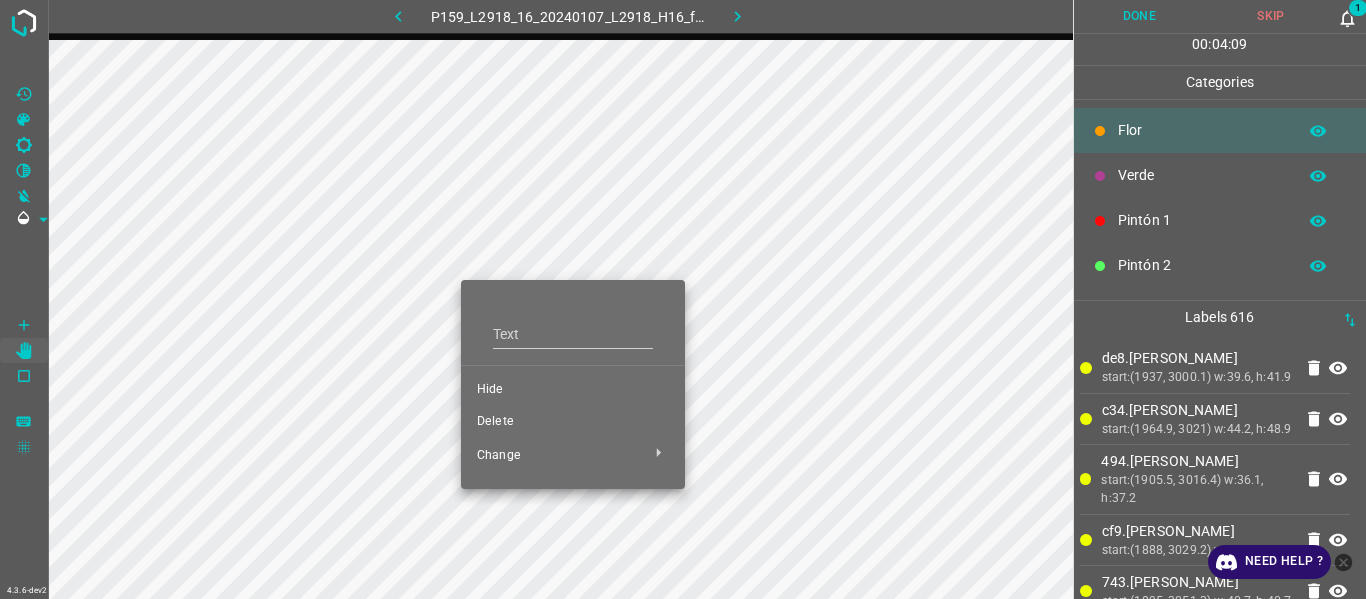 click on "Delete" at bounding box center (573, 422) 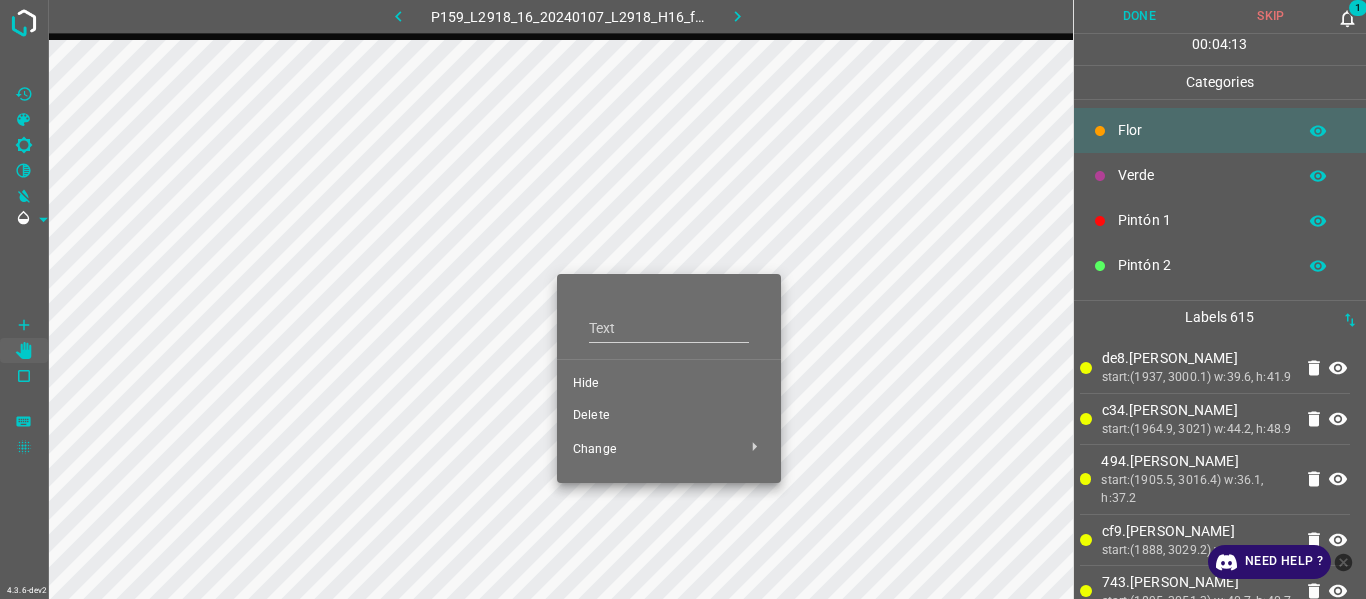 click on "Delete" at bounding box center [669, 416] 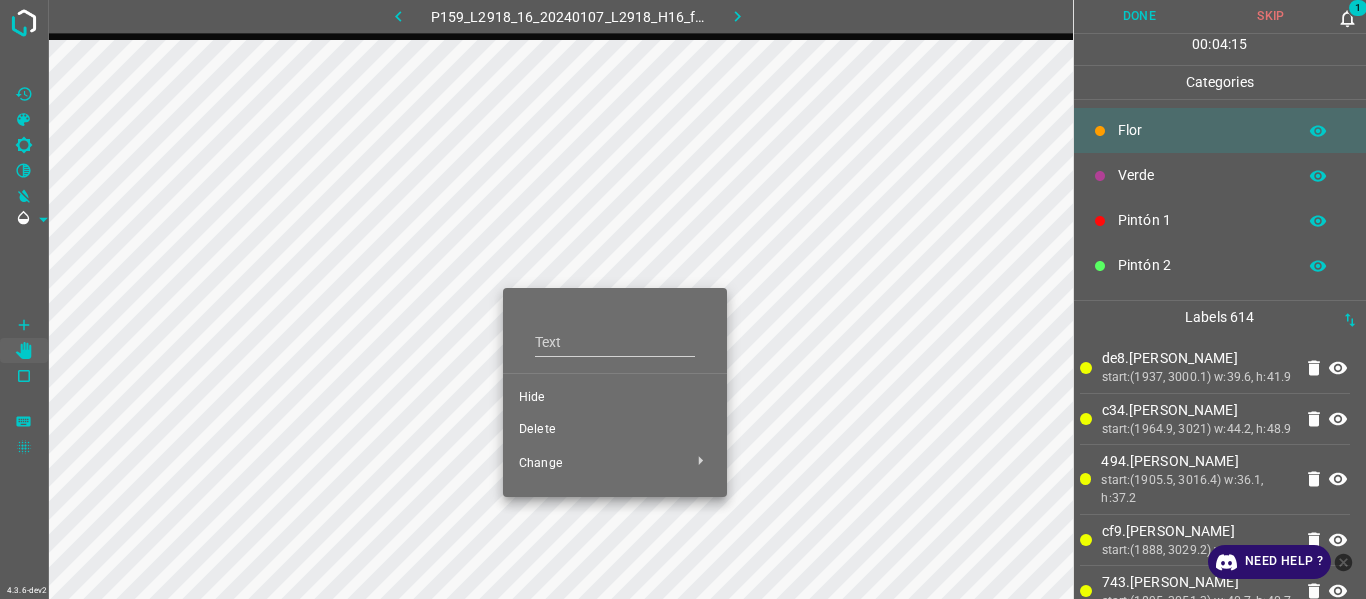 click on "Delete" at bounding box center [615, 430] 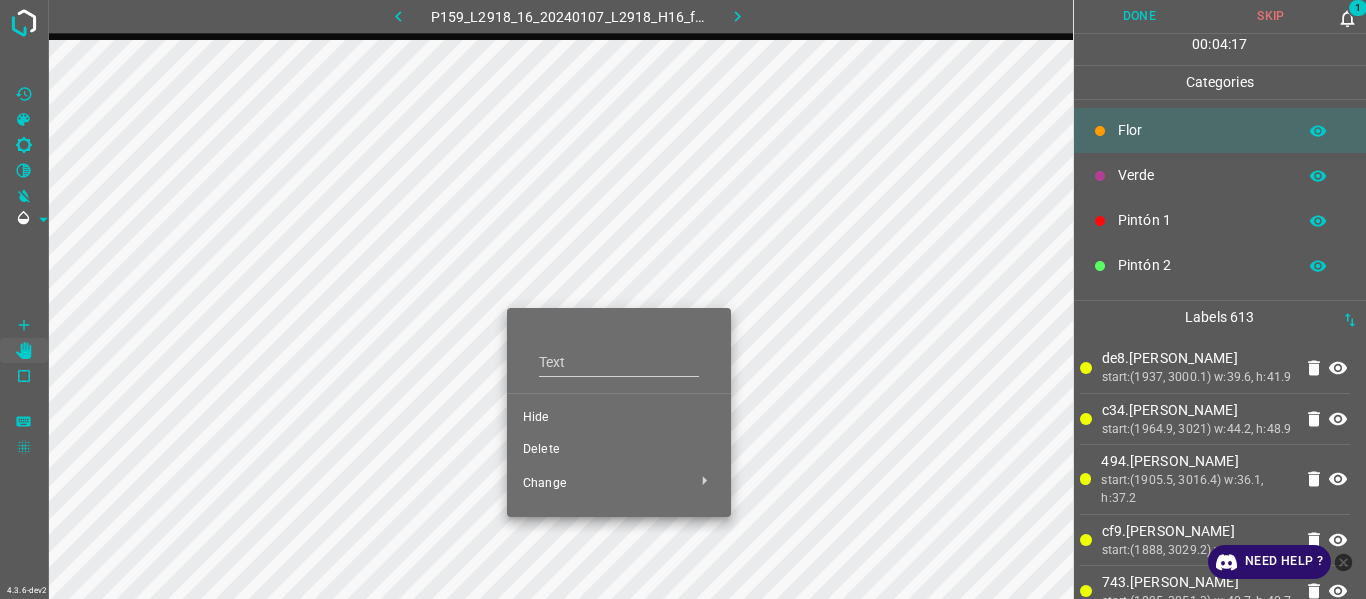 click on "Delete" at bounding box center (619, 450) 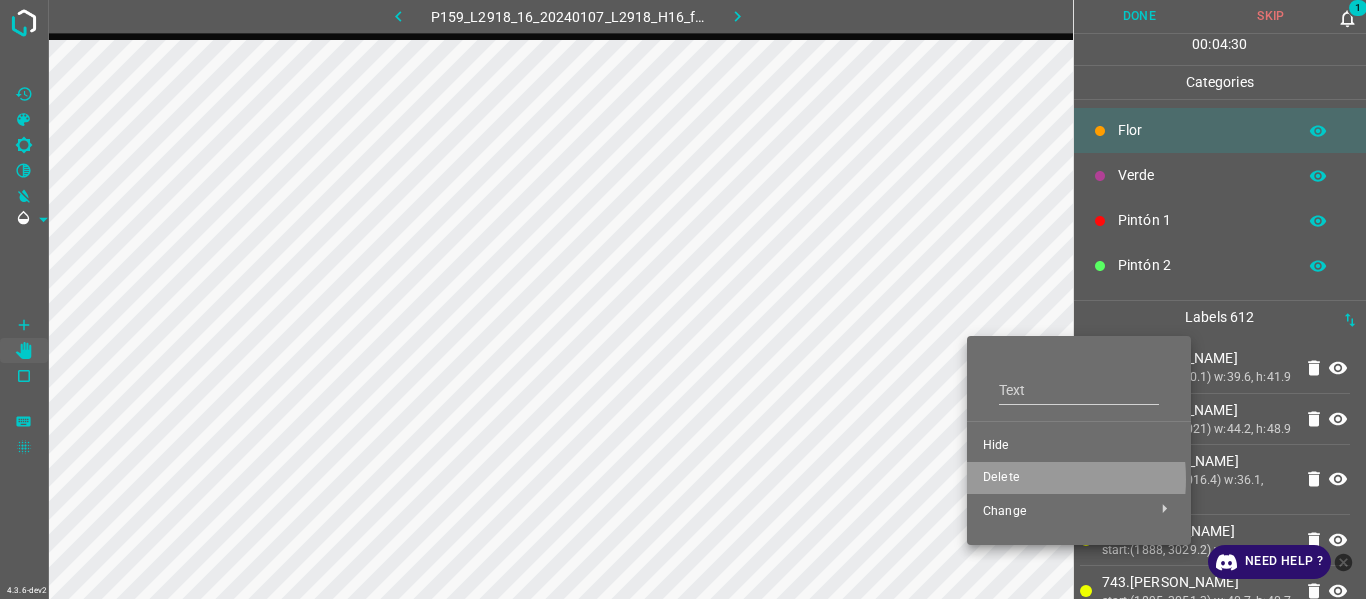 click on "Delete" at bounding box center [1079, 478] 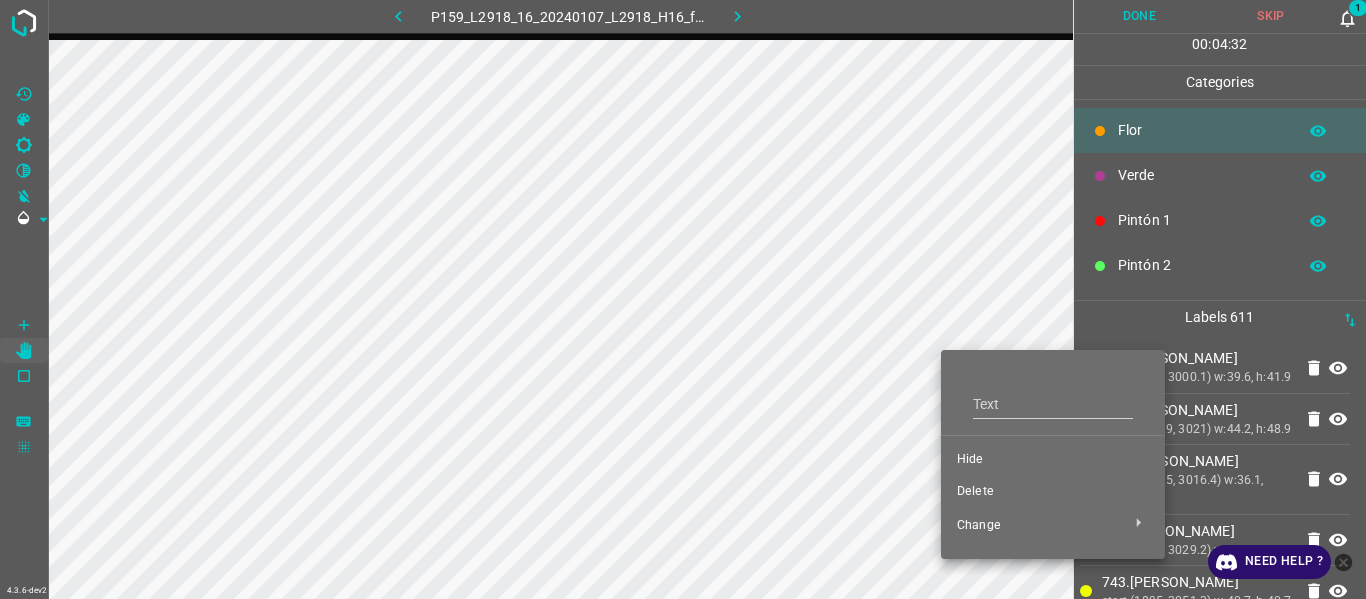 click on "Delete" at bounding box center [1053, 492] 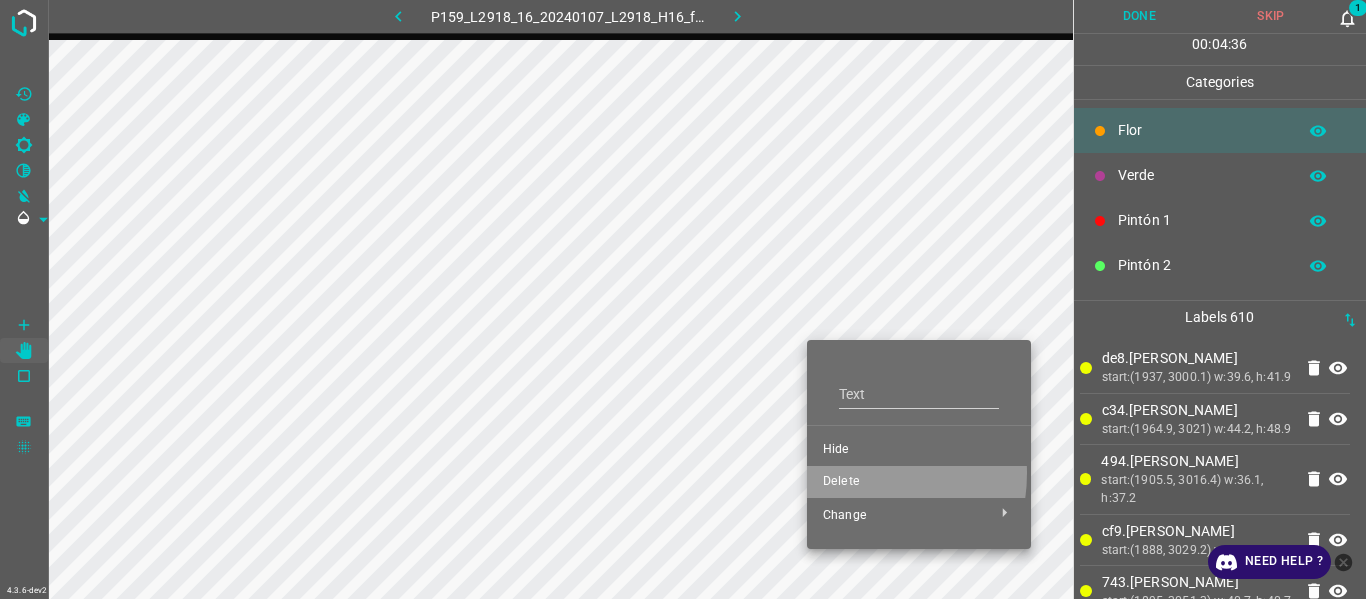 click on "Delete" at bounding box center [919, 482] 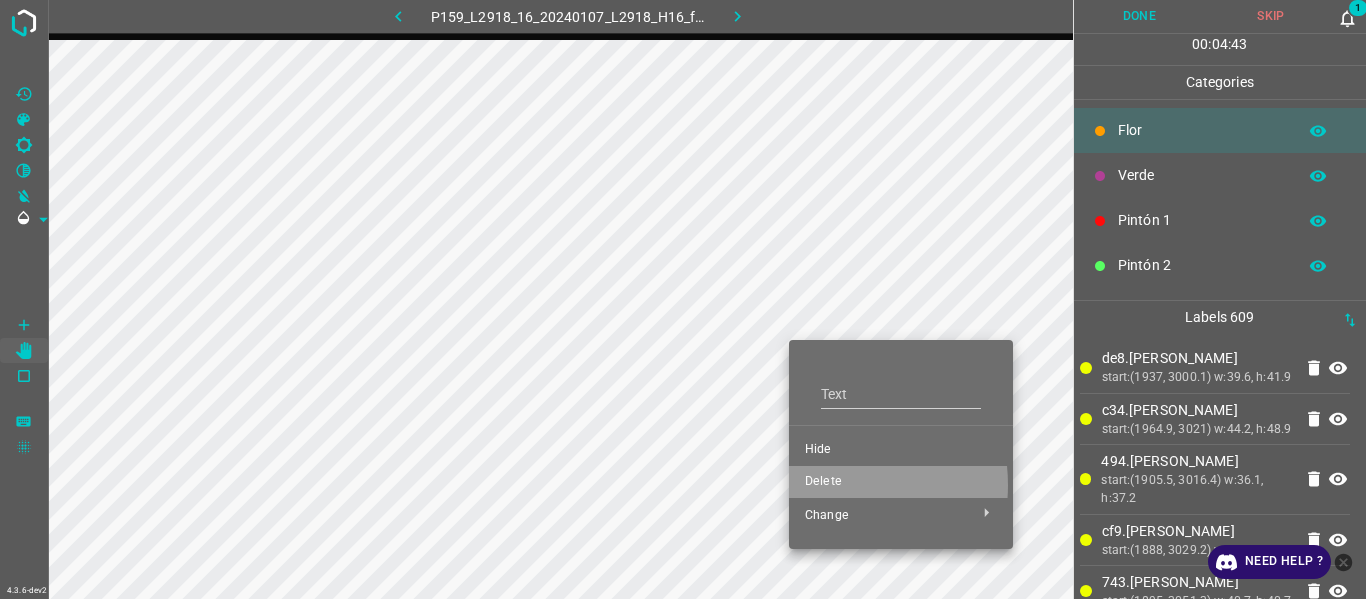 click on "Delete" at bounding box center [901, 482] 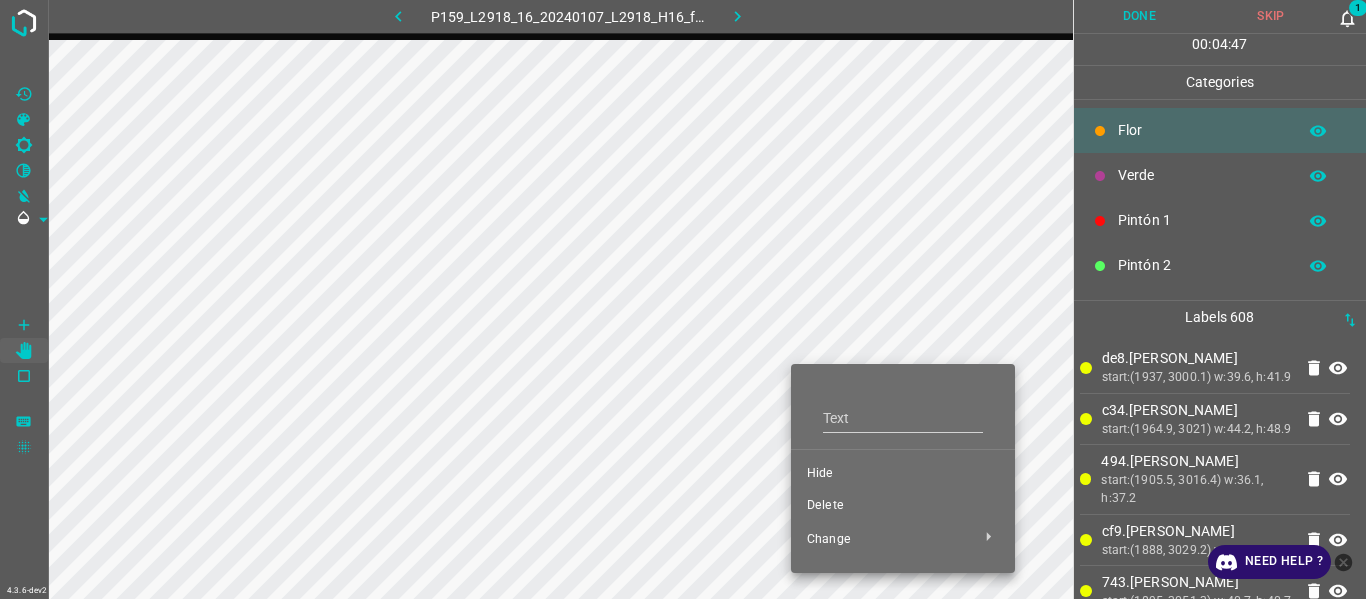 click on "Delete" at bounding box center (903, 506) 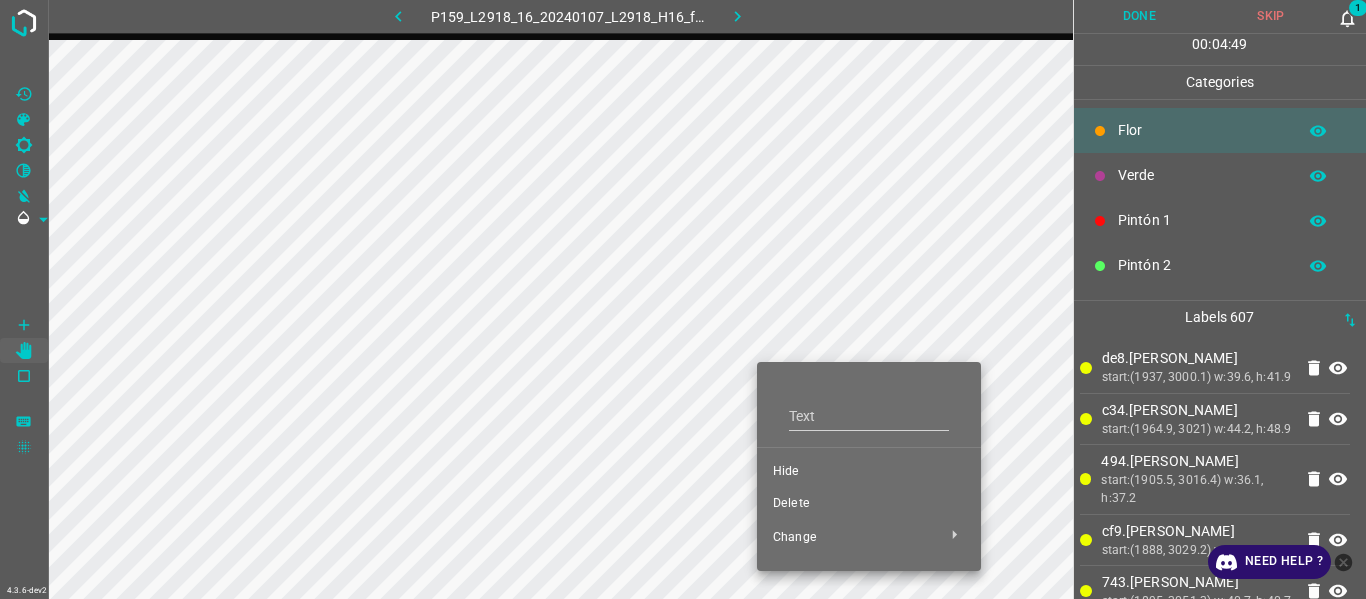 click on "Delete" at bounding box center [869, 504] 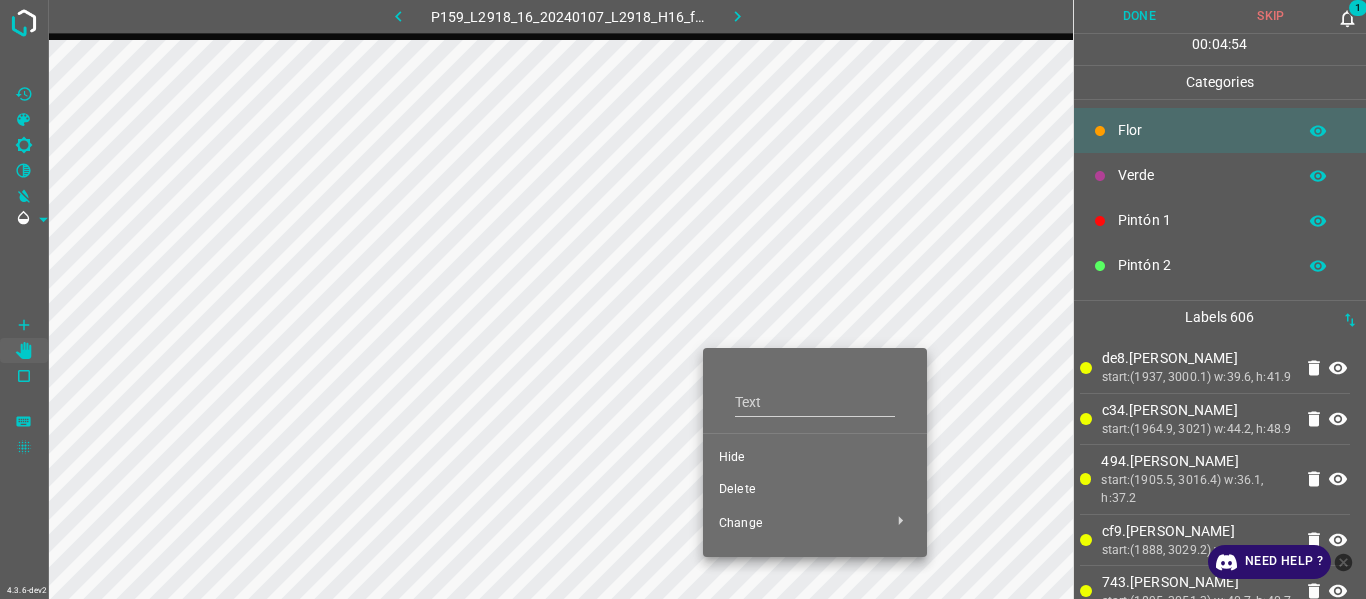 click on "Delete" at bounding box center [815, 490] 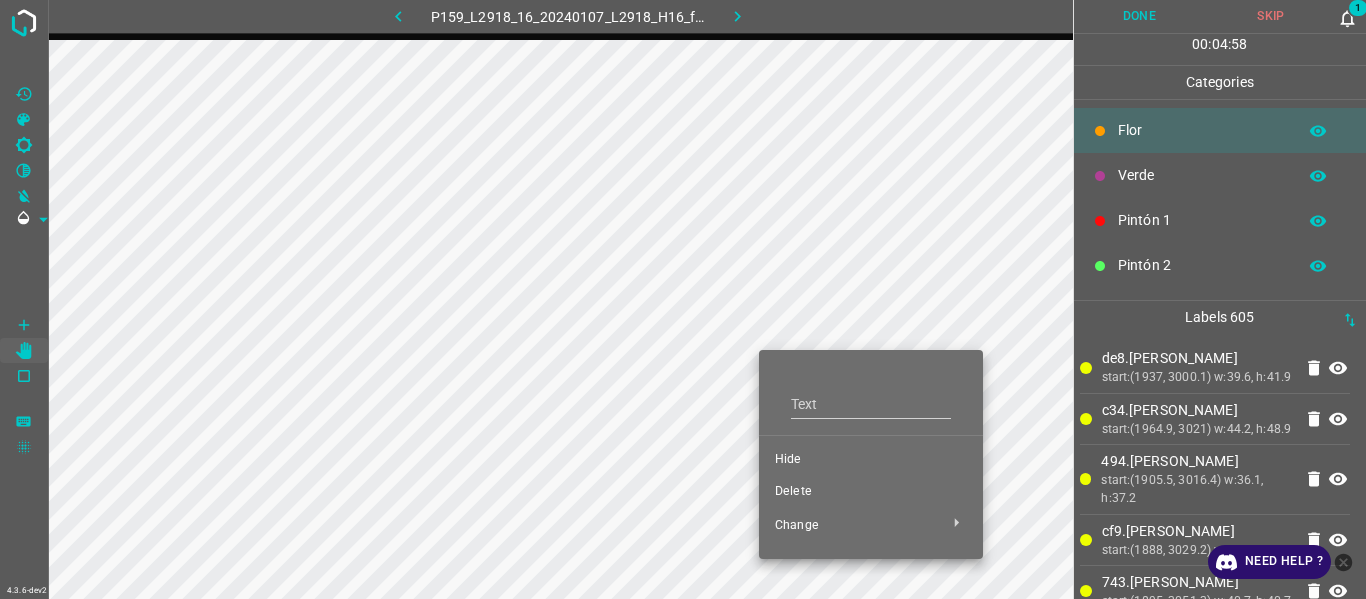 click on "Delete" at bounding box center [871, 492] 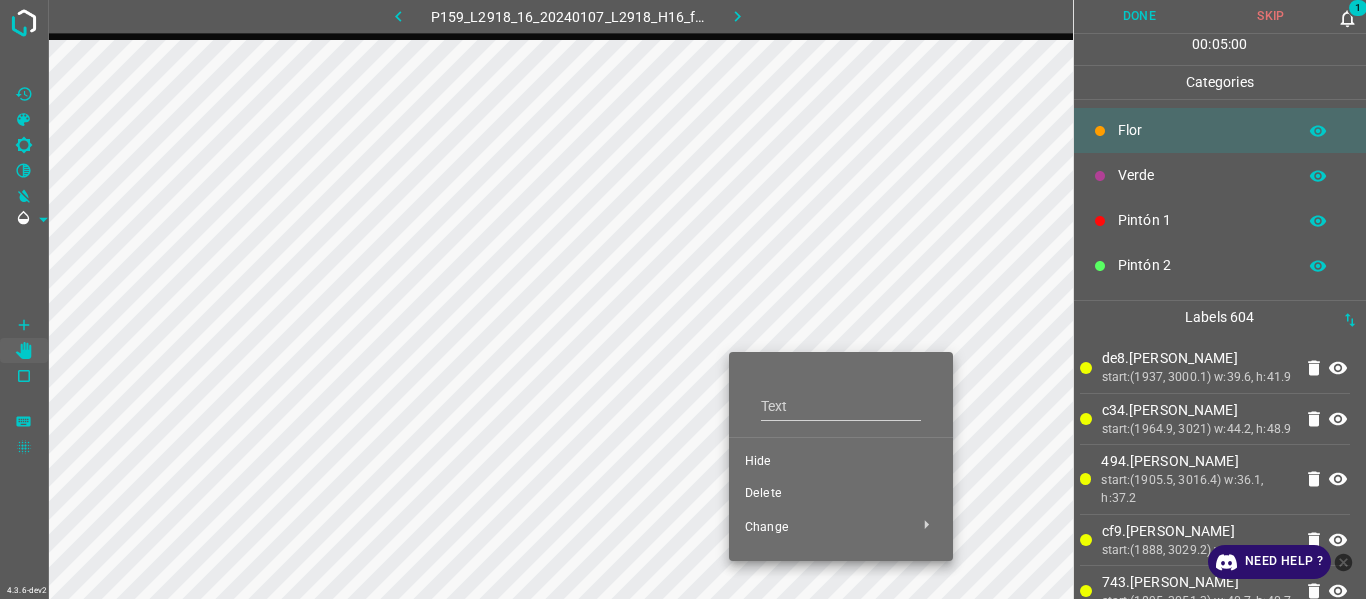 click on "Delete" at bounding box center (841, 494) 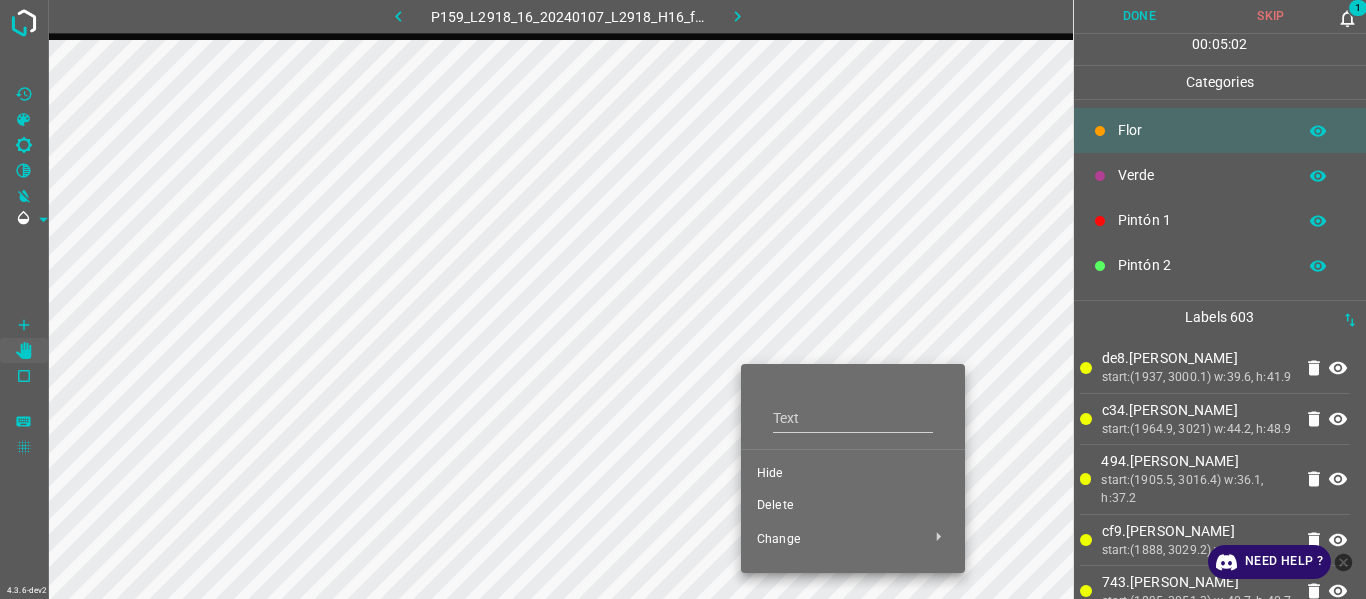 click on "Delete" at bounding box center [853, 506] 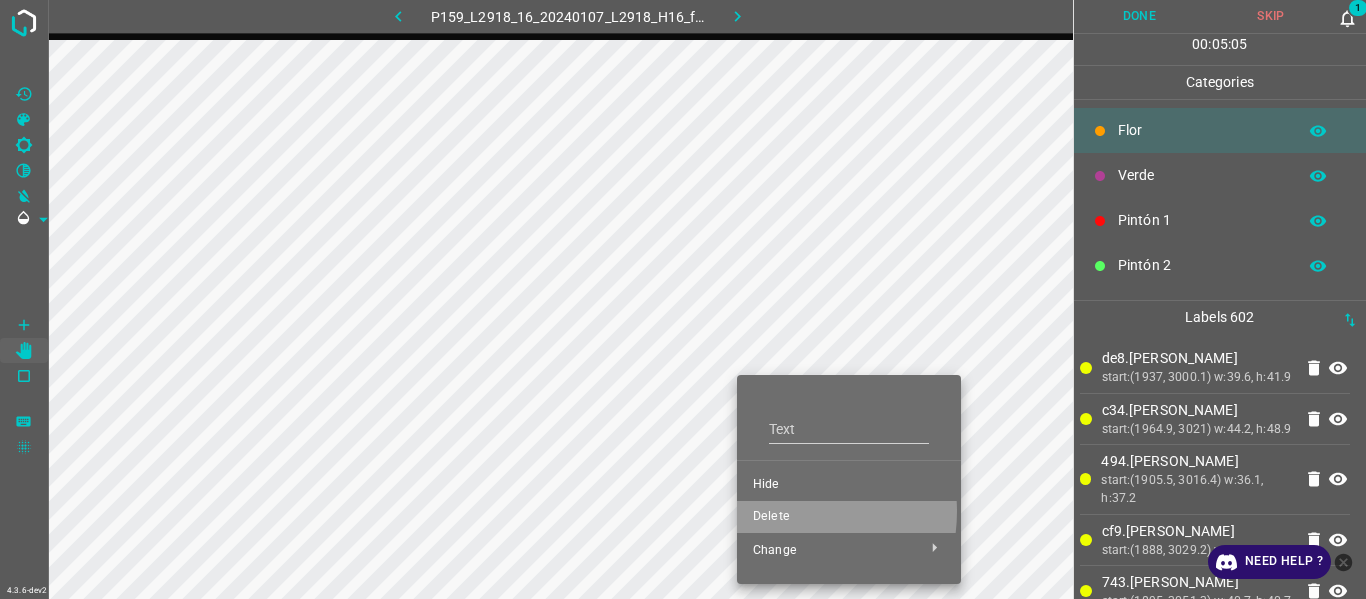 click on "Delete" at bounding box center [849, 517] 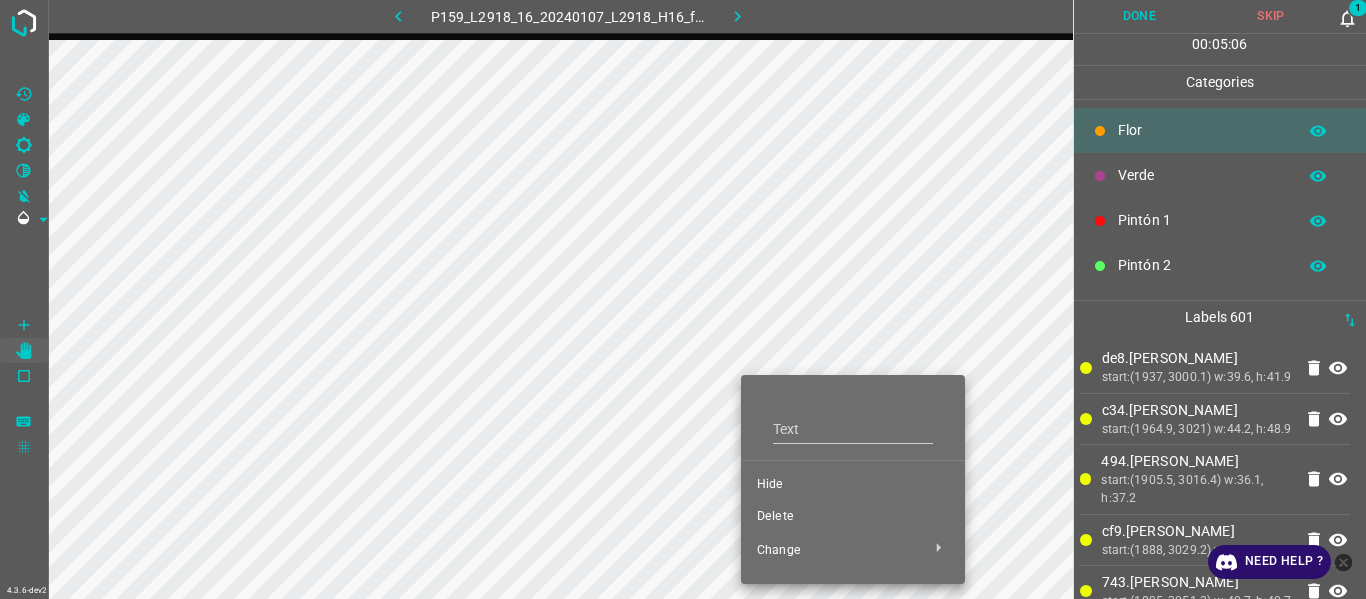 click on "Delete" at bounding box center [853, 517] 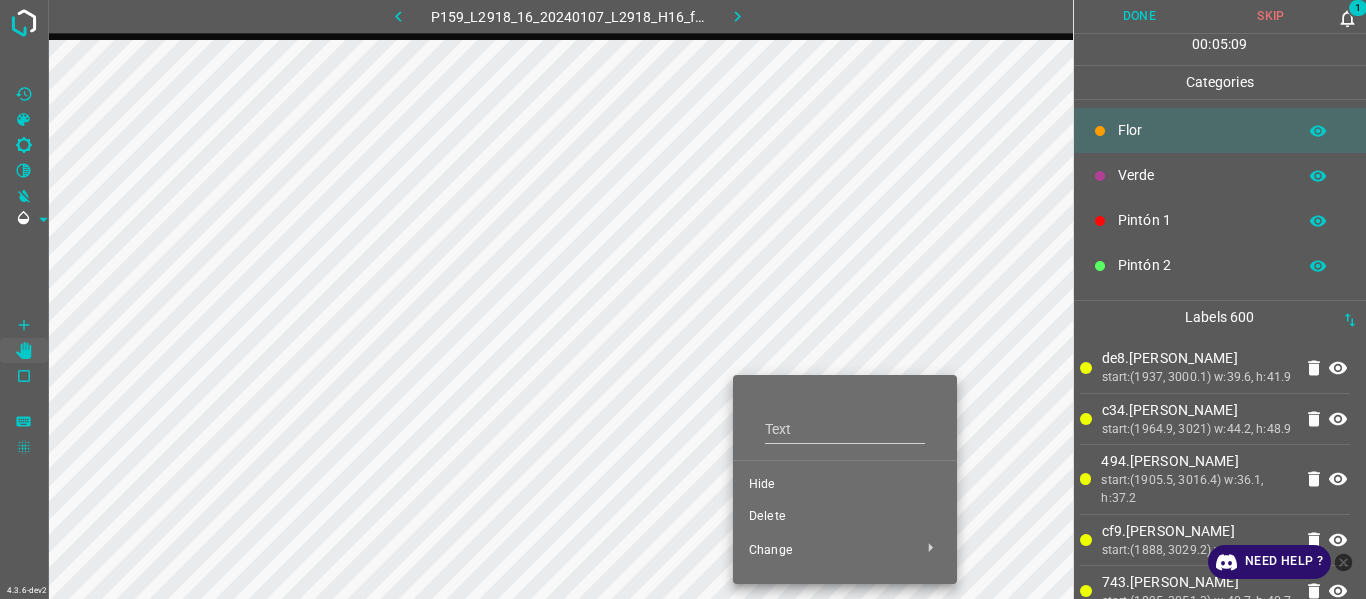 click on "Delete" at bounding box center [845, 517] 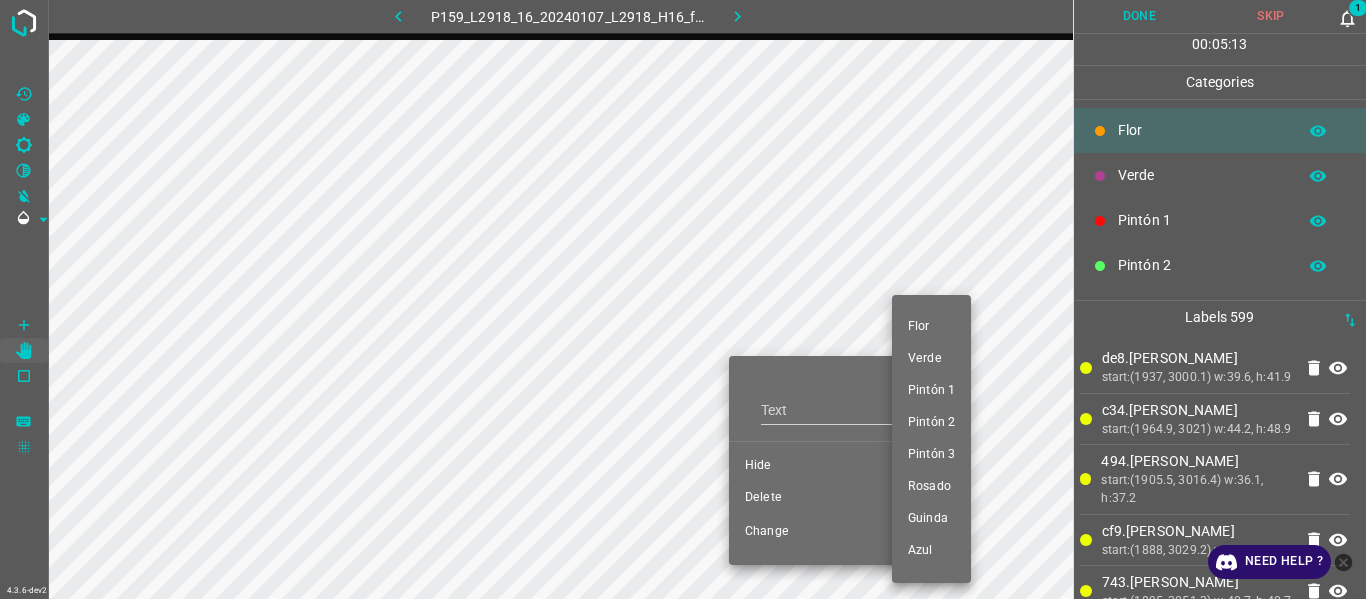 click at bounding box center [683, 299] 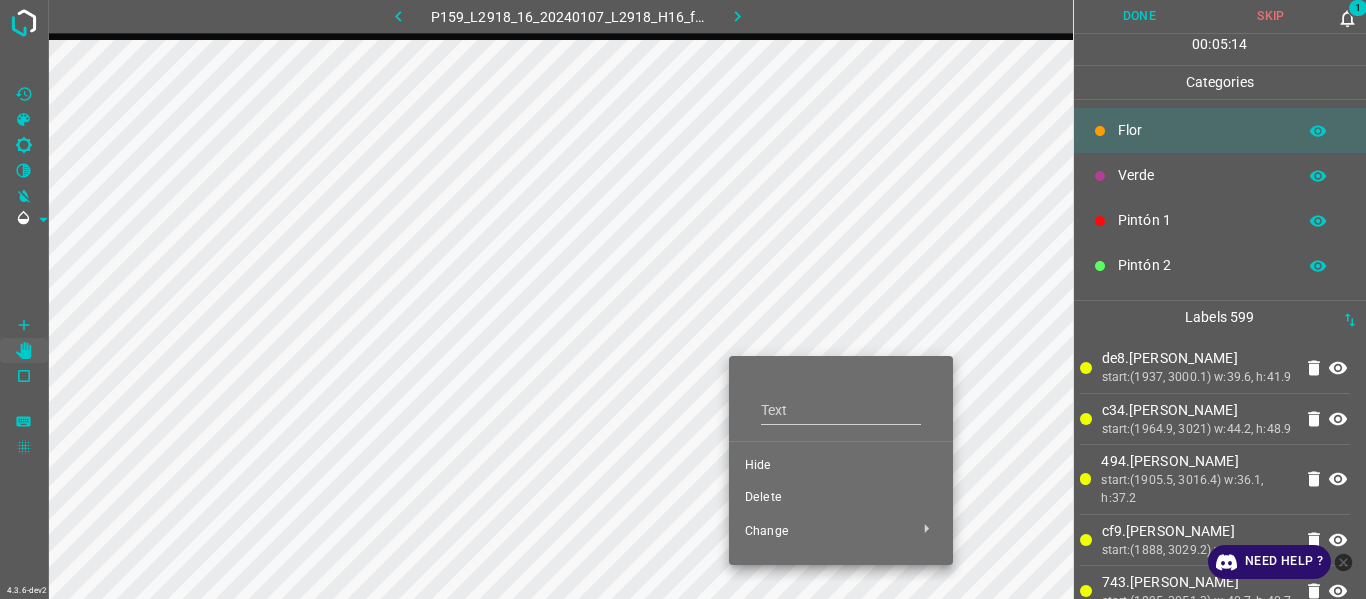 click on "Flor Verde Pintón 1 Pintón 2 Pintón 3 Rosado Guinda Azul" at bounding box center (683, 299) 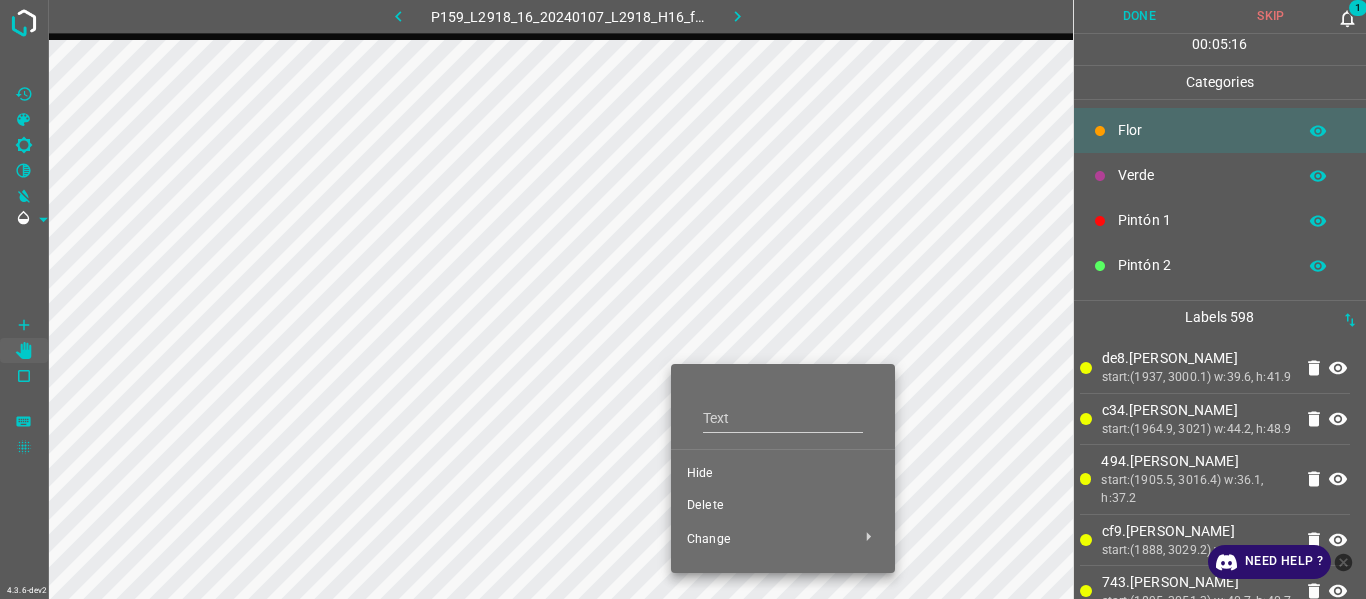 click on "Delete" at bounding box center [783, 506] 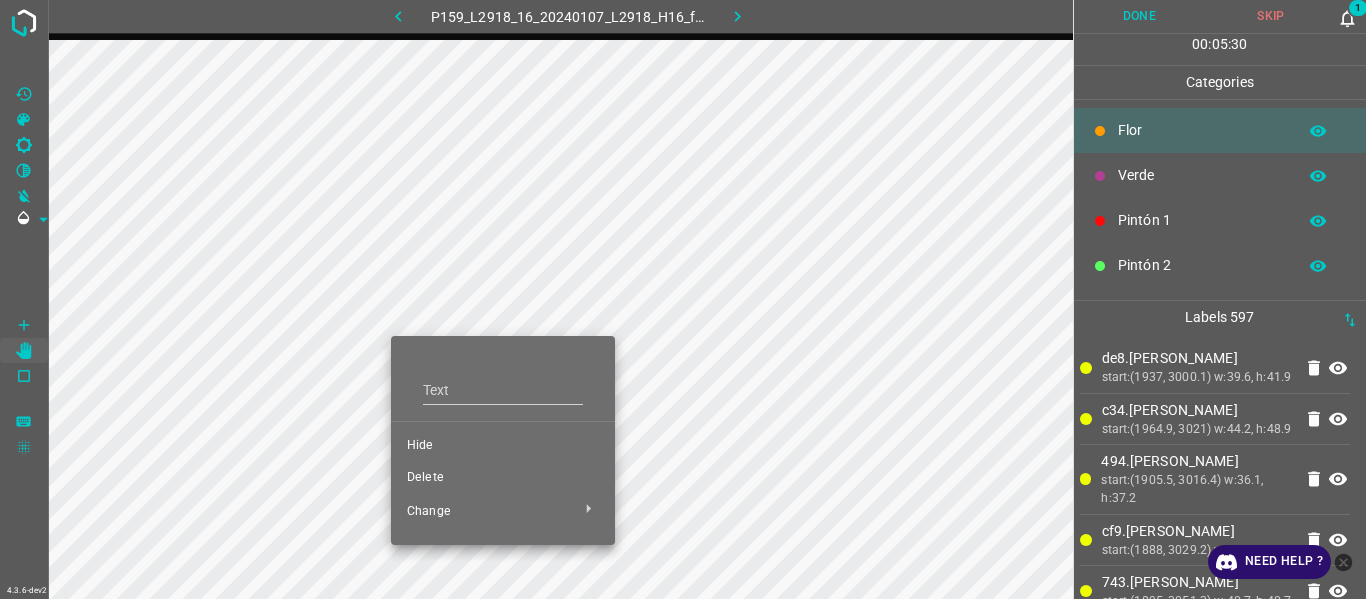 click on "Delete" at bounding box center (503, 478) 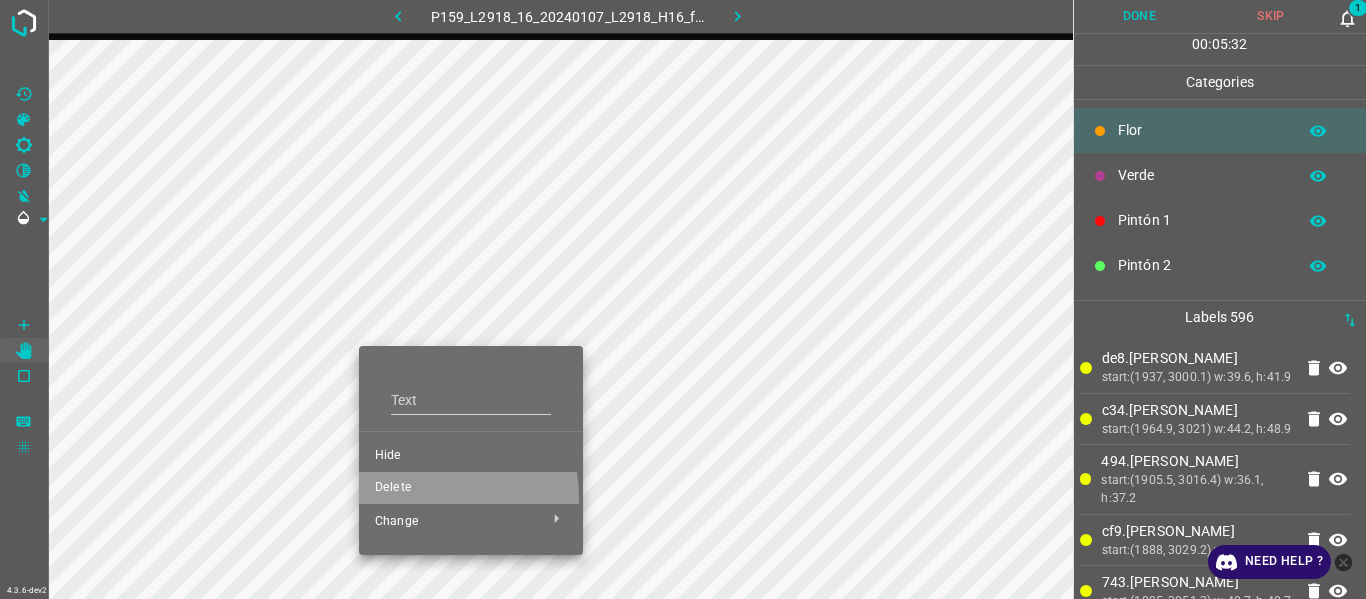 click on "Delete" at bounding box center (471, 488) 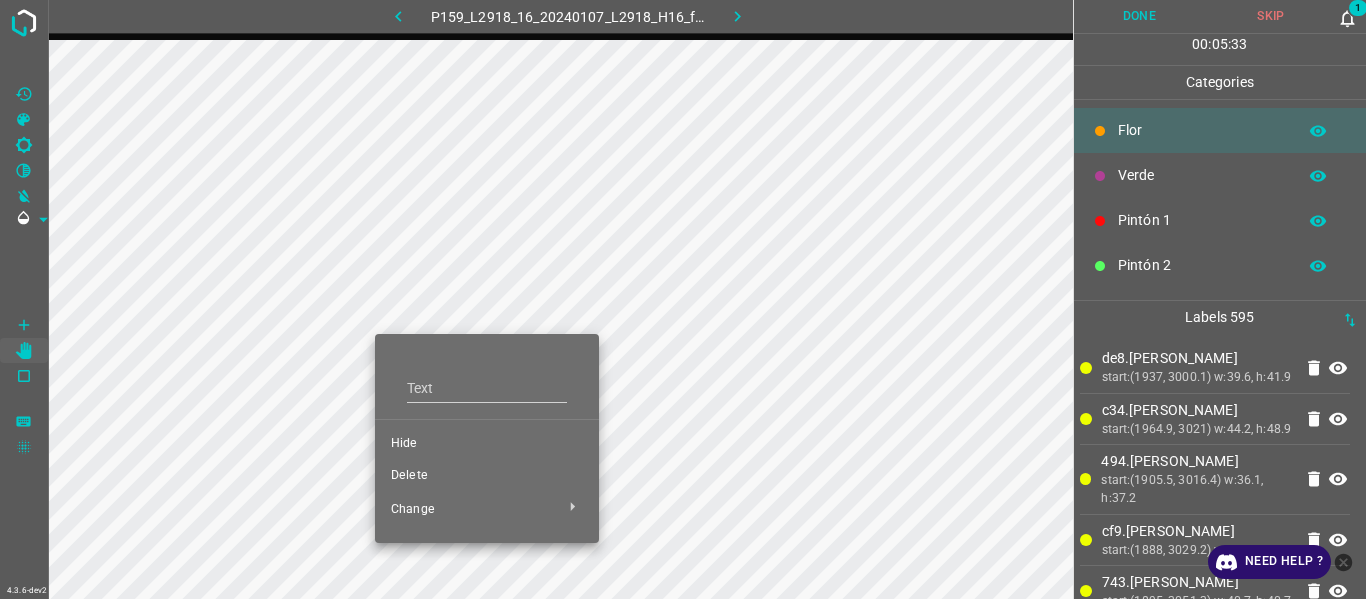 click on "Delete" at bounding box center [487, 476] 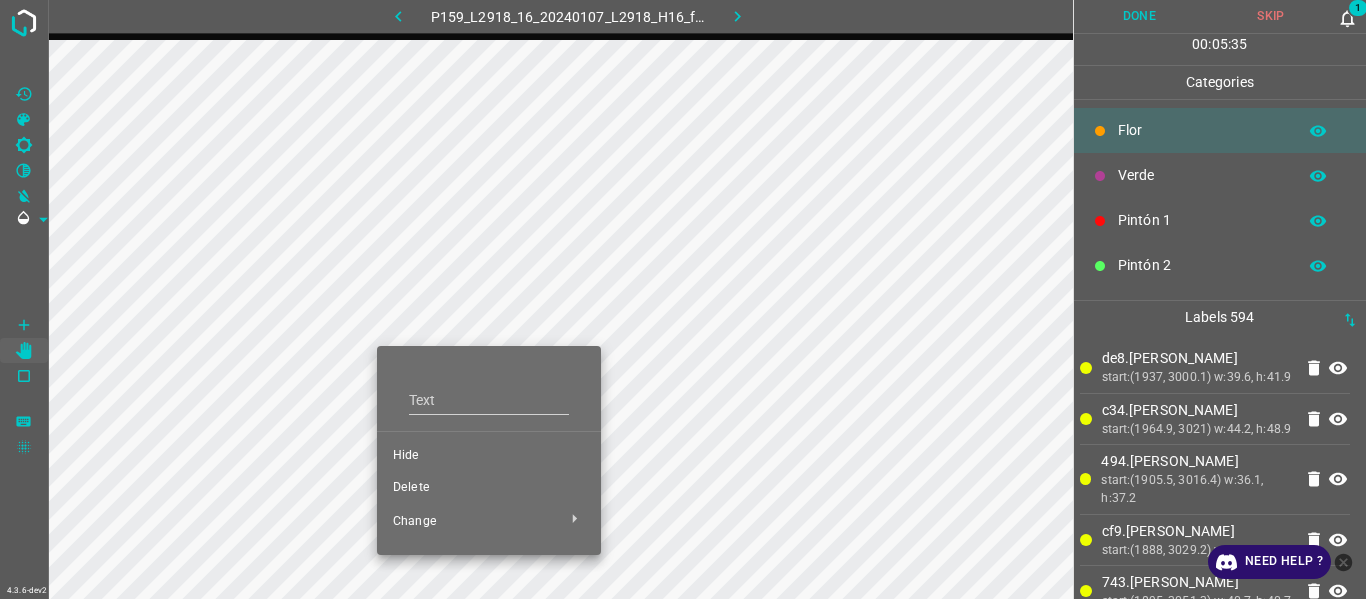click on "Delete" at bounding box center (489, 488) 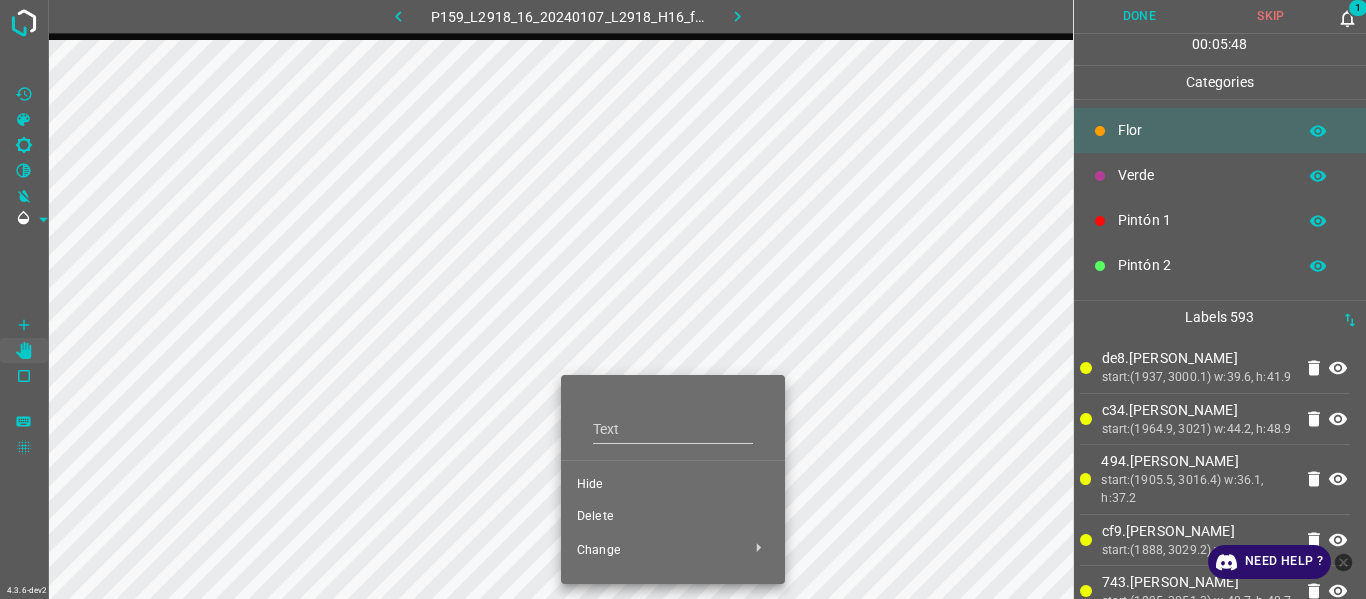 click on "Delete" at bounding box center [673, 517] 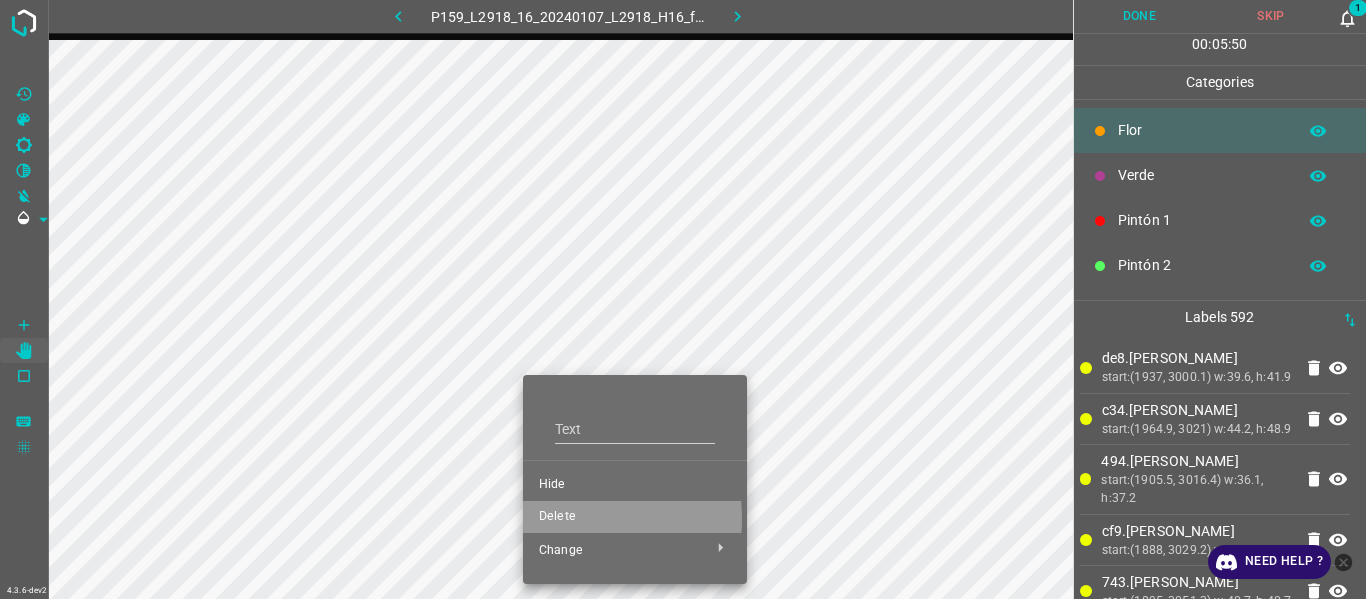 click on "Delete" at bounding box center (635, 517) 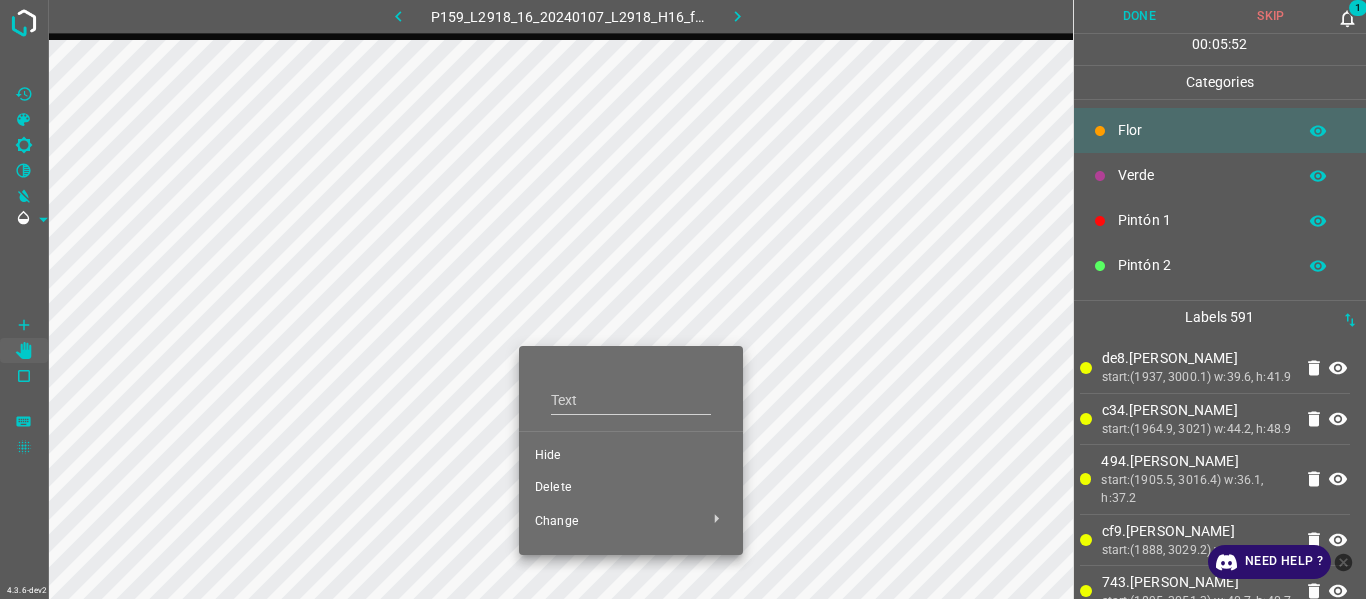 click on "Delete" at bounding box center (631, 488) 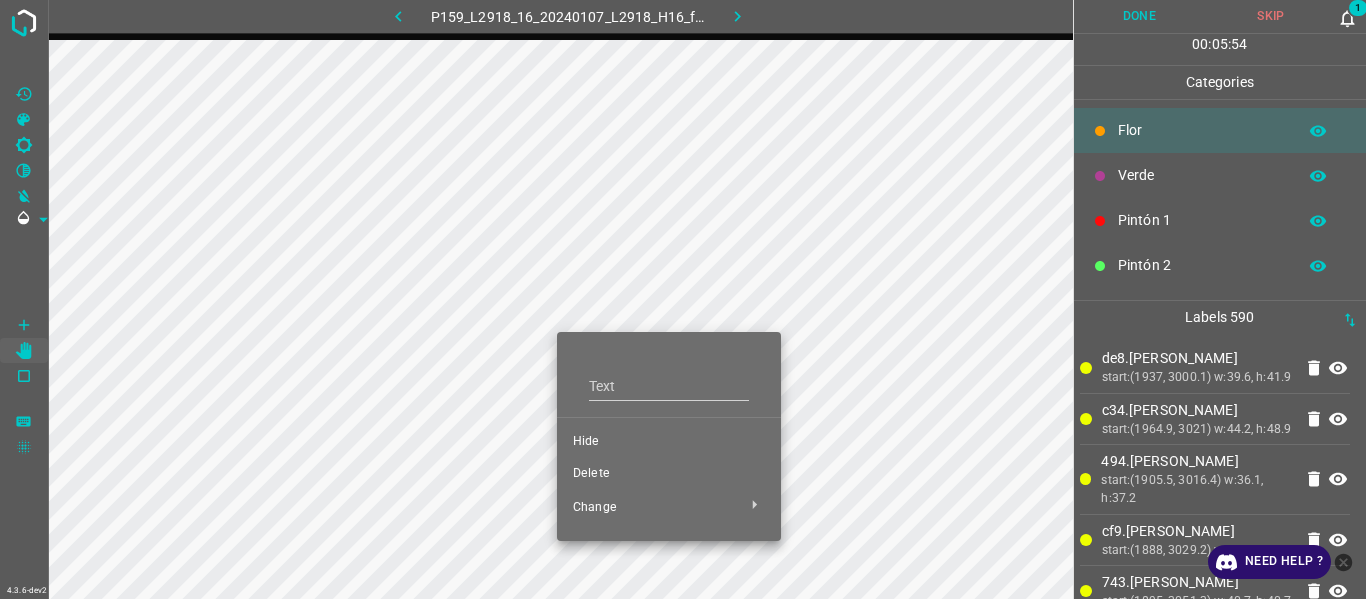 click on "Delete" at bounding box center (669, 474) 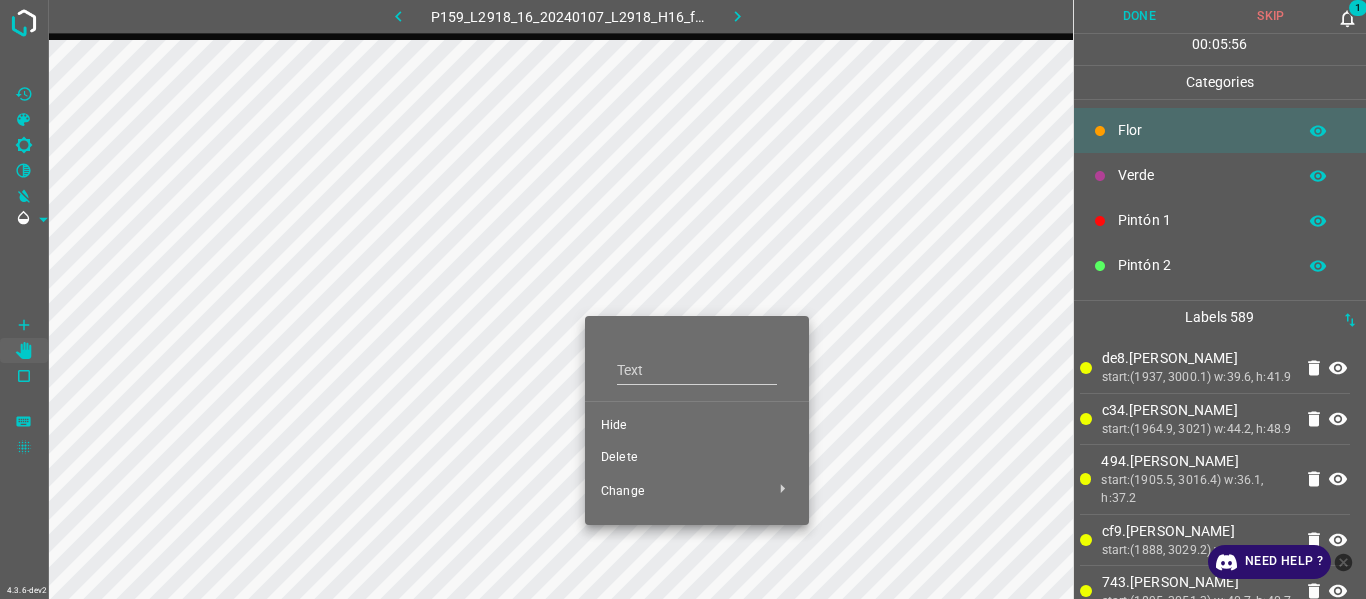 click on "Delete" at bounding box center (697, 458) 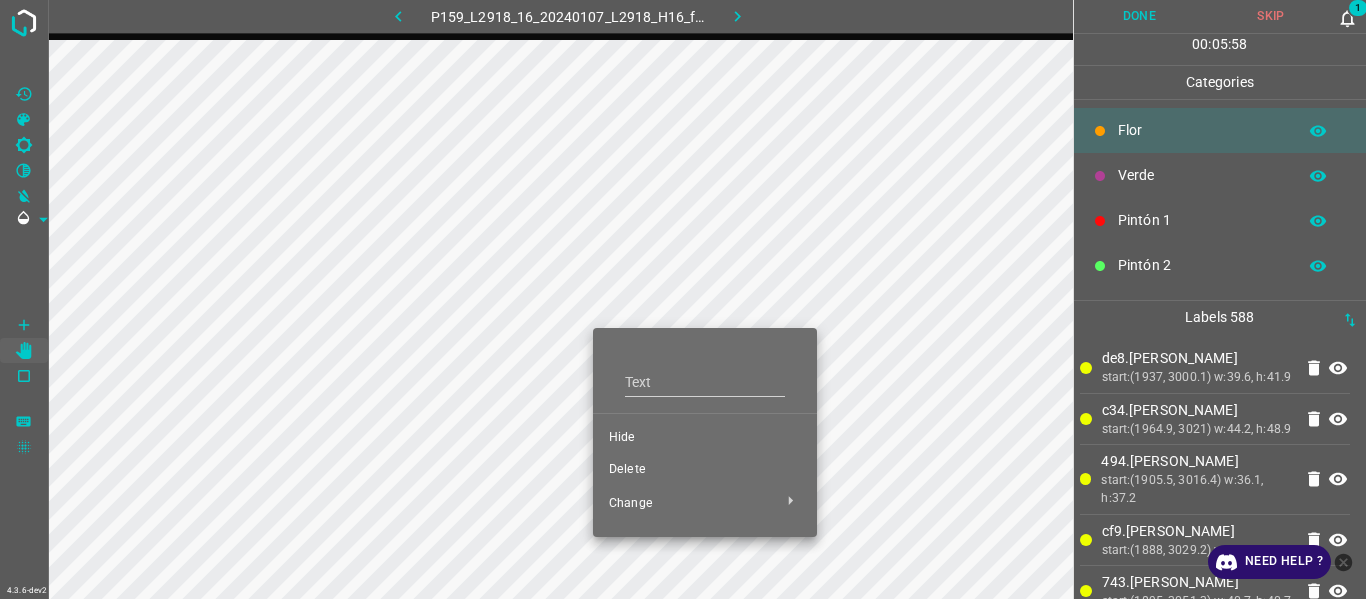 click on "Delete" at bounding box center (705, 470) 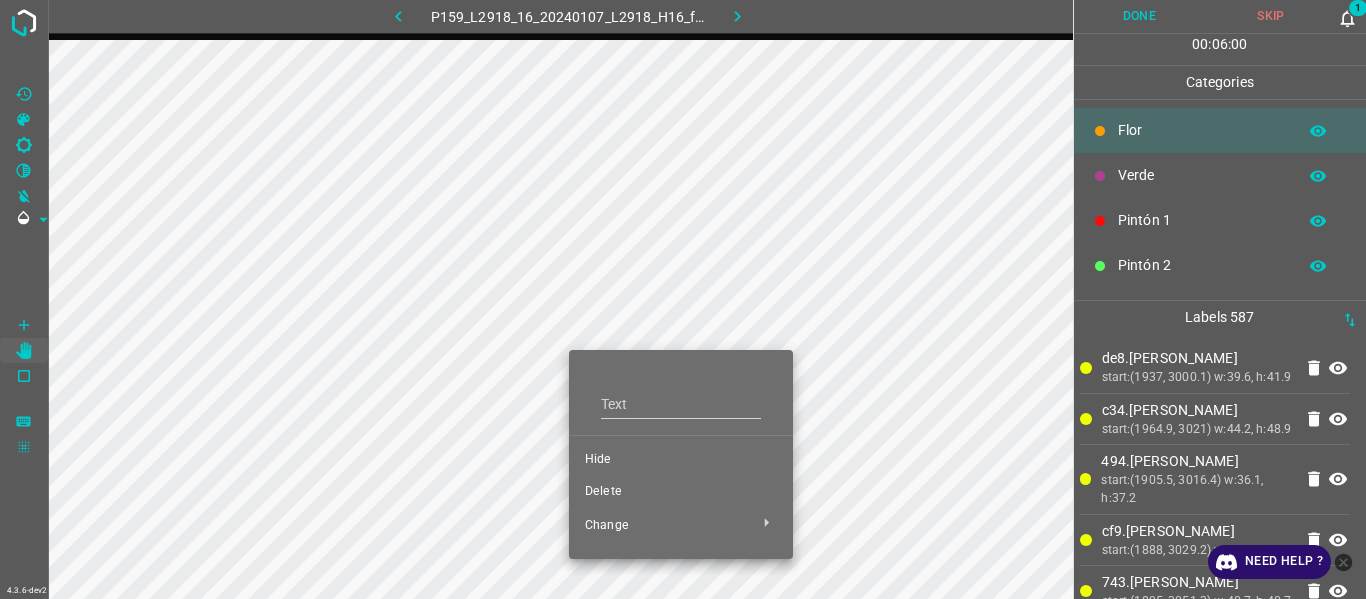 click on "Delete" at bounding box center [681, 492] 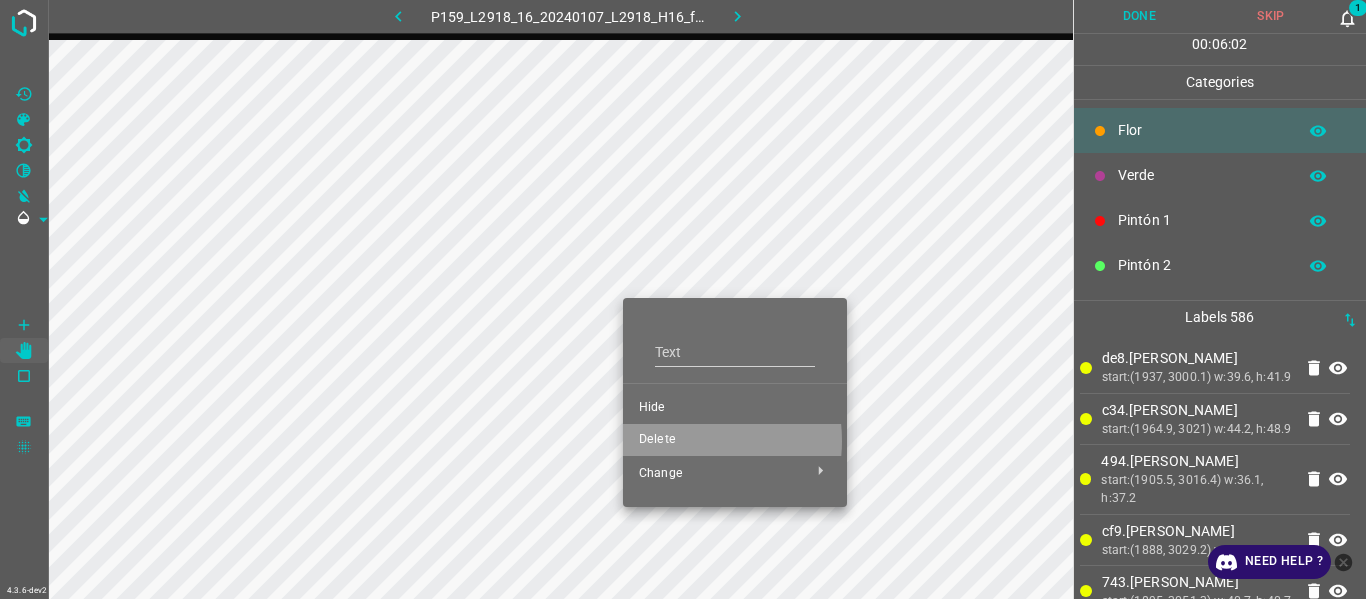 click on "Delete" at bounding box center (735, 440) 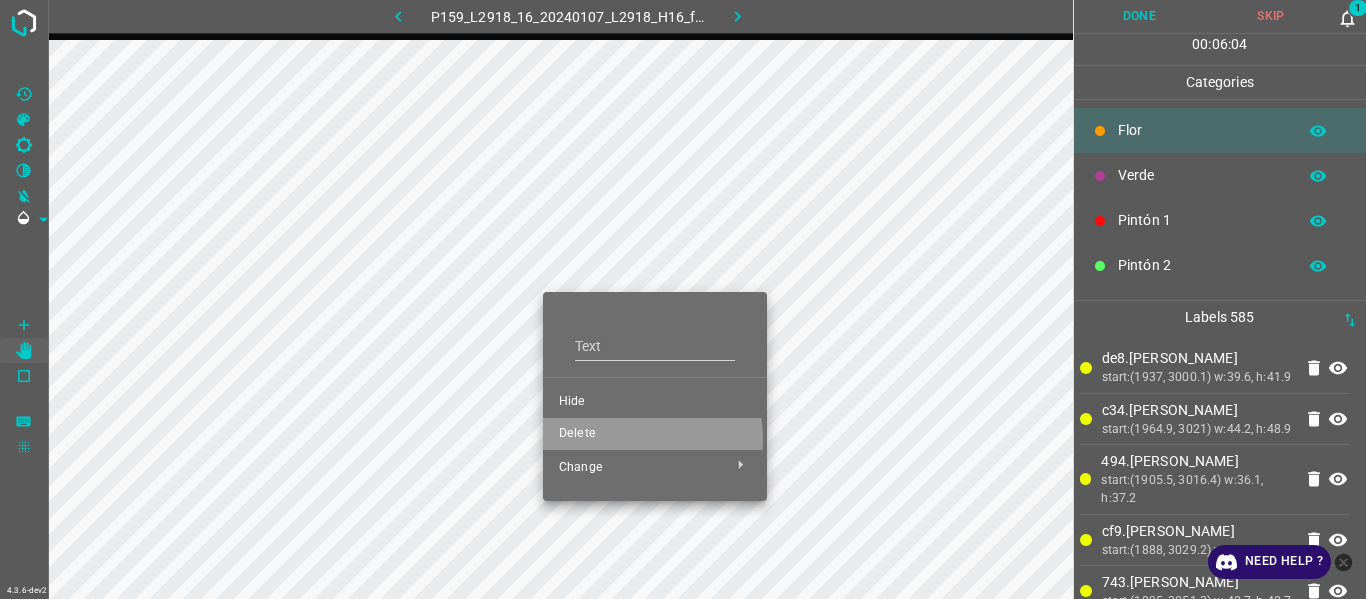 click on "Delete" at bounding box center [655, 434] 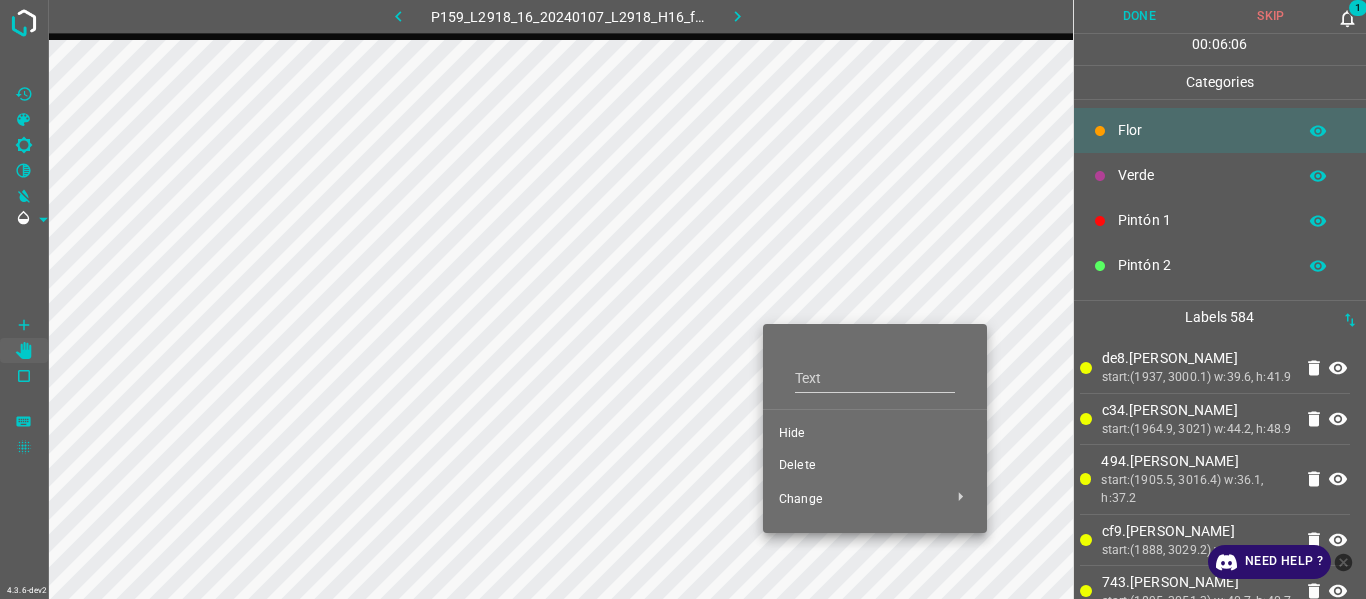 click on "Delete" at bounding box center (875, 466) 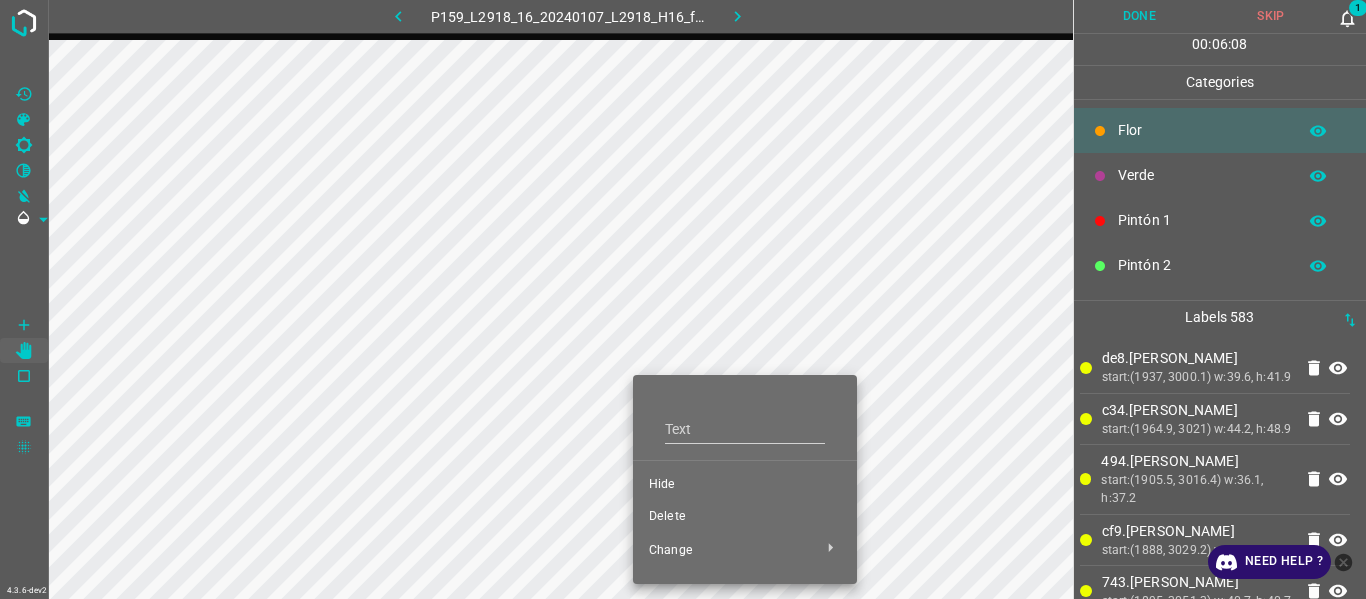 click on "Delete" at bounding box center (745, 517) 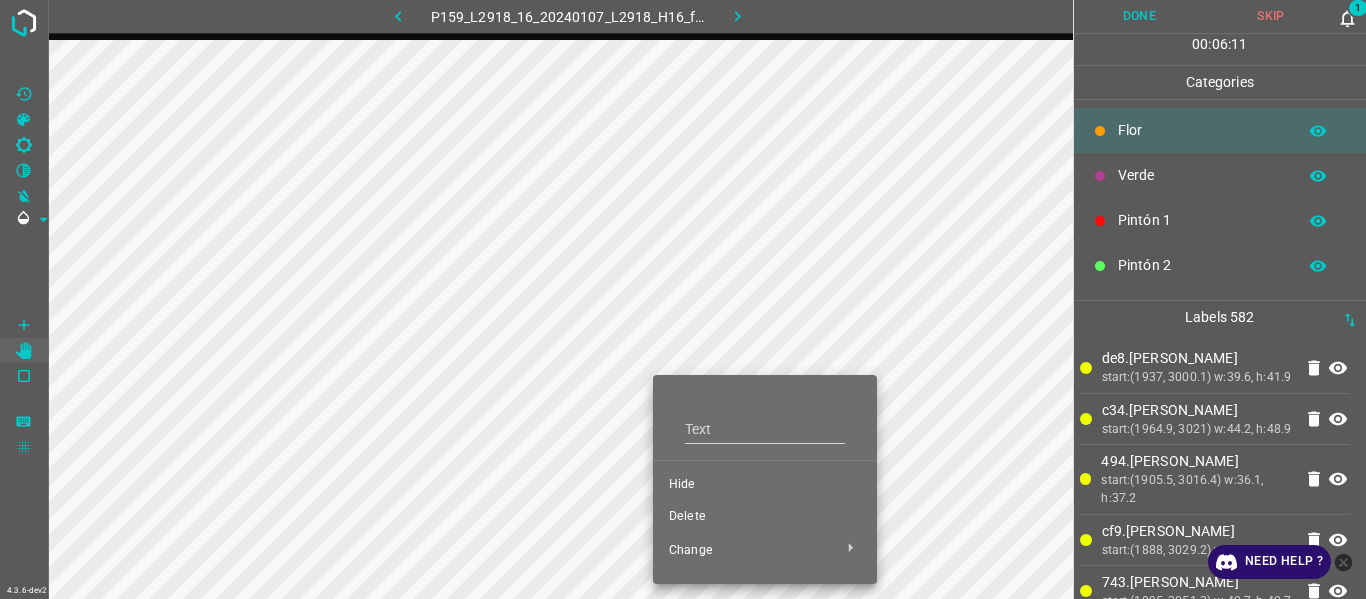 click on "Delete" at bounding box center [765, 517] 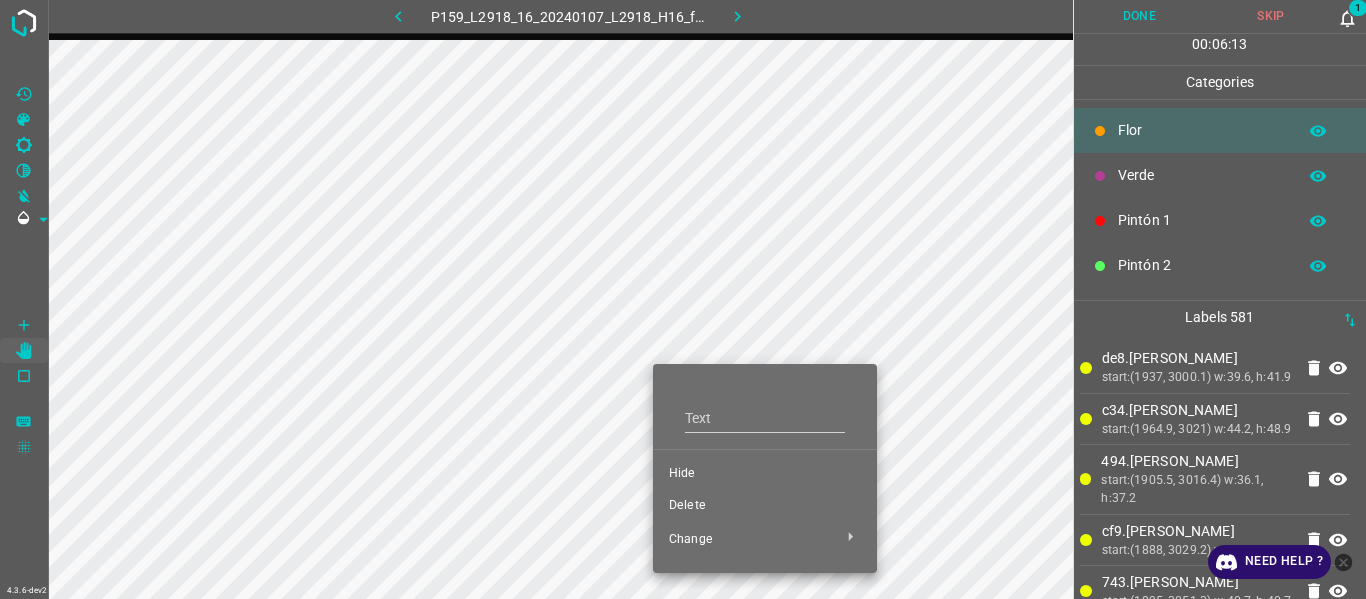click on "Delete" at bounding box center (765, 506) 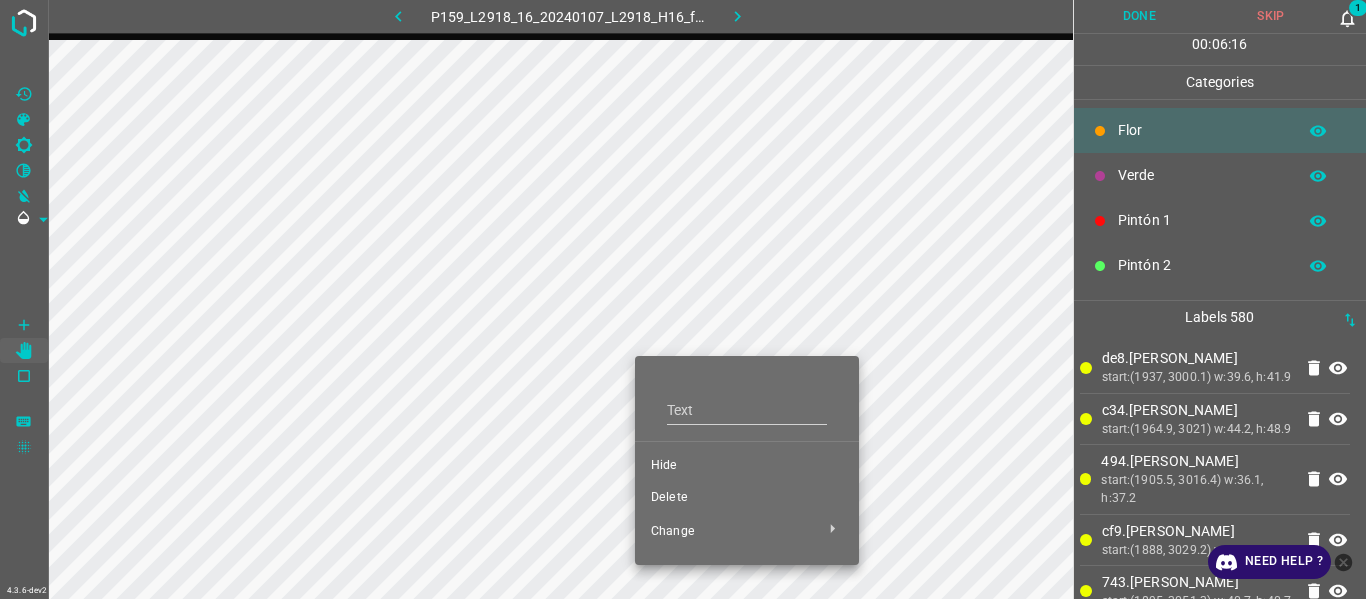 click on "Delete" at bounding box center (747, 498) 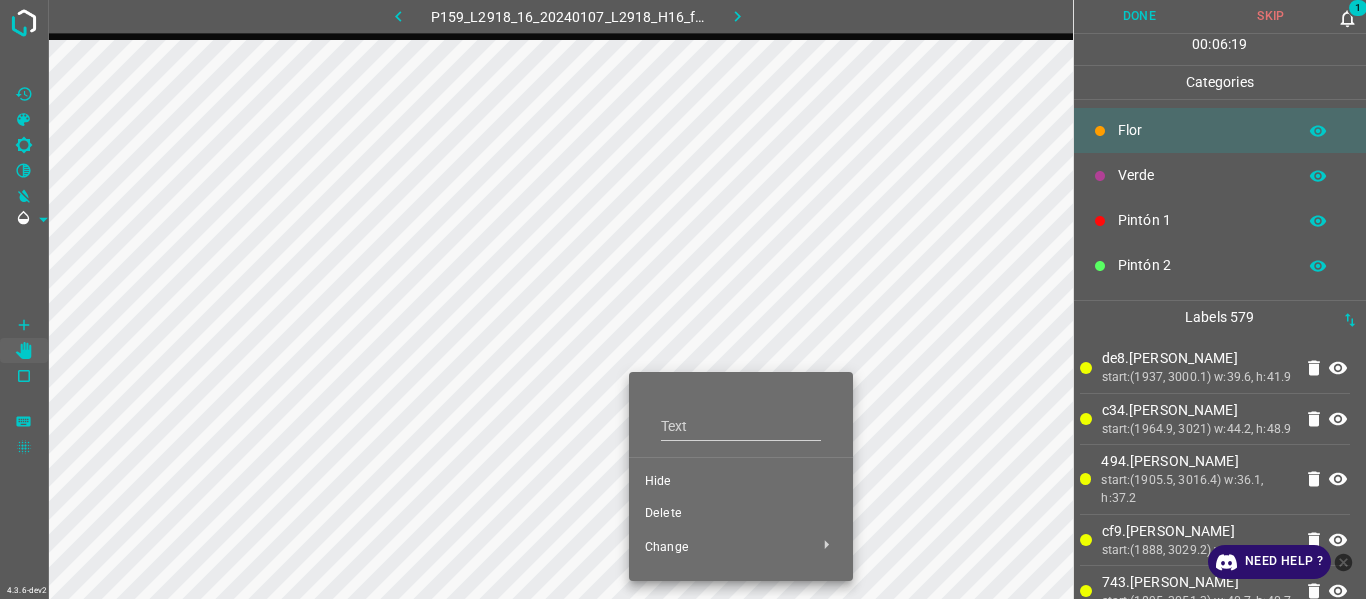 click on "Delete" at bounding box center (741, 514) 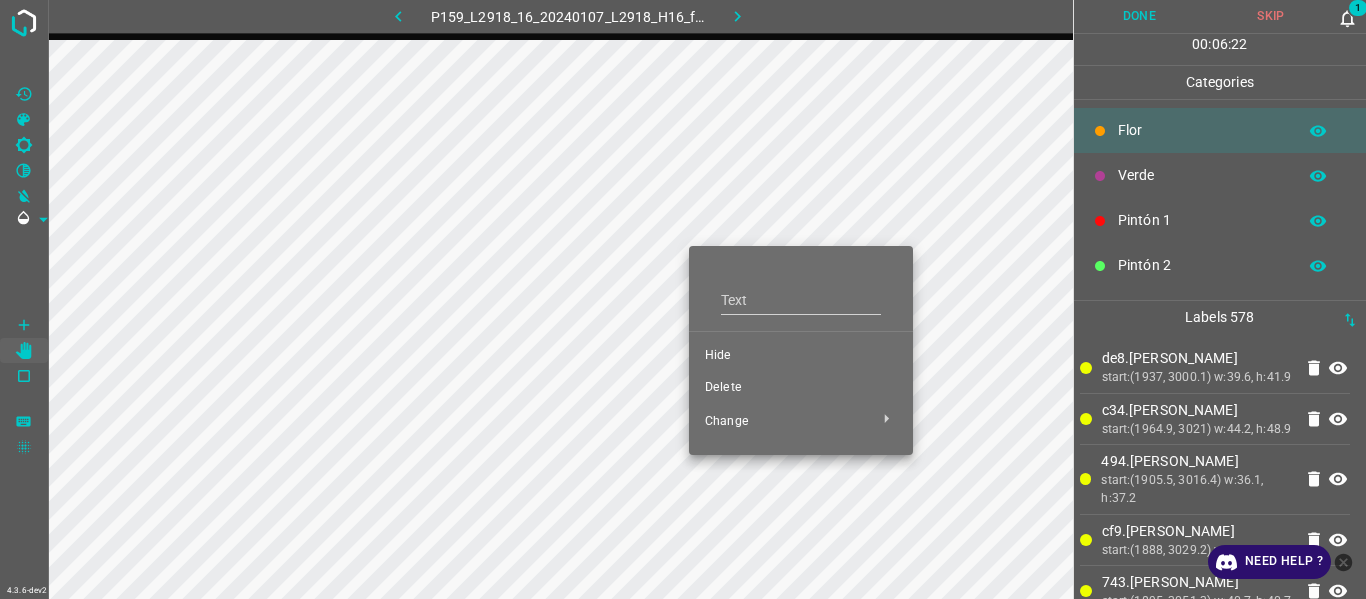click on "Delete" at bounding box center [801, 388] 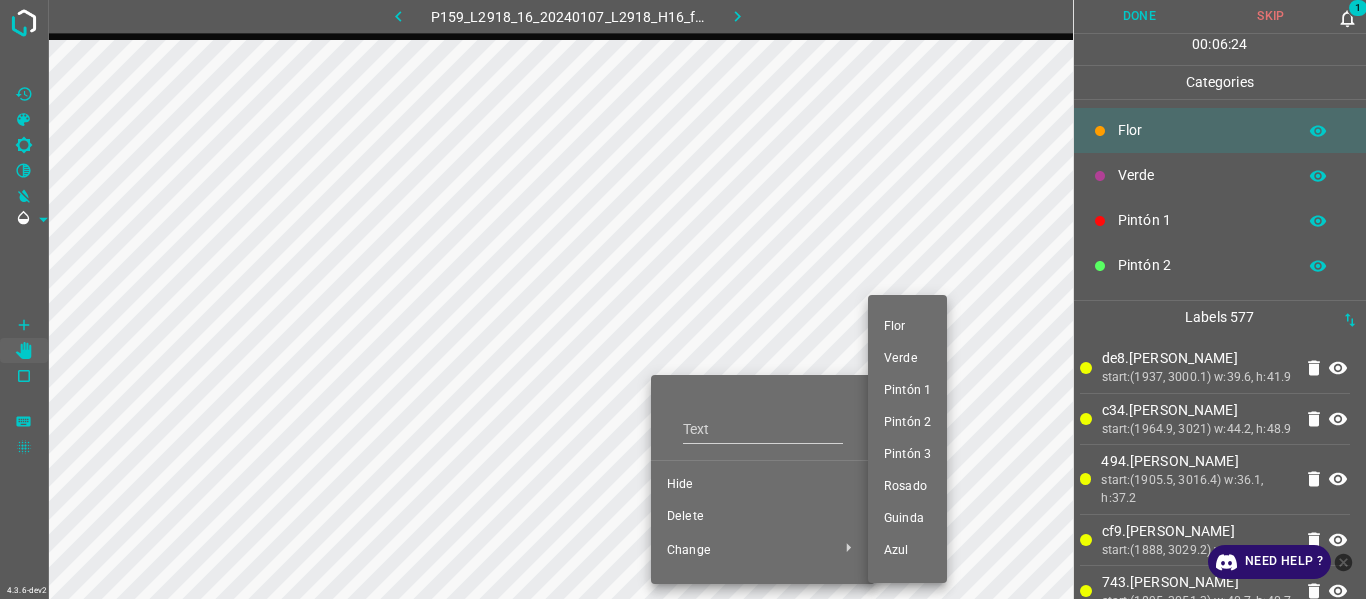 click at bounding box center (683, 299) 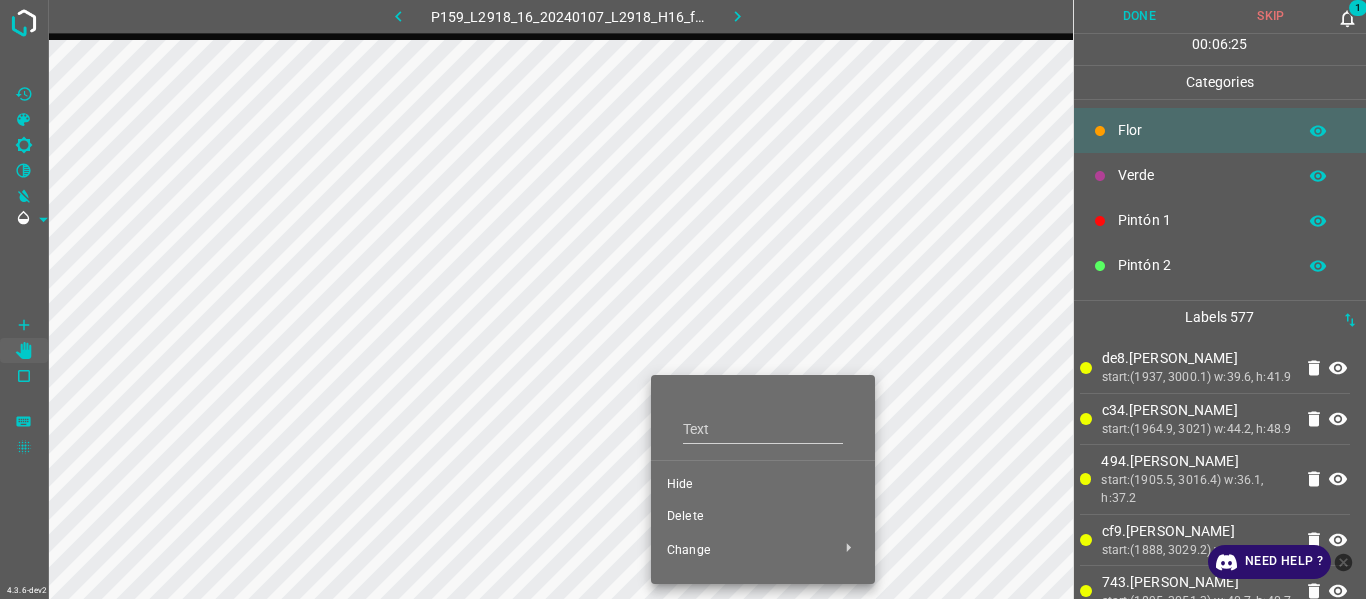 click on "Delete" at bounding box center (763, 517) 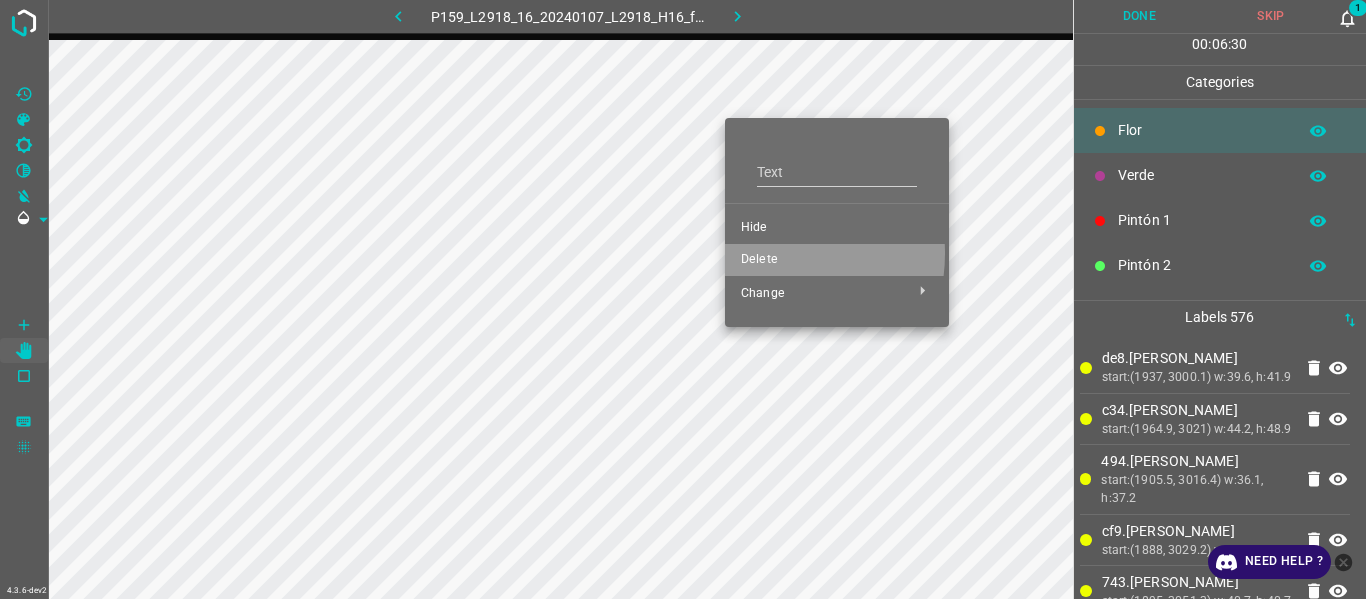 click on "Delete" at bounding box center (837, 260) 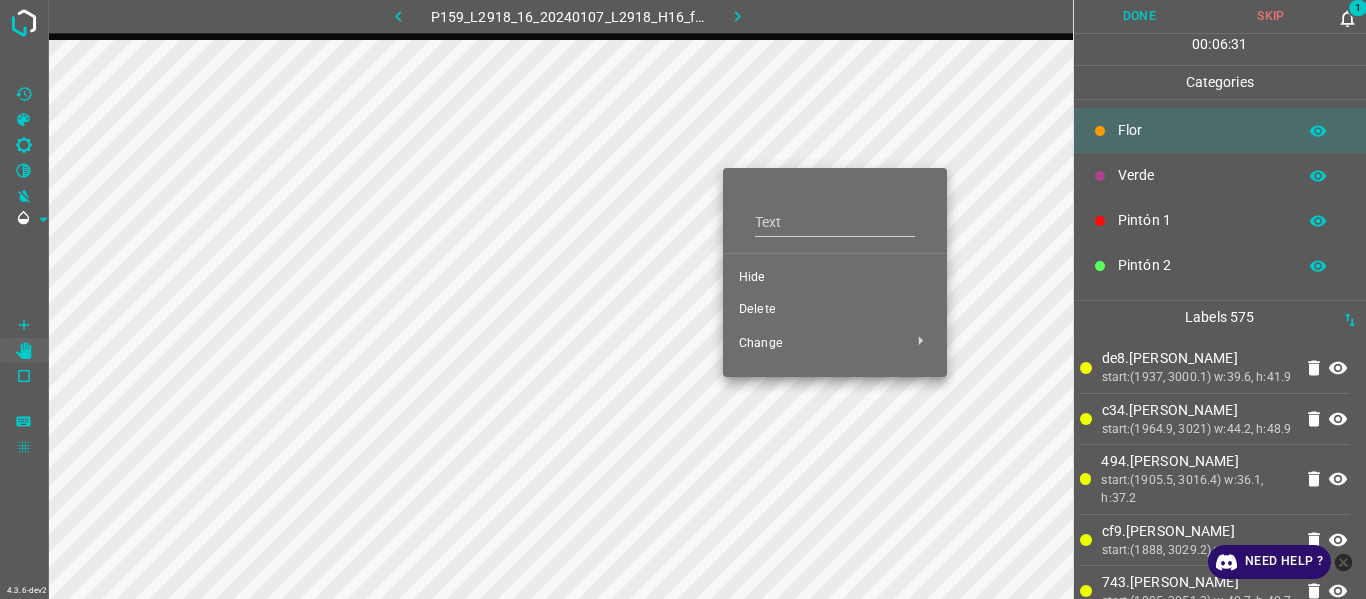 click on "Delete" at bounding box center [835, 310] 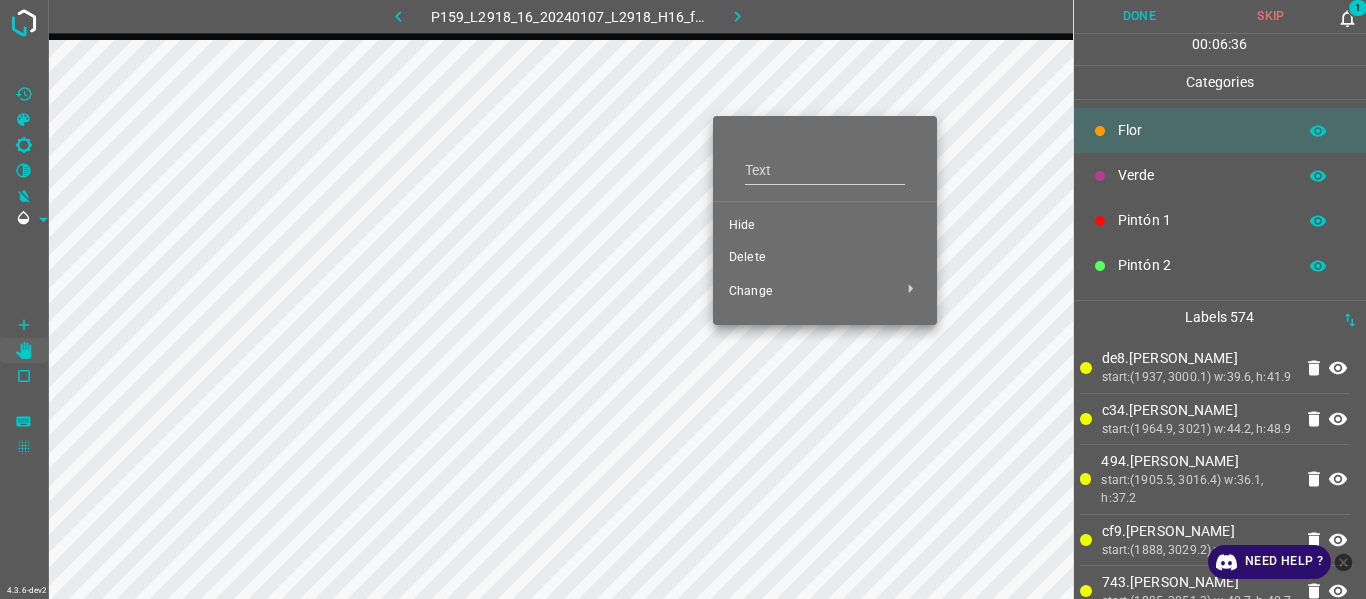 click on "Delete" at bounding box center (825, 258) 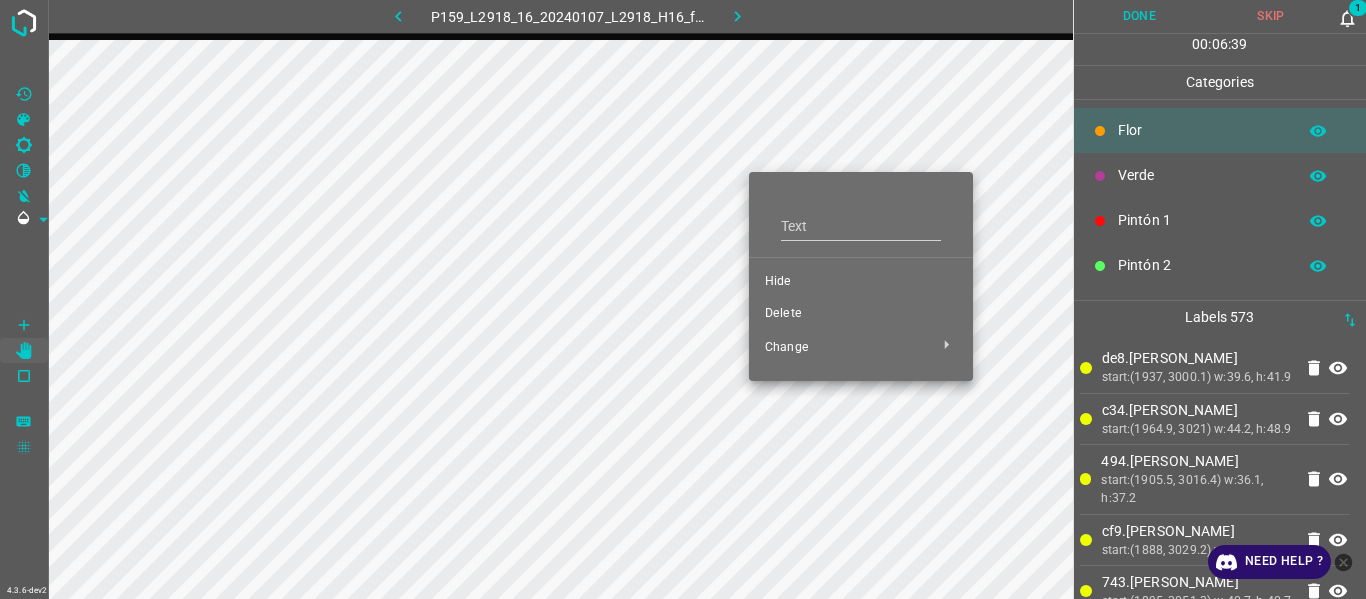click on "Delete" at bounding box center [861, 314] 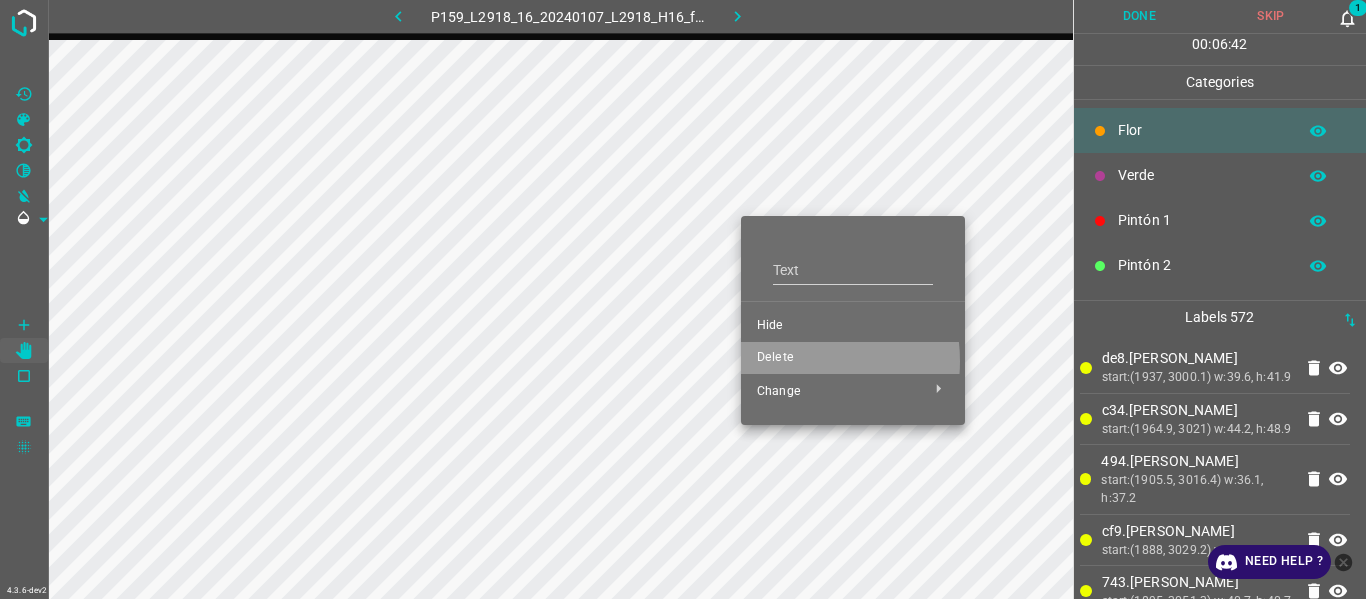 click on "Delete" at bounding box center (853, 358) 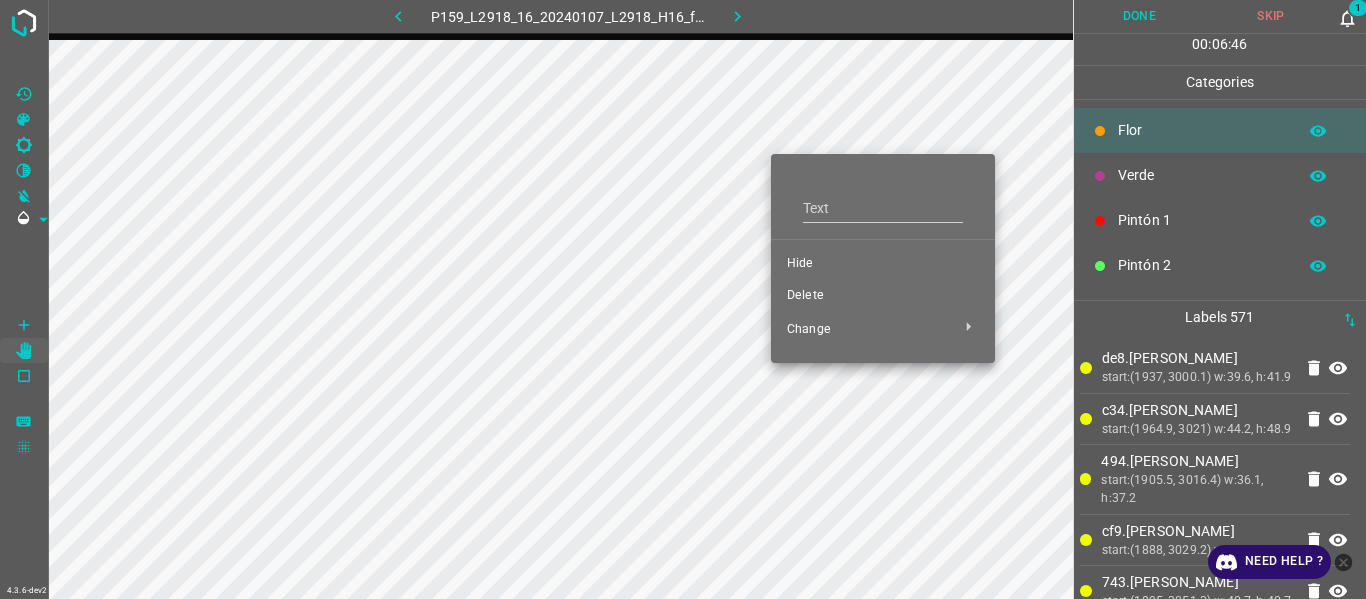 click on "Delete" at bounding box center (883, 296) 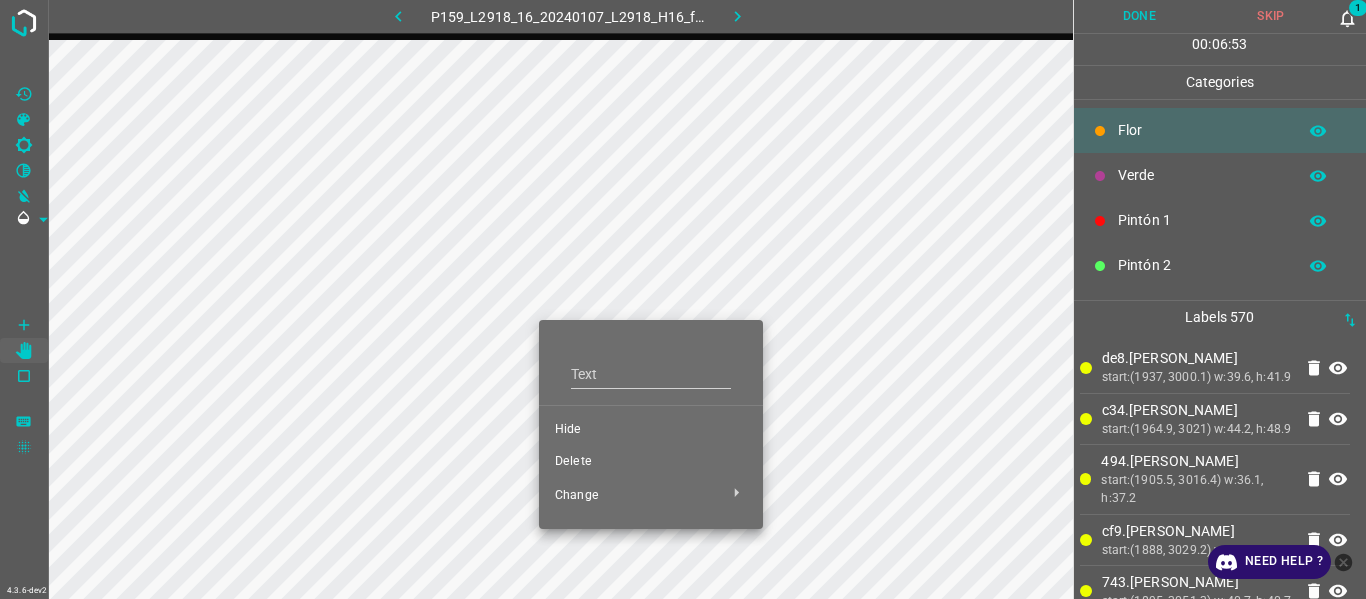click on "Delete" at bounding box center [651, 462] 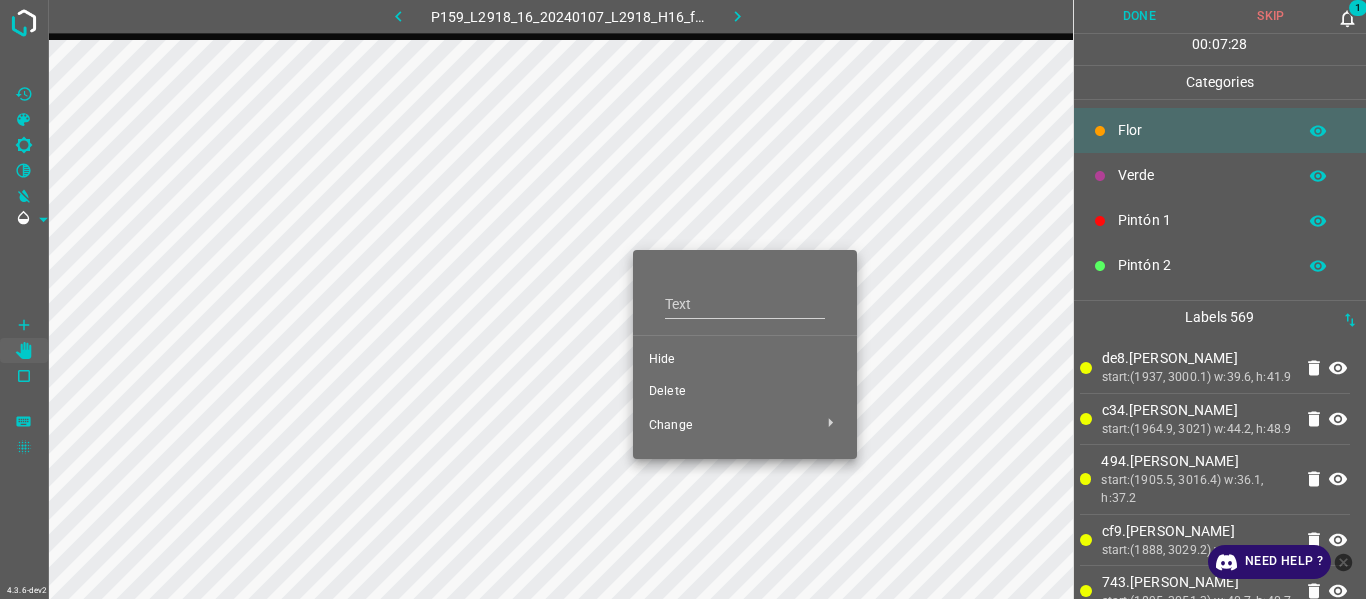 click on "Delete" at bounding box center [745, 392] 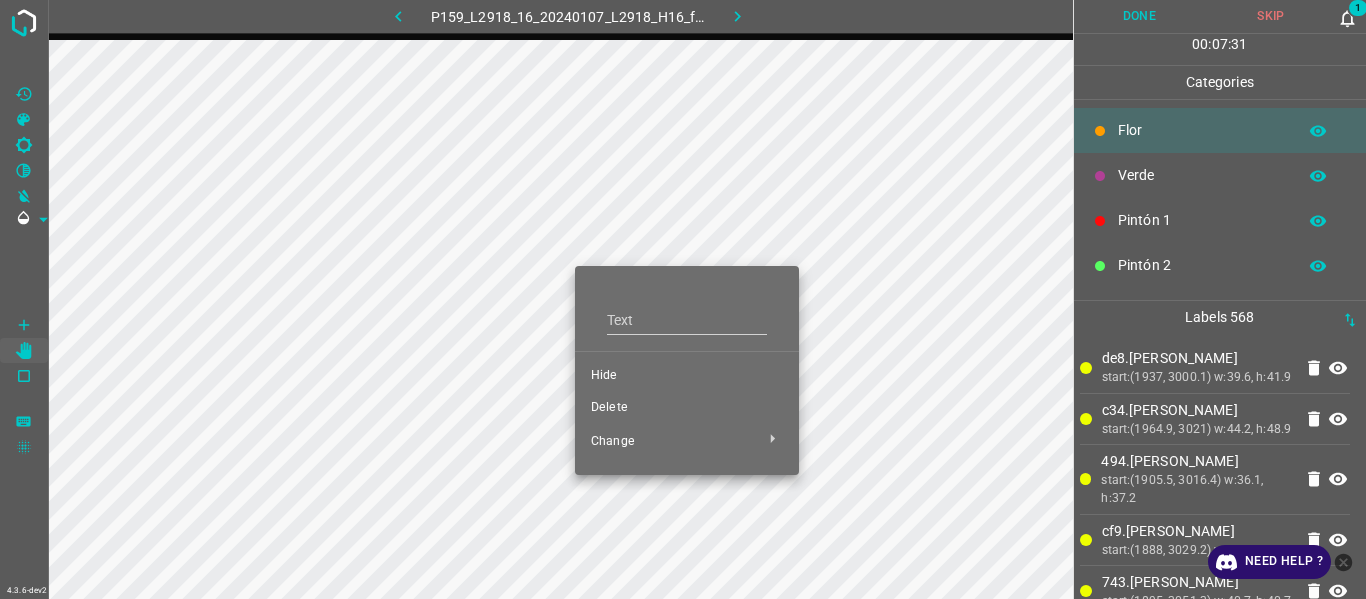 click on "Delete" at bounding box center (687, 408) 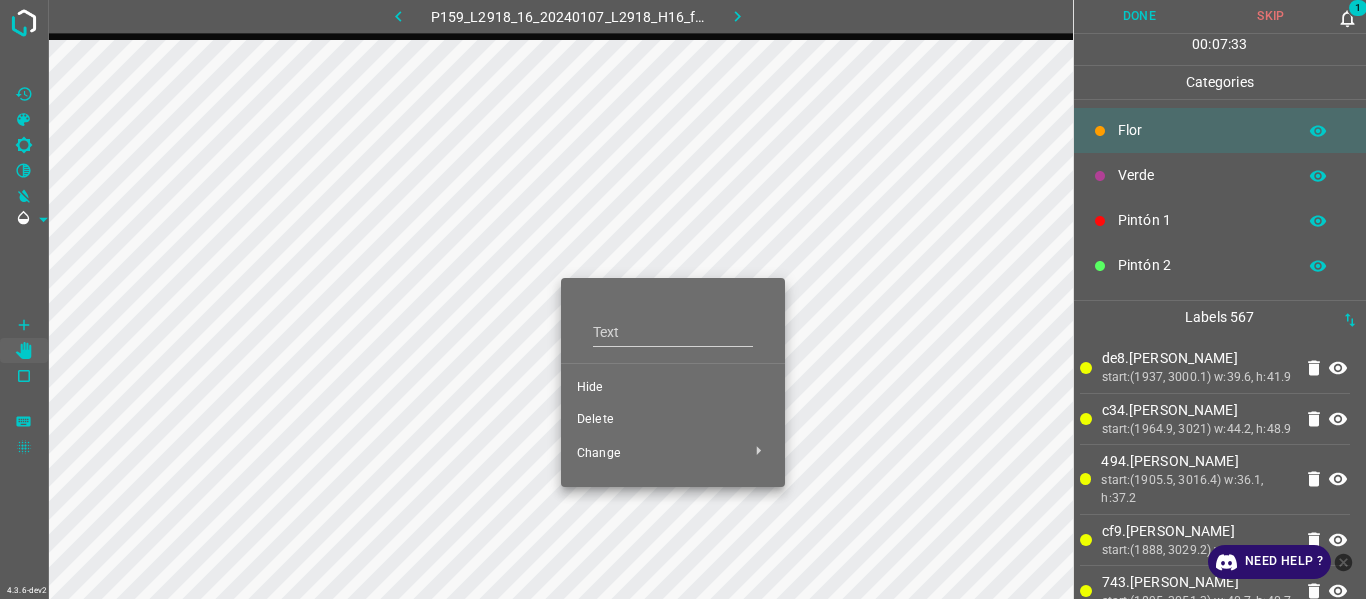 click on "Delete" at bounding box center [673, 420] 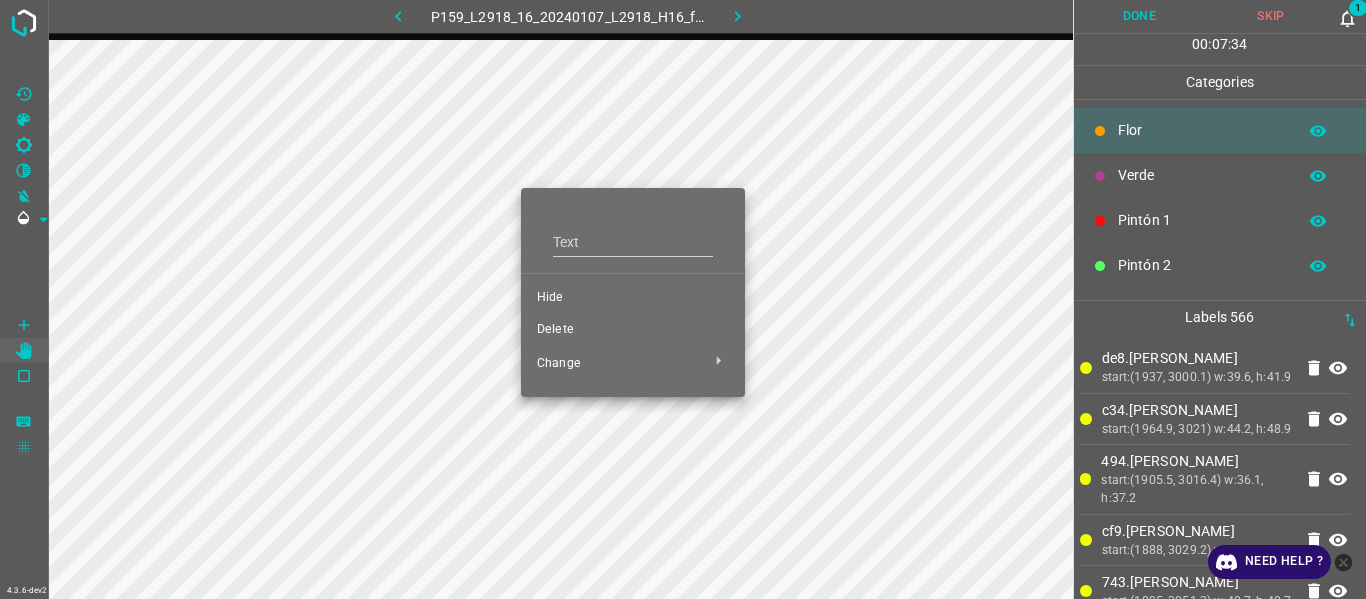 click on "Delete" at bounding box center [633, 330] 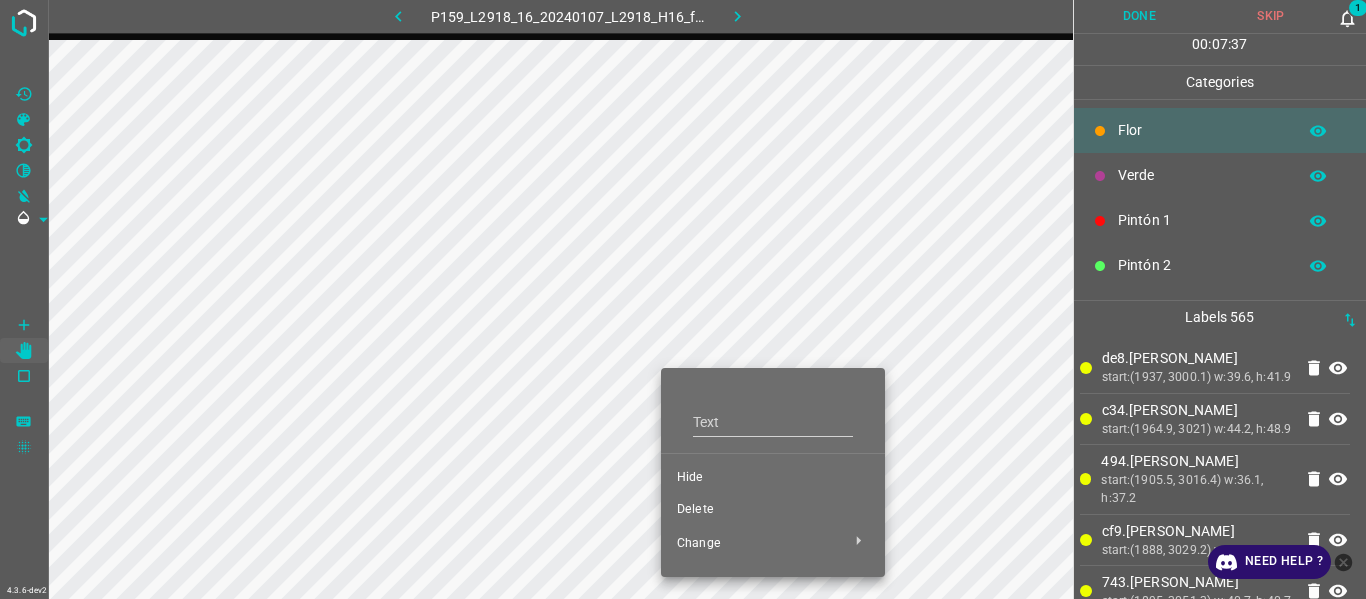 click on "Delete" at bounding box center [773, 510] 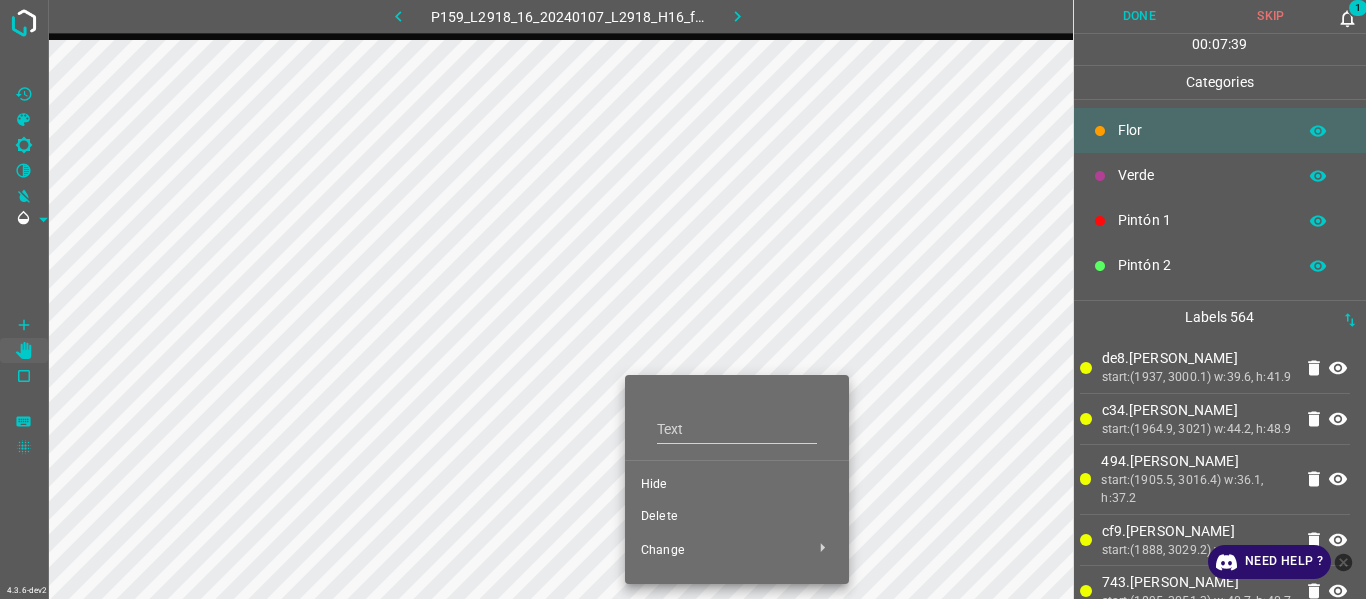 click on "Delete" at bounding box center (737, 517) 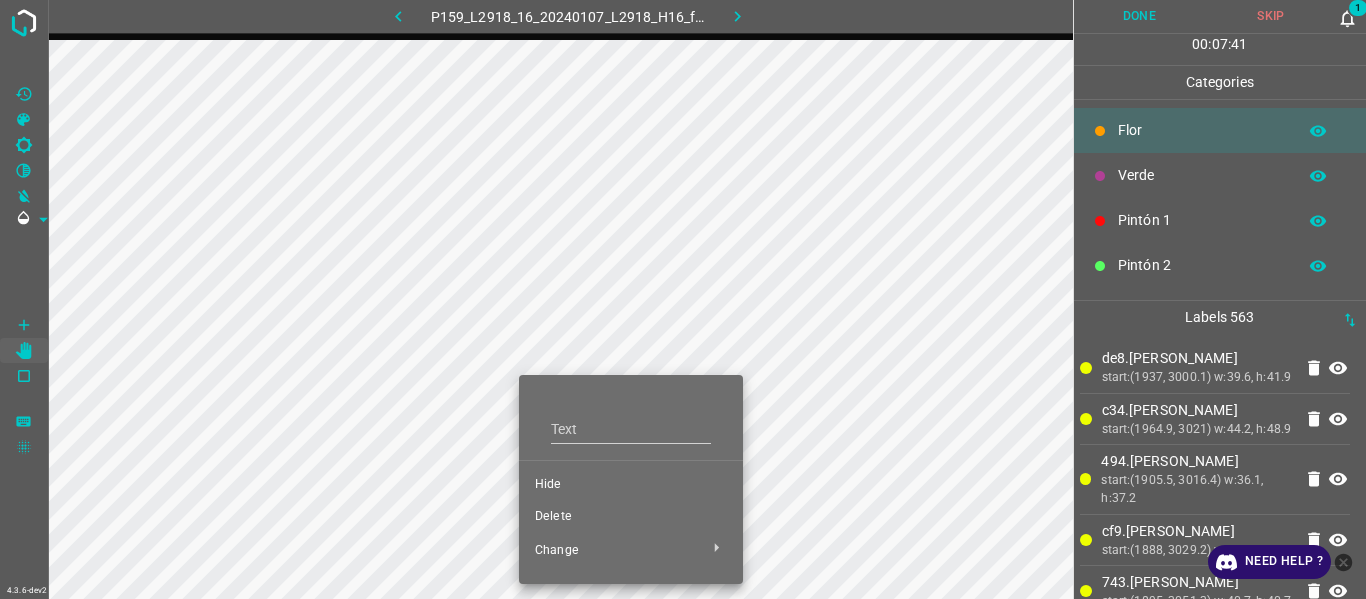 click on "Delete" at bounding box center [631, 517] 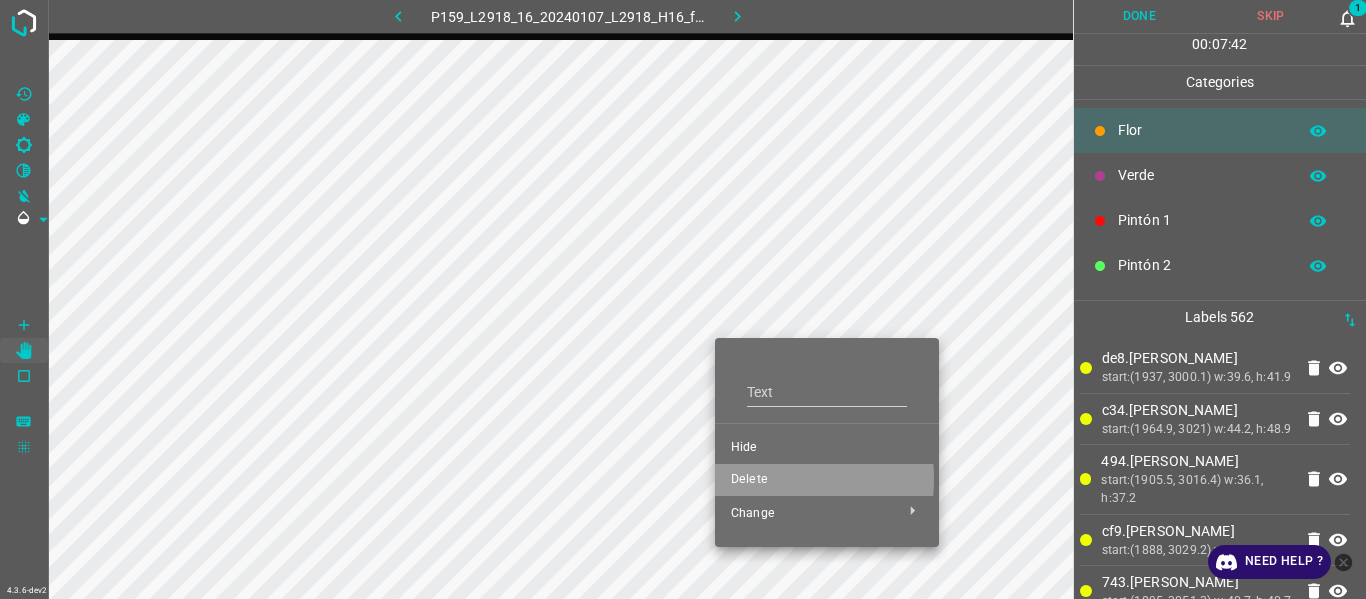 click on "Delete" at bounding box center [827, 480] 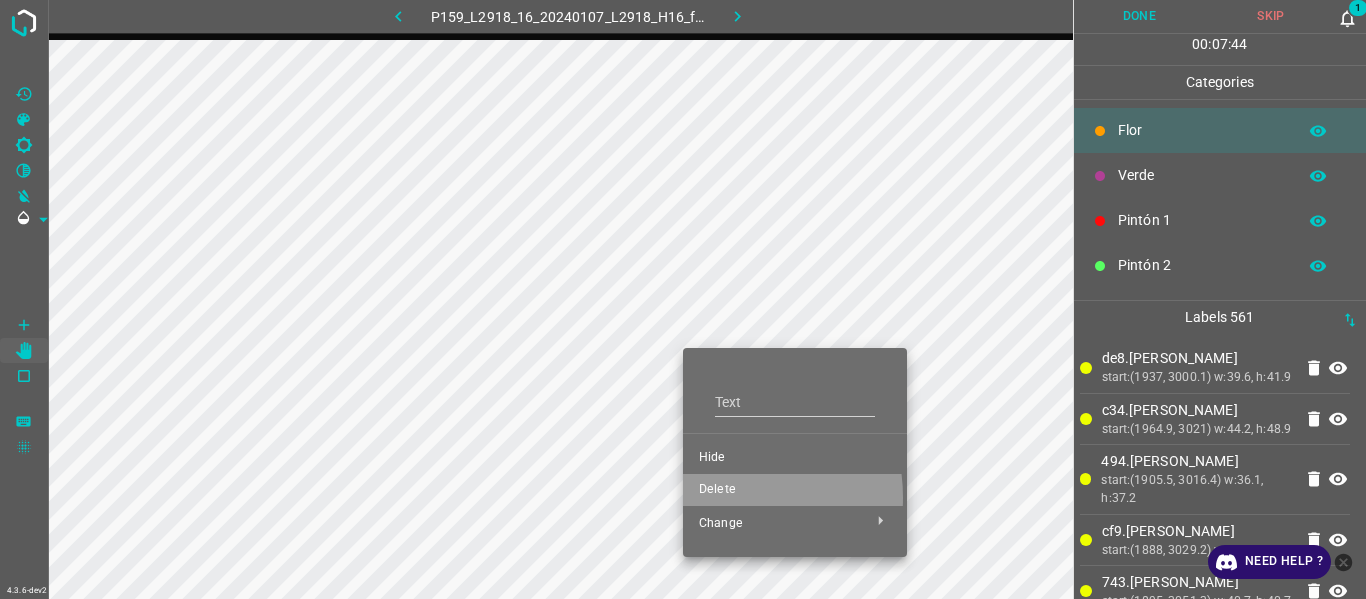 click on "Delete" at bounding box center (795, 490) 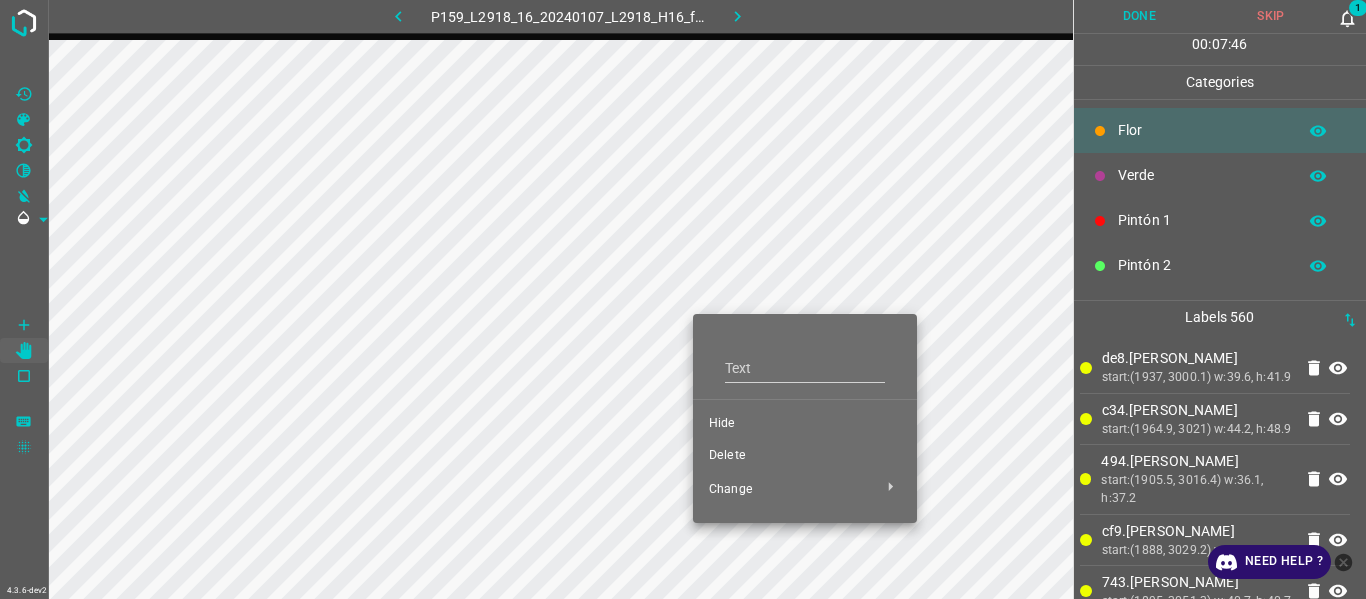 click on "Delete" at bounding box center [805, 456] 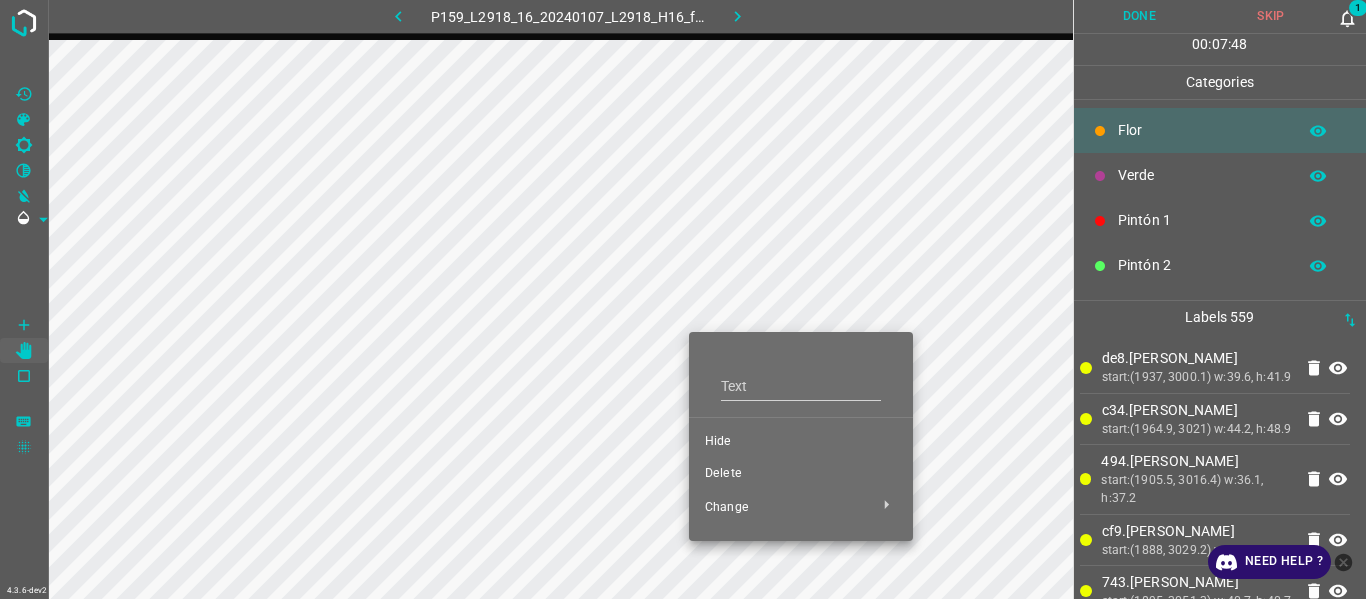 click on "Delete" at bounding box center (801, 474) 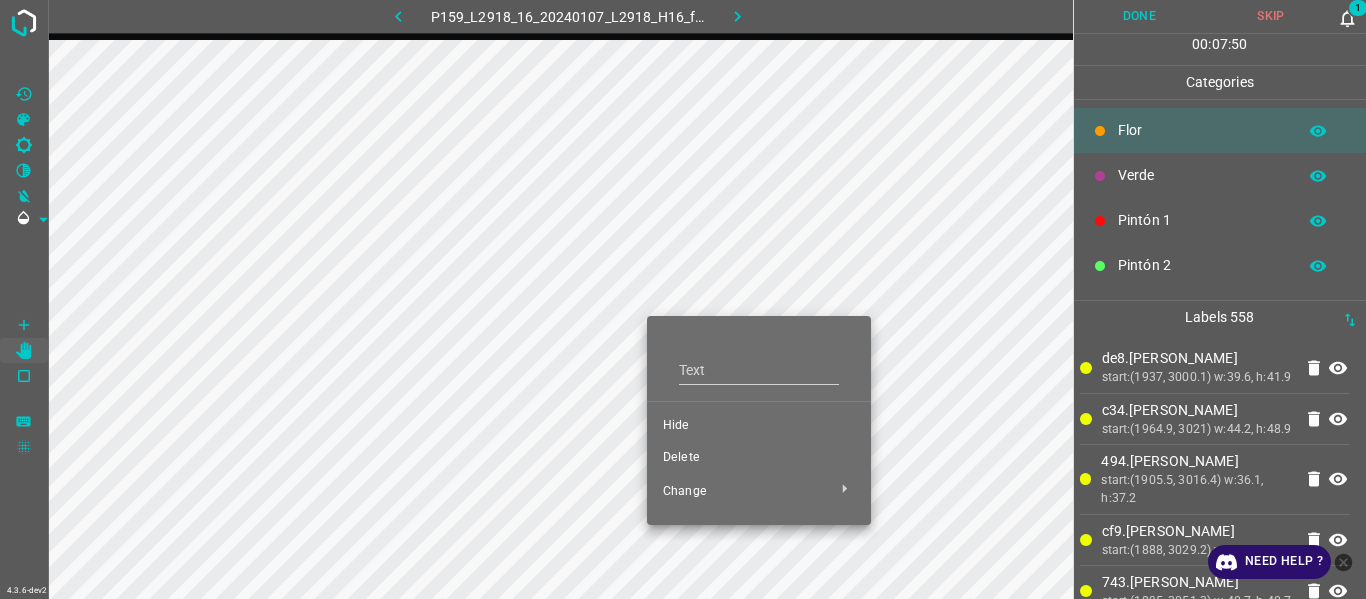 click on "Delete" at bounding box center (759, 458) 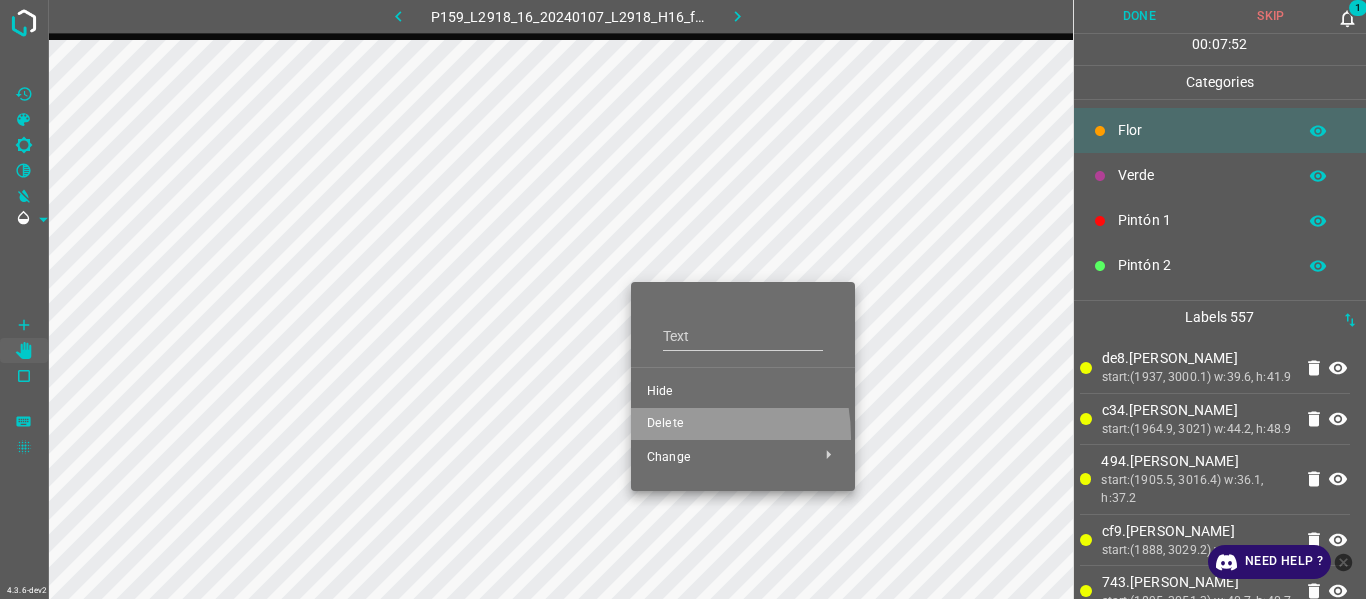 click on "Delete" at bounding box center [743, 424] 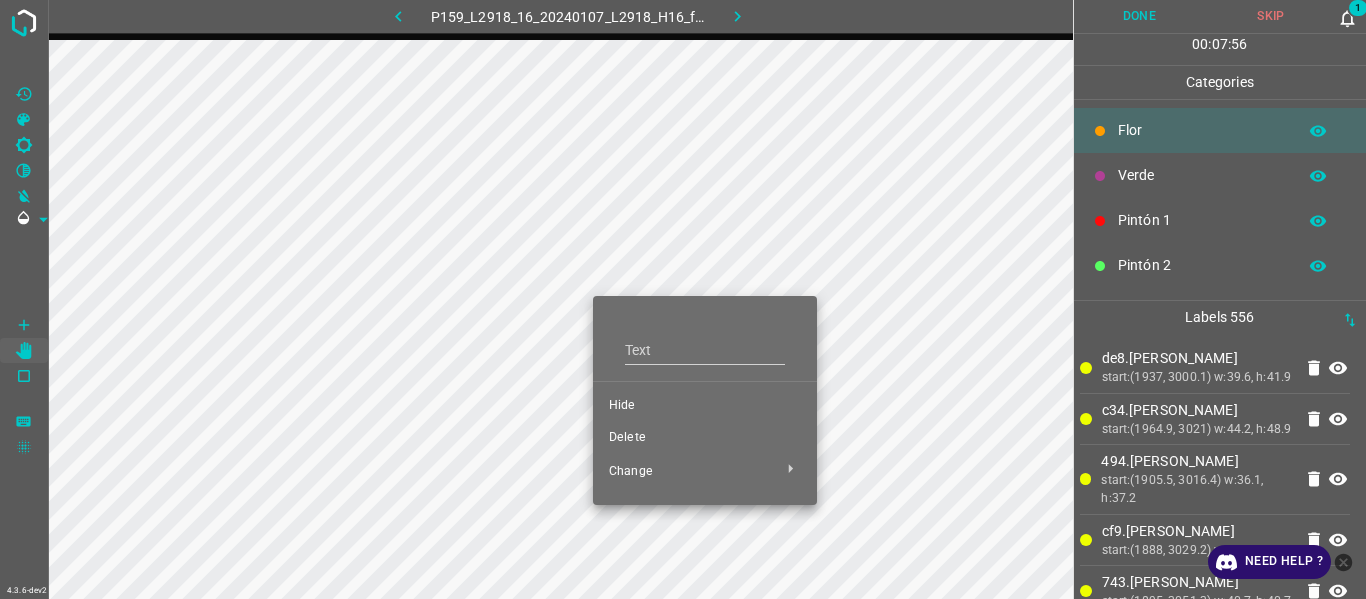 click on "Delete" at bounding box center [705, 438] 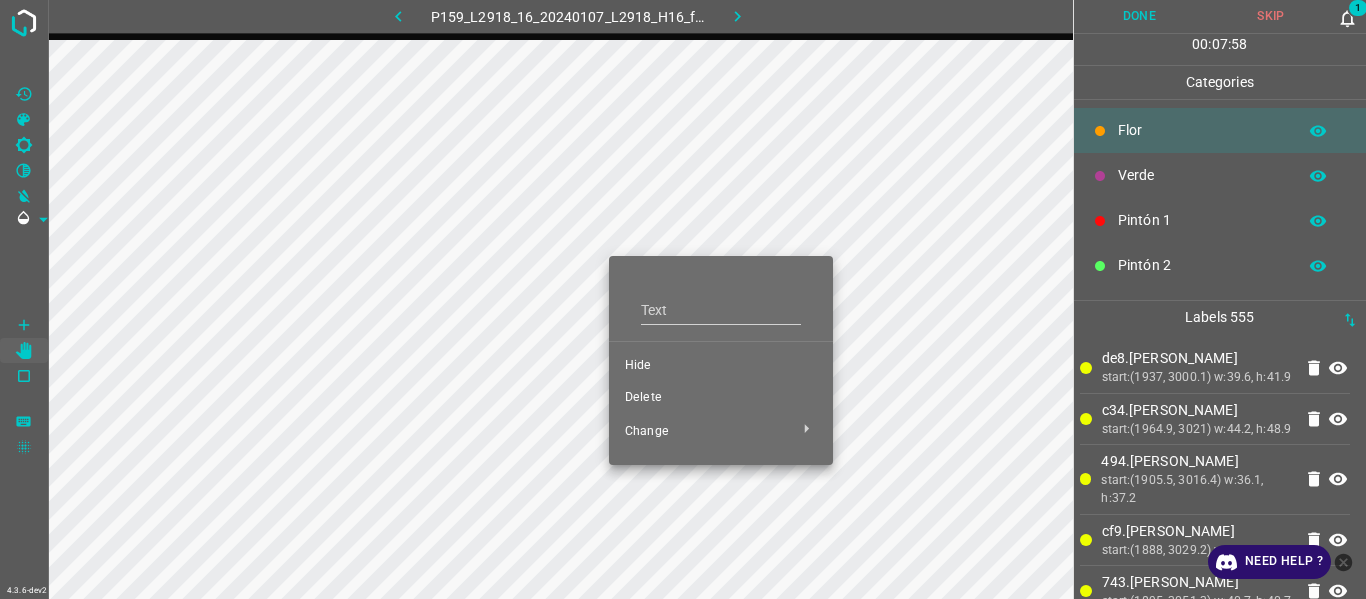 click on "Delete" at bounding box center (721, 398) 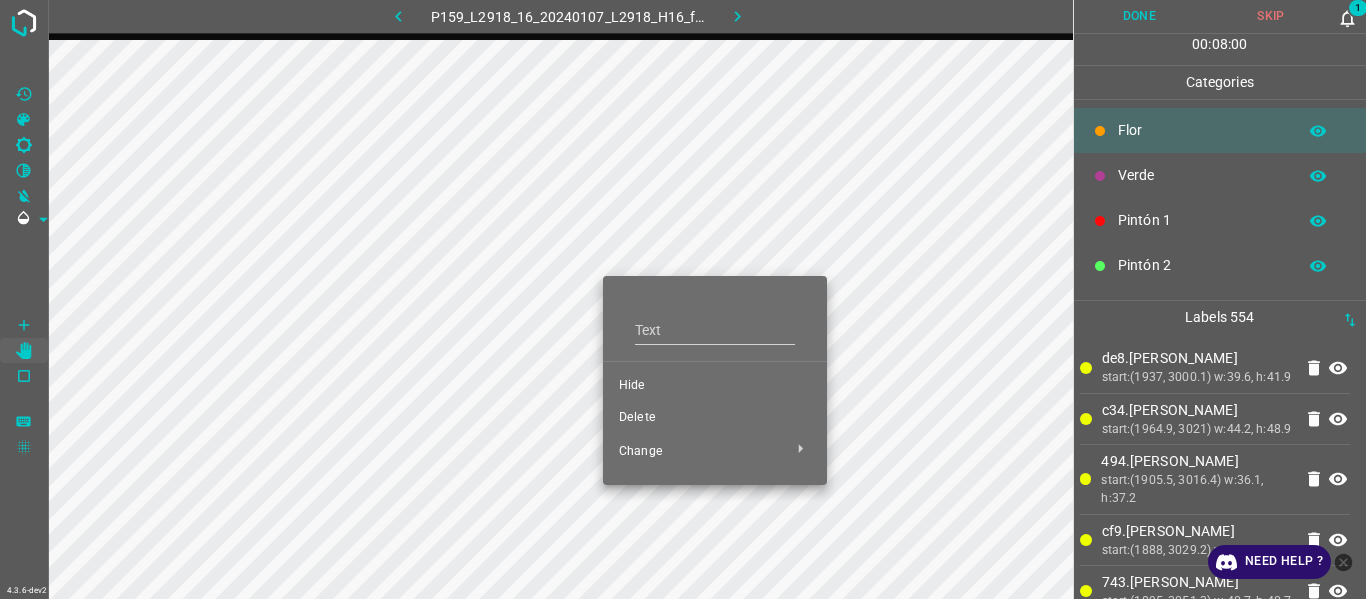 click on "Delete" at bounding box center (715, 418) 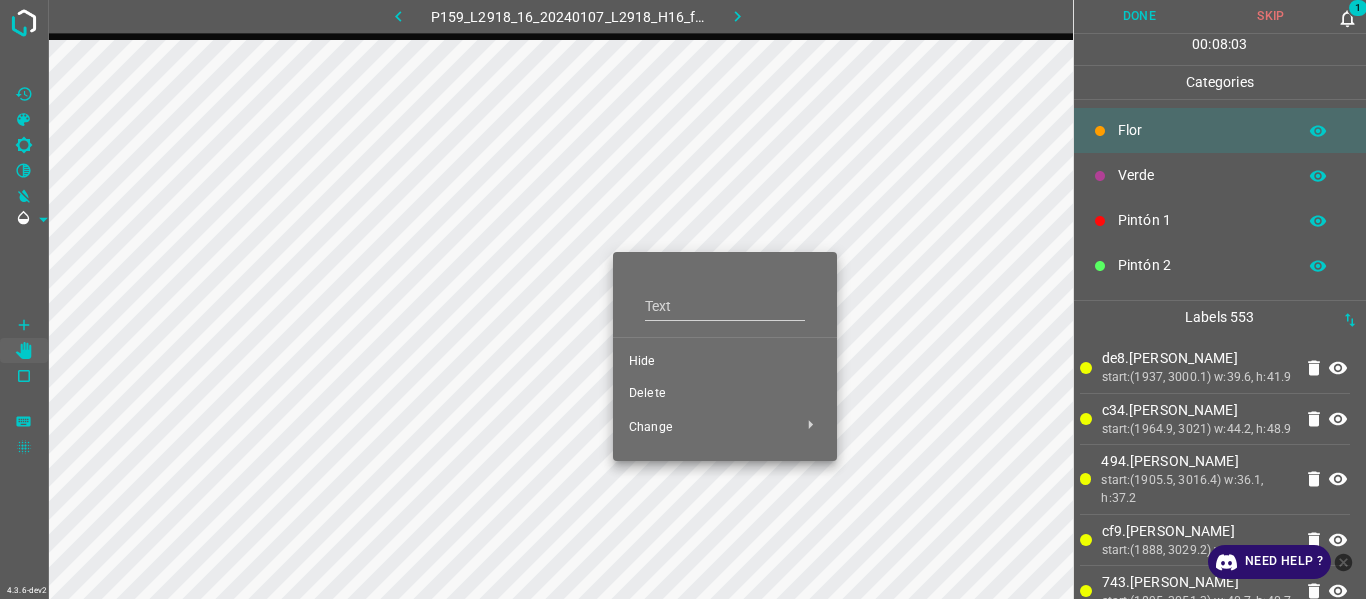 click on "Delete" at bounding box center [725, 394] 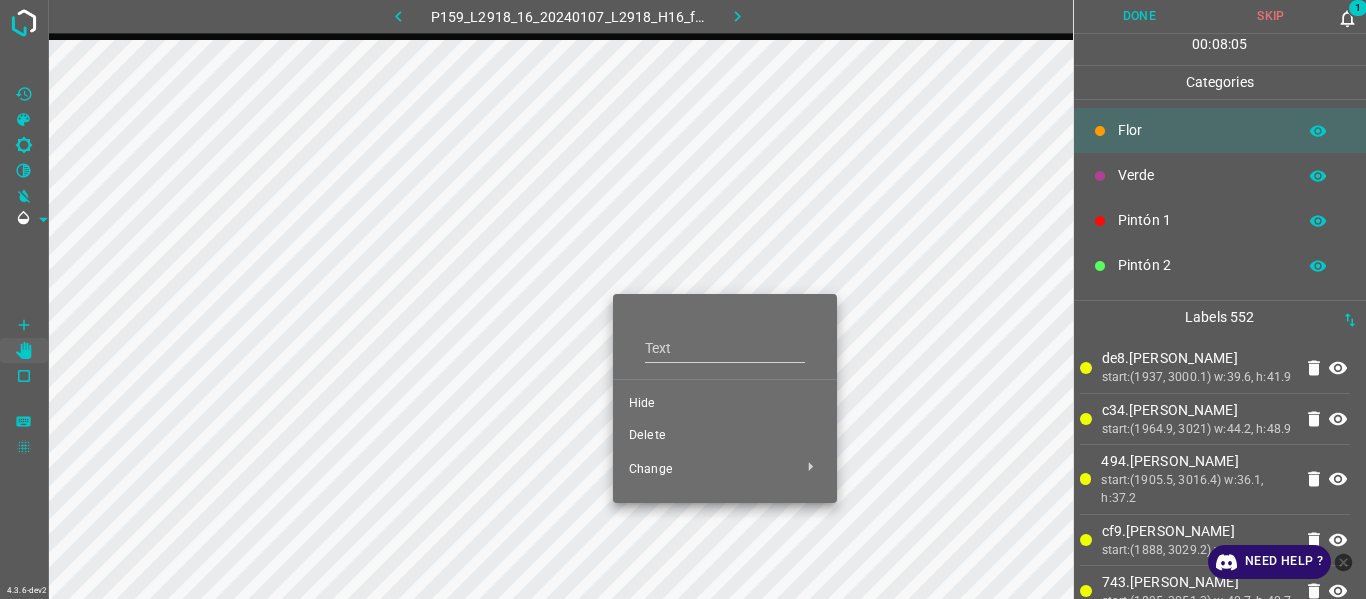 click on "Delete" at bounding box center [725, 436] 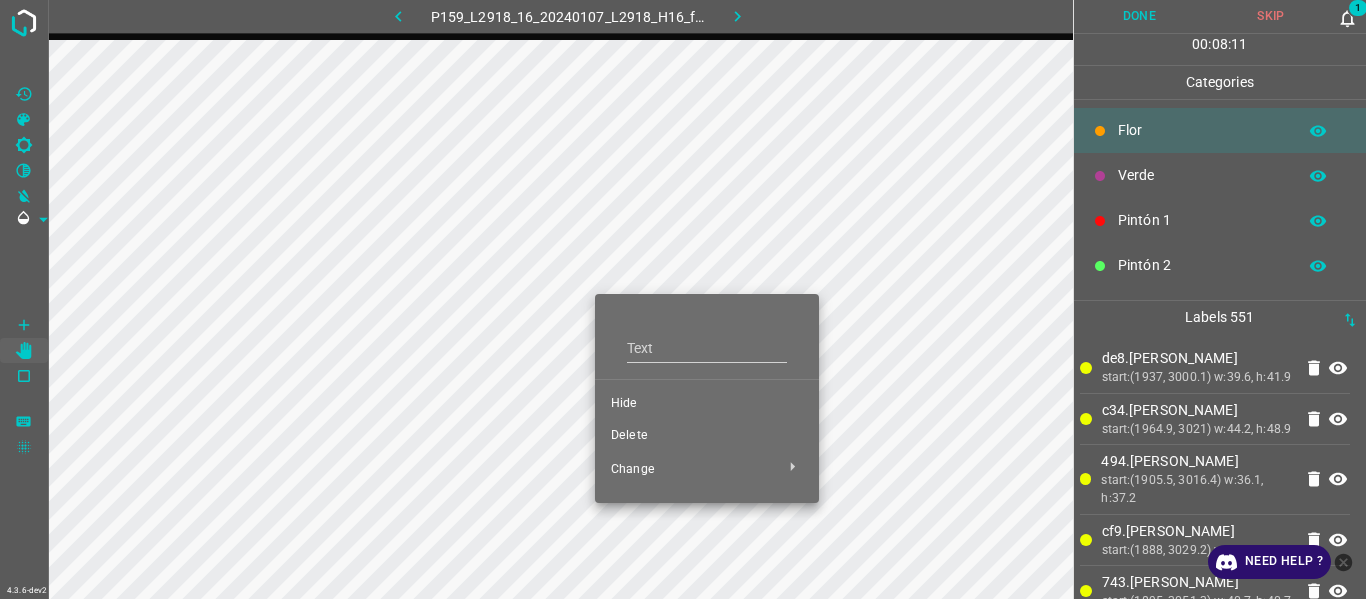 click on "Delete" at bounding box center [707, 436] 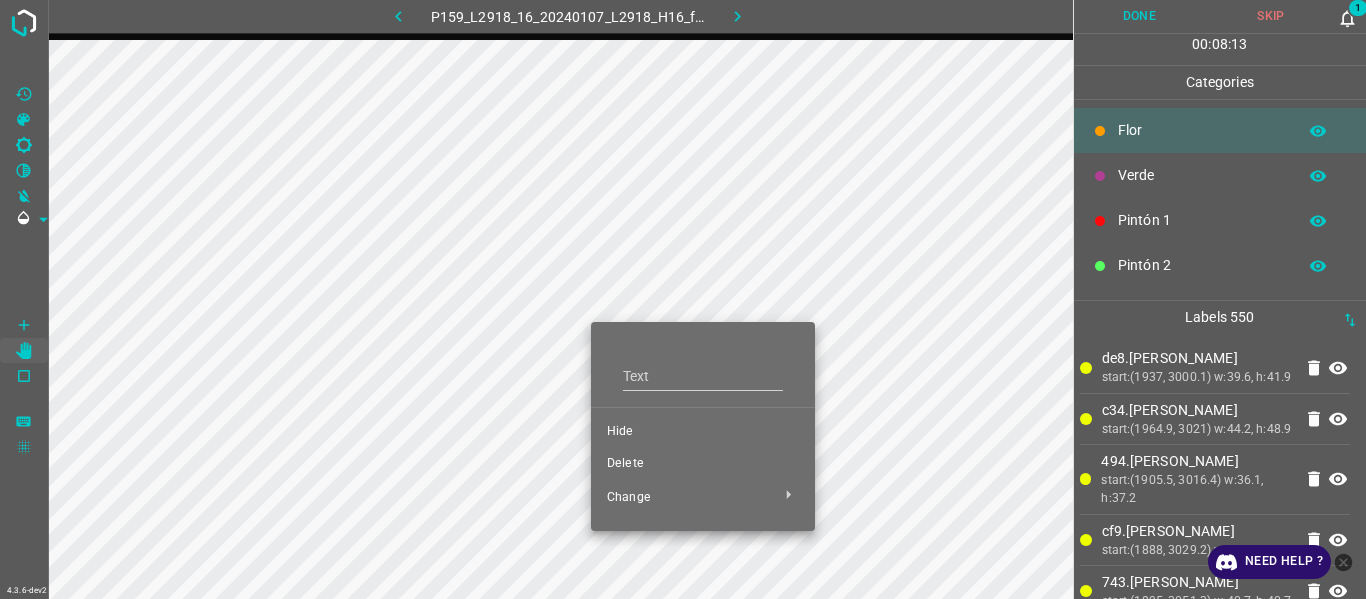 click on "Delete" at bounding box center (703, 464) 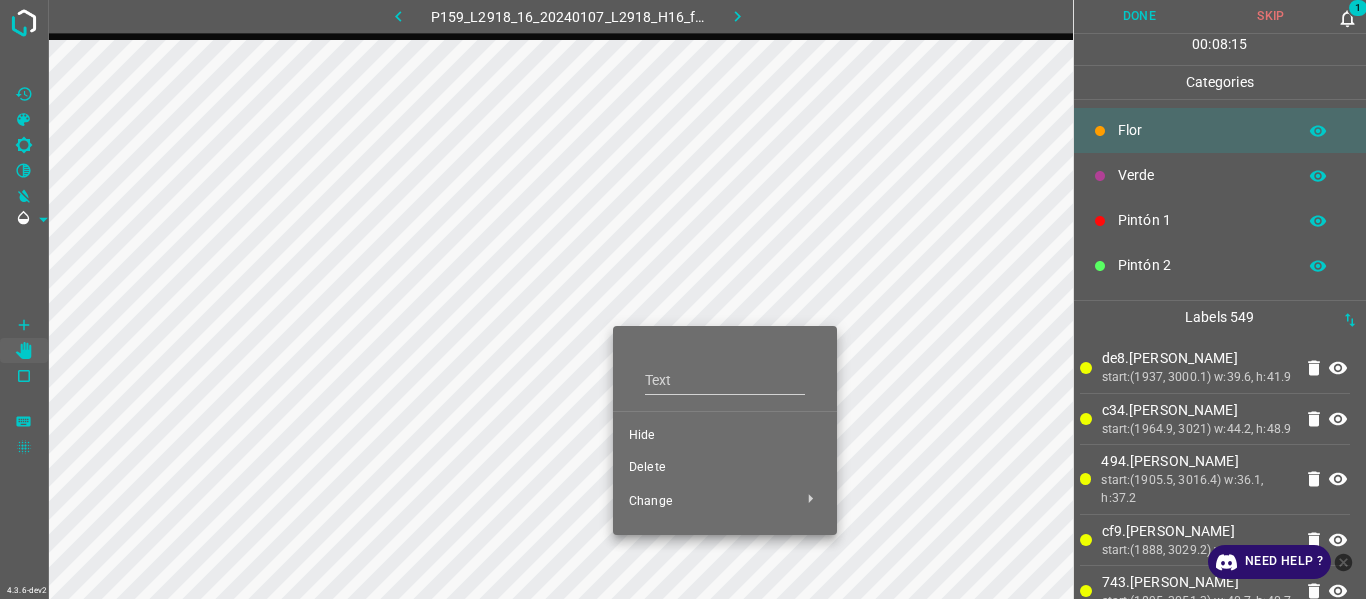 click on "Delete" at bounding box center (725, 468) 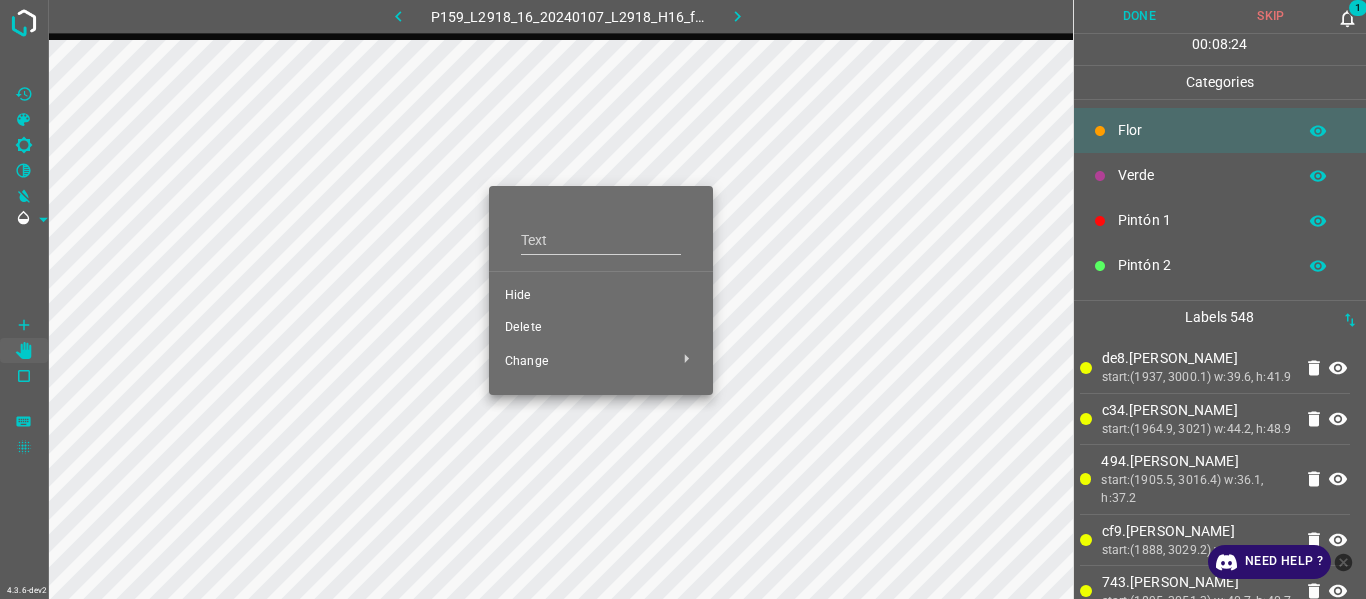 click on "Delete" at bounding box center [601, 328] 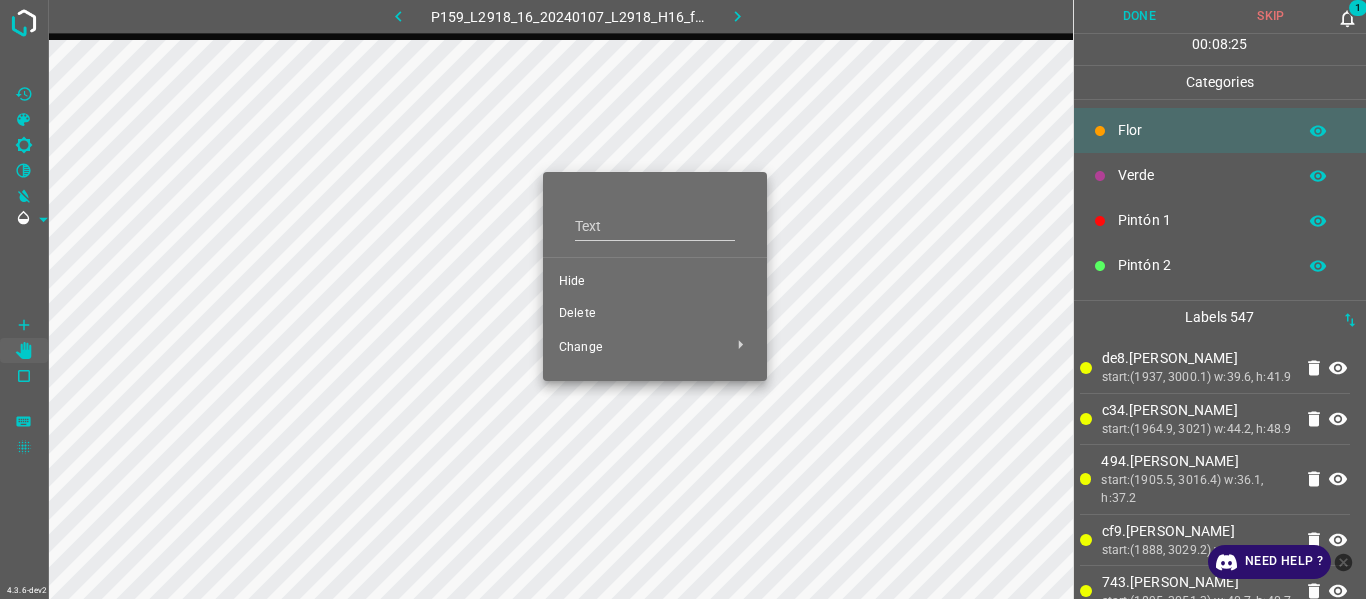 click on "Delete" at bounding box center (655, 314) 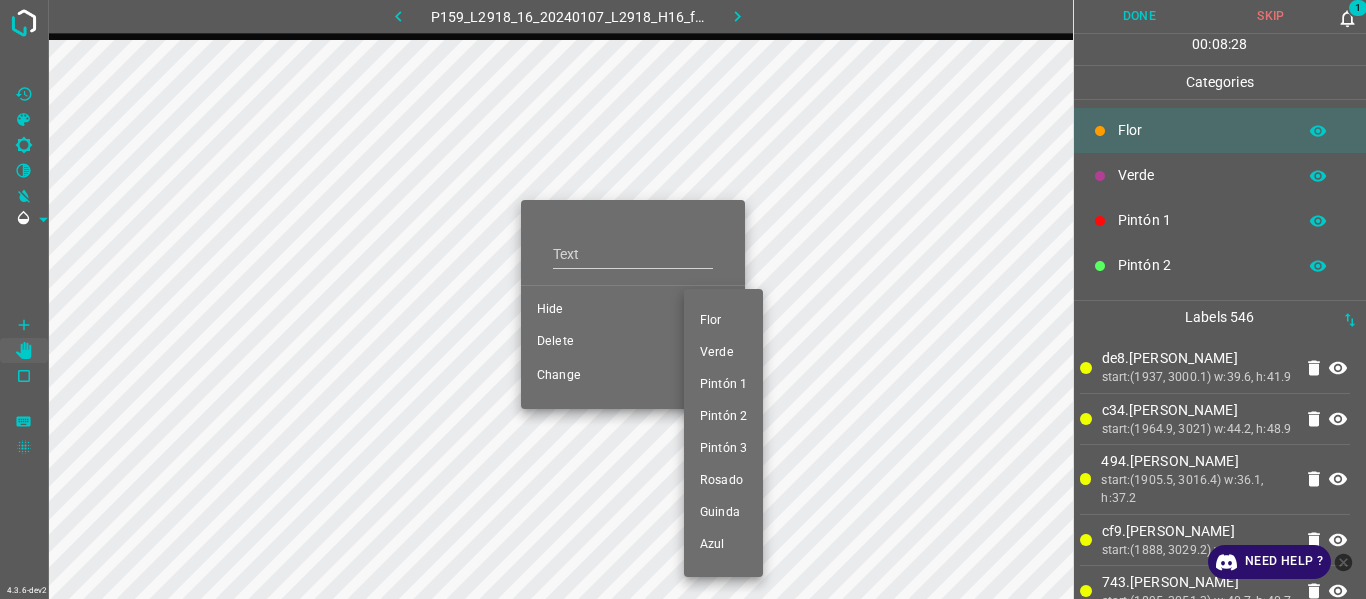 click at bounding box center [683, 299] 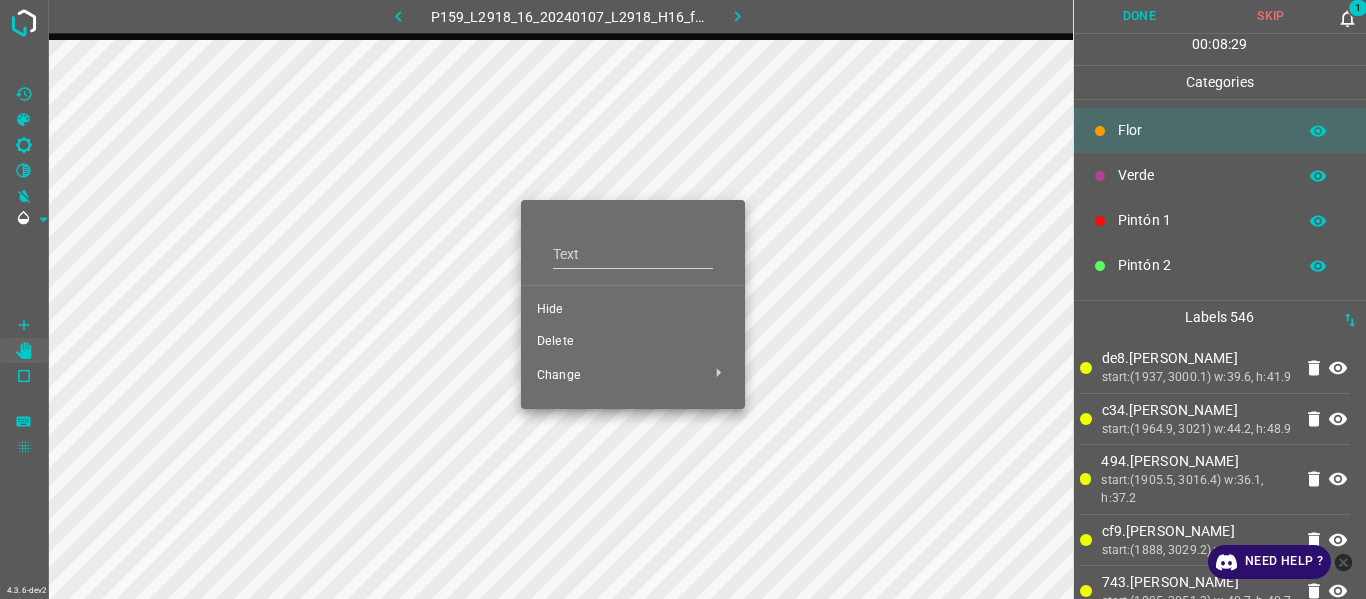 click on "Delete" at bounding box center [633, 342] 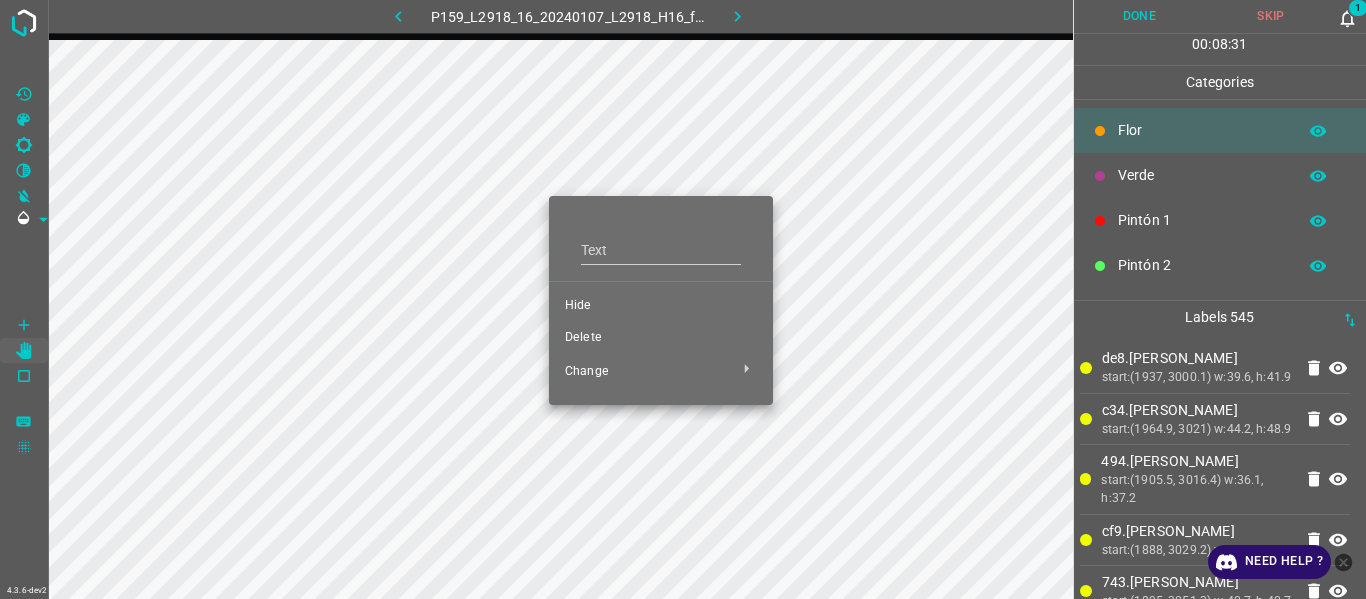 click on "Delete" at bounding box center [661, 338] 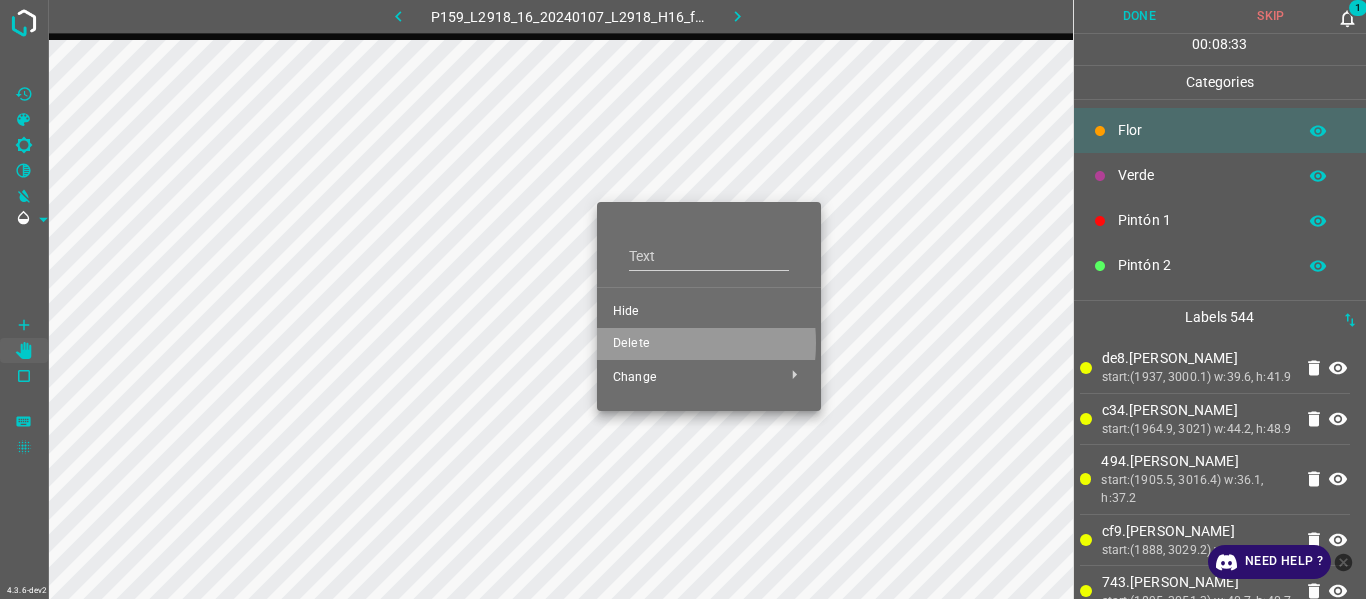click on "Delete" at bounding box center (709, 344) 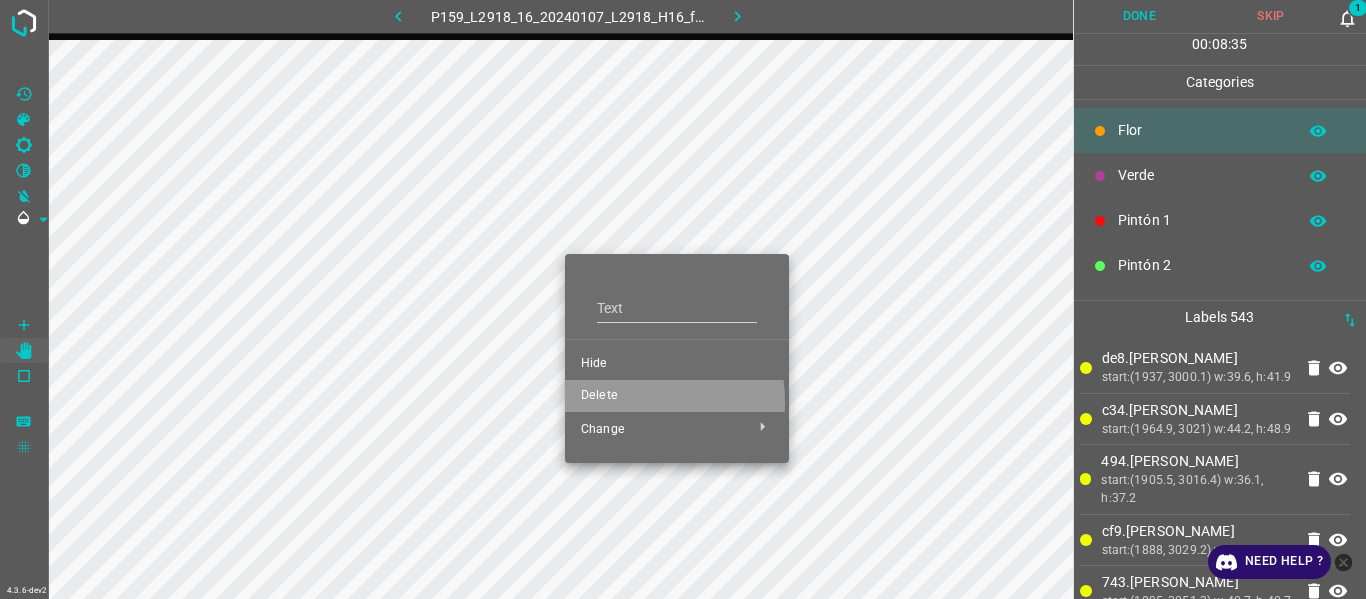 click on "Delete" at bounding box center [677, 396] 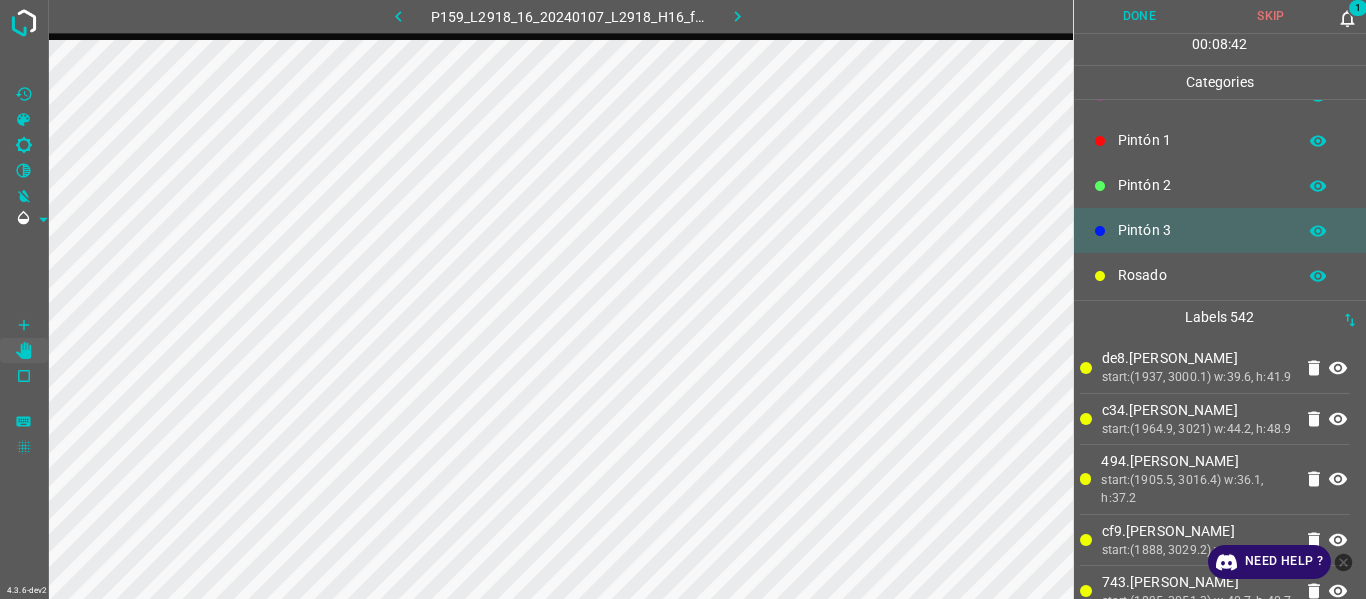 scroll, scrollTop: 176, scrollLeft: 0, axis: vertical 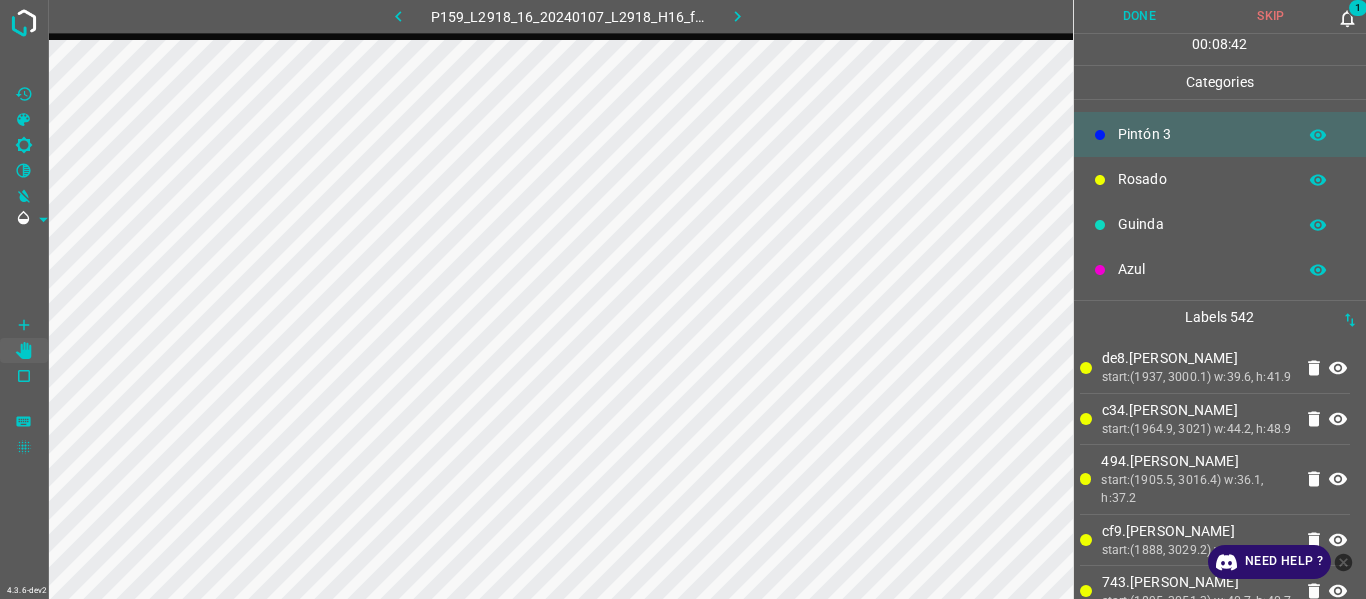click on "Azul" at bounding box center (1202, 269) 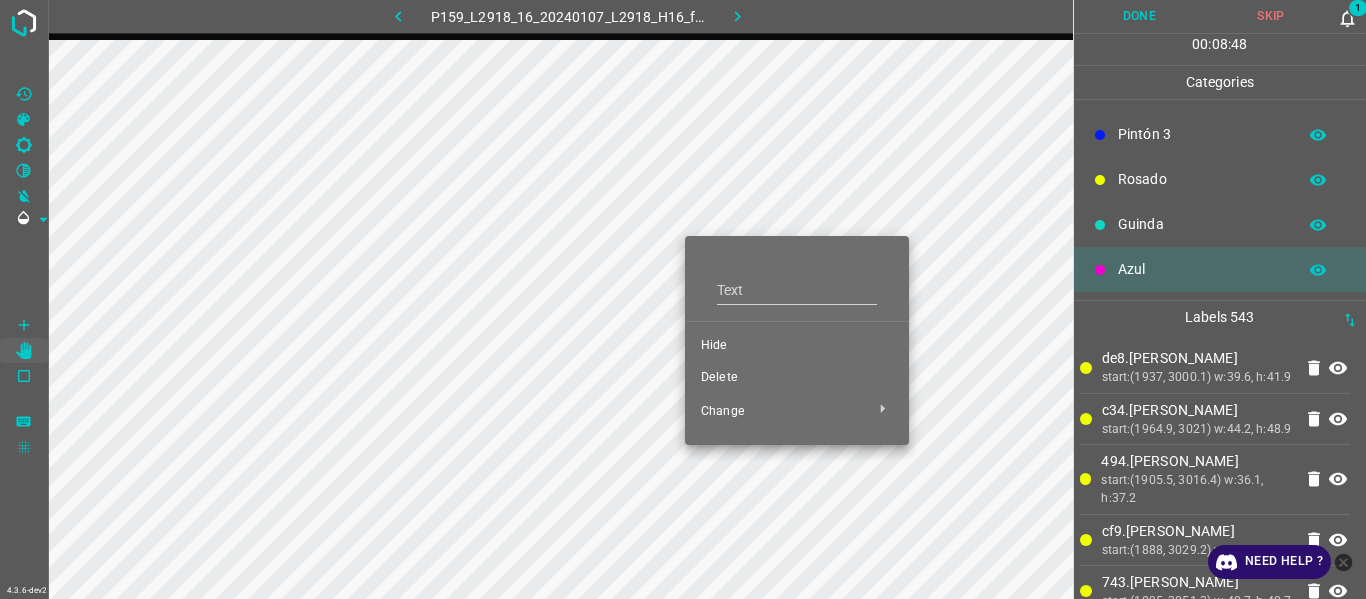 click on "Delete" at bounding box center (797, 378) 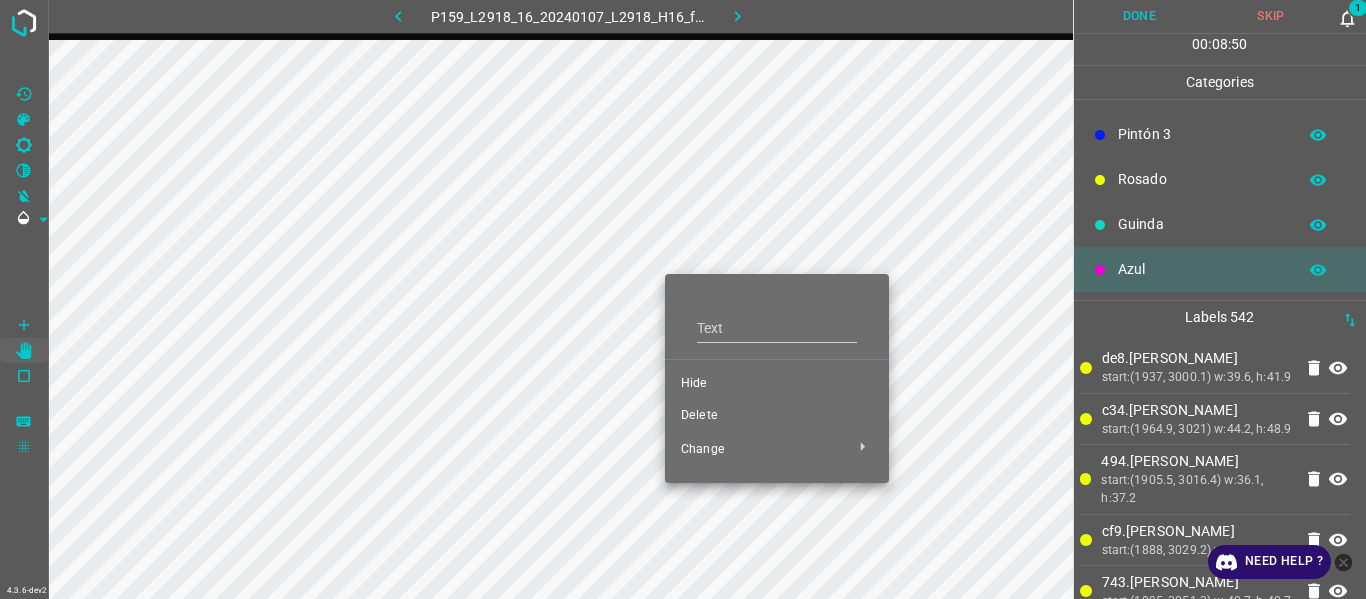 click on "Delete" at bounding box center [777, 416] 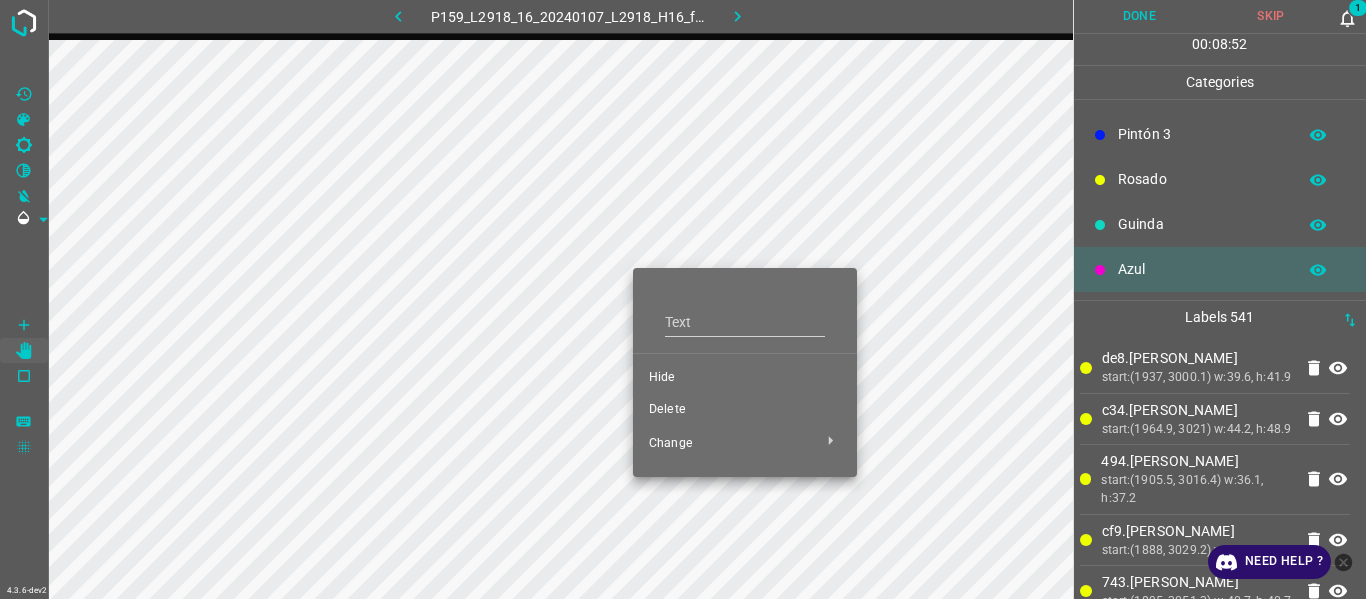click on "Delete" at bounding box center [745, 410] 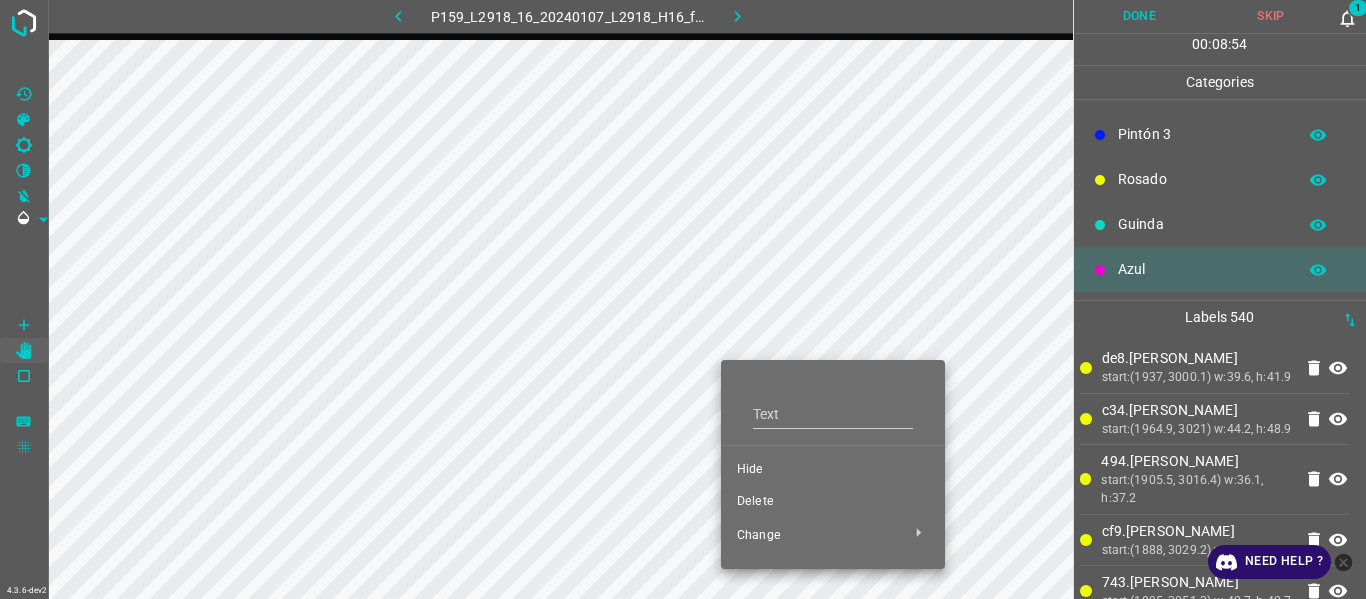 click on "Delete" at bounding box center (833, 502) 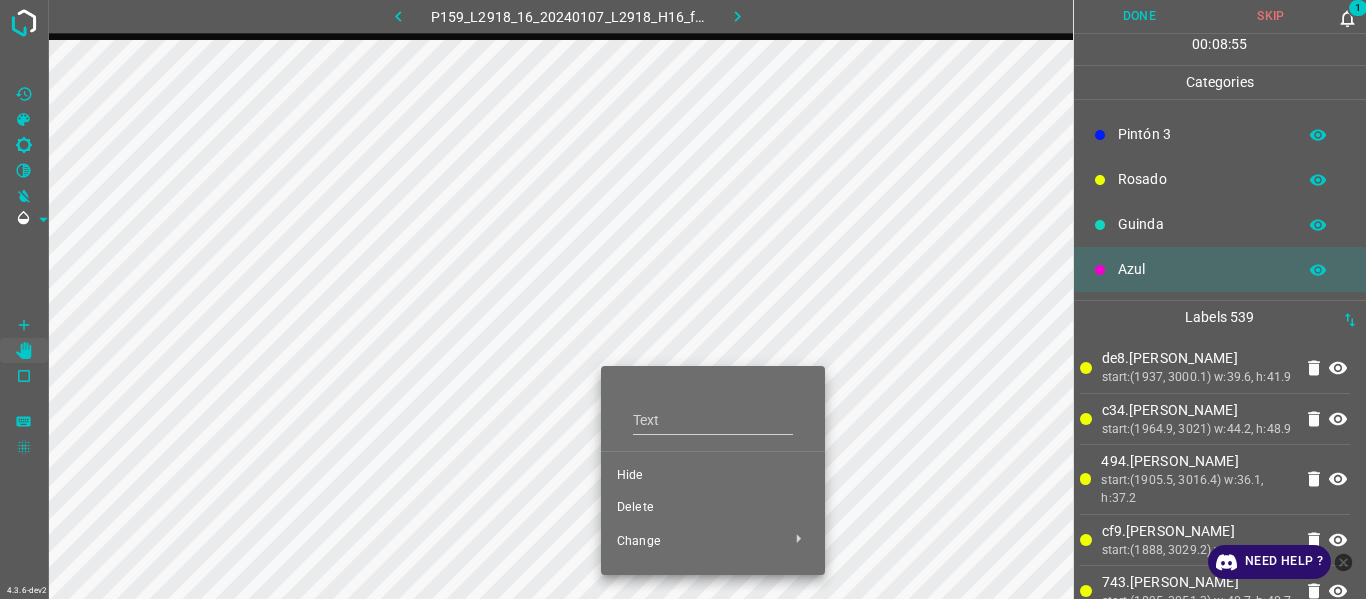 click on "Delete" at bounding box center [713, 508] 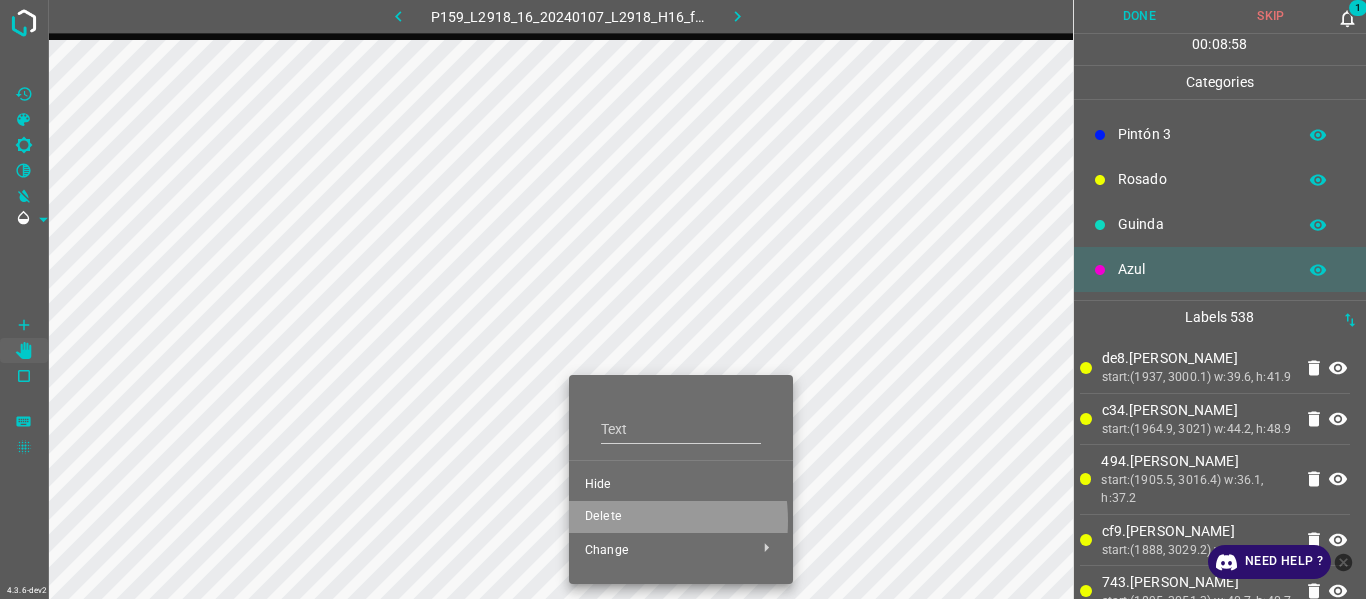 click on "Delete" at bounding box center [681, 517] 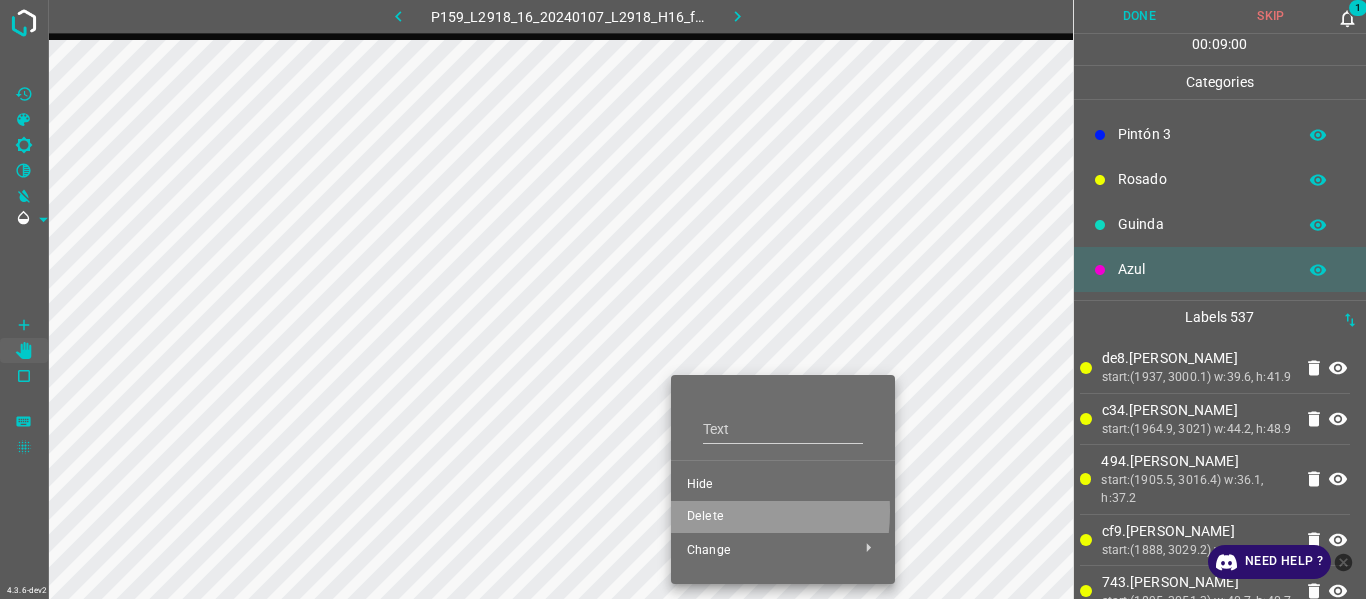 click on "Delete" at bounding box center (783, 517) 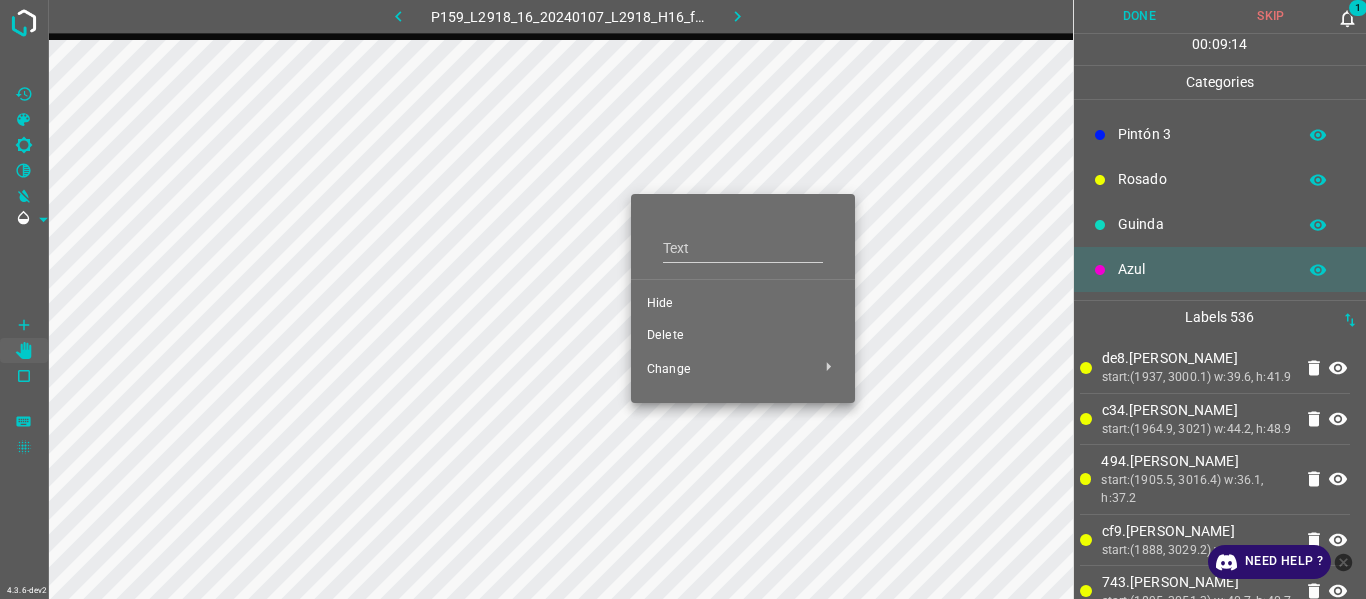 click on "Delete" at bounding box center [743, 336] 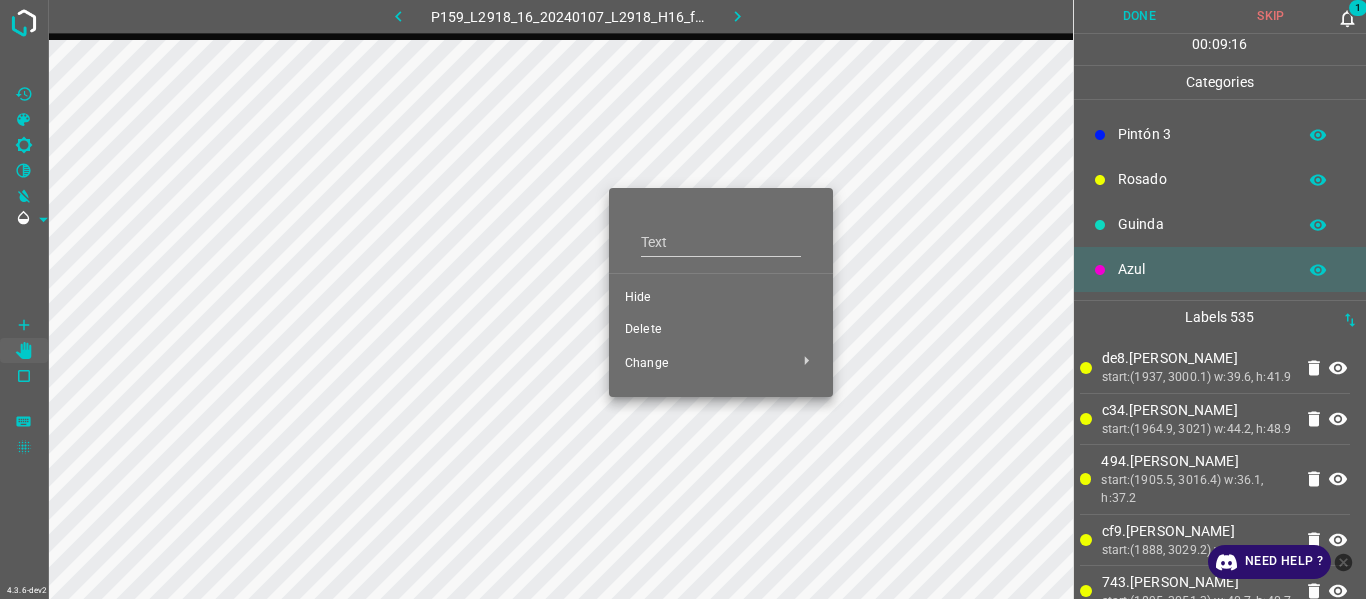 click on "Delete" at bounding box center [721, 330] 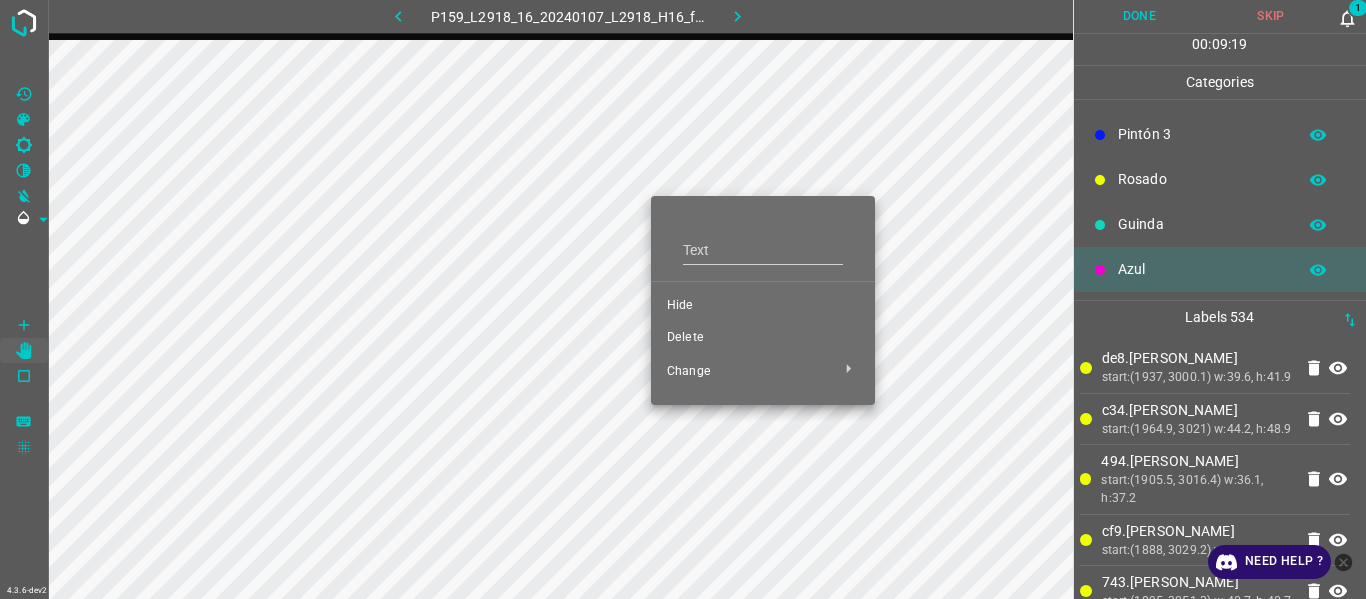 click on "Delete" at bounding box center [763, 338] 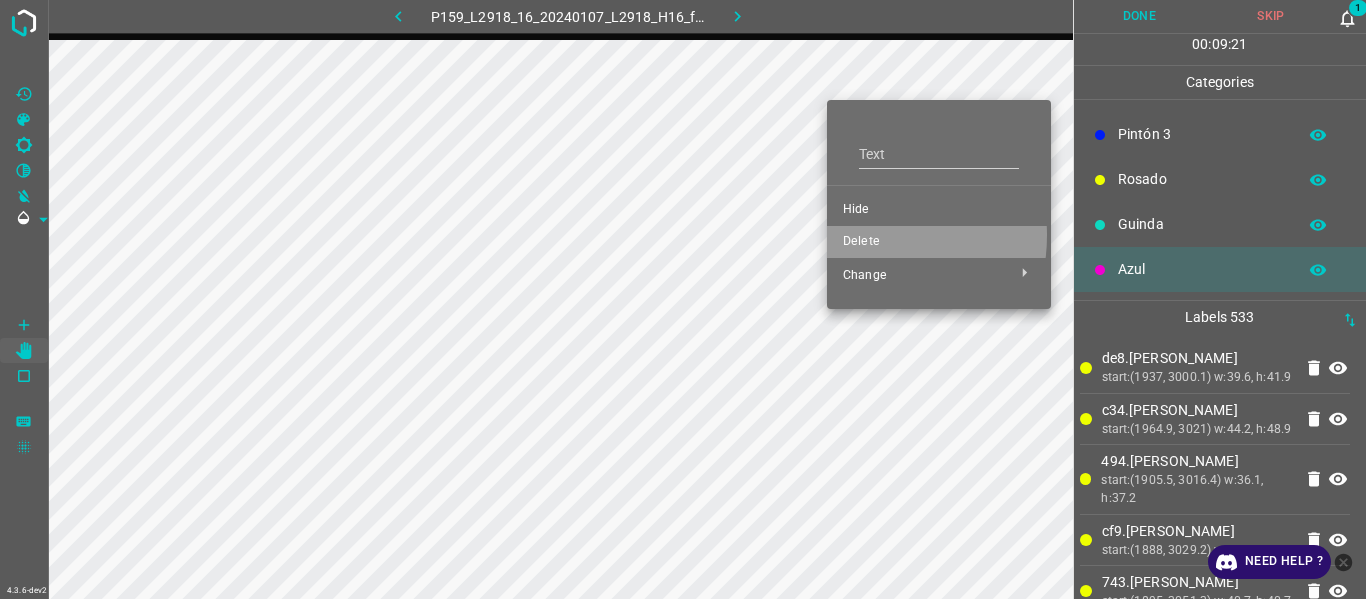 click on "Delete" at bounding box center (939, 242) 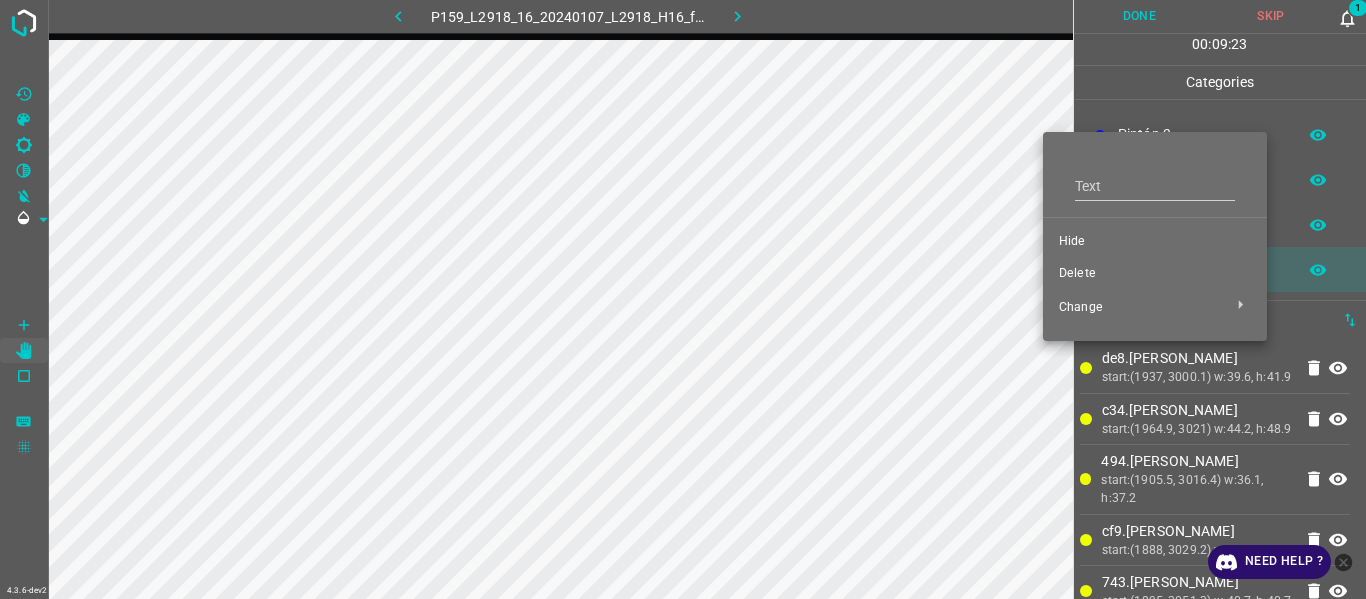 click on "Delete" at bounding box center [1155, 274] 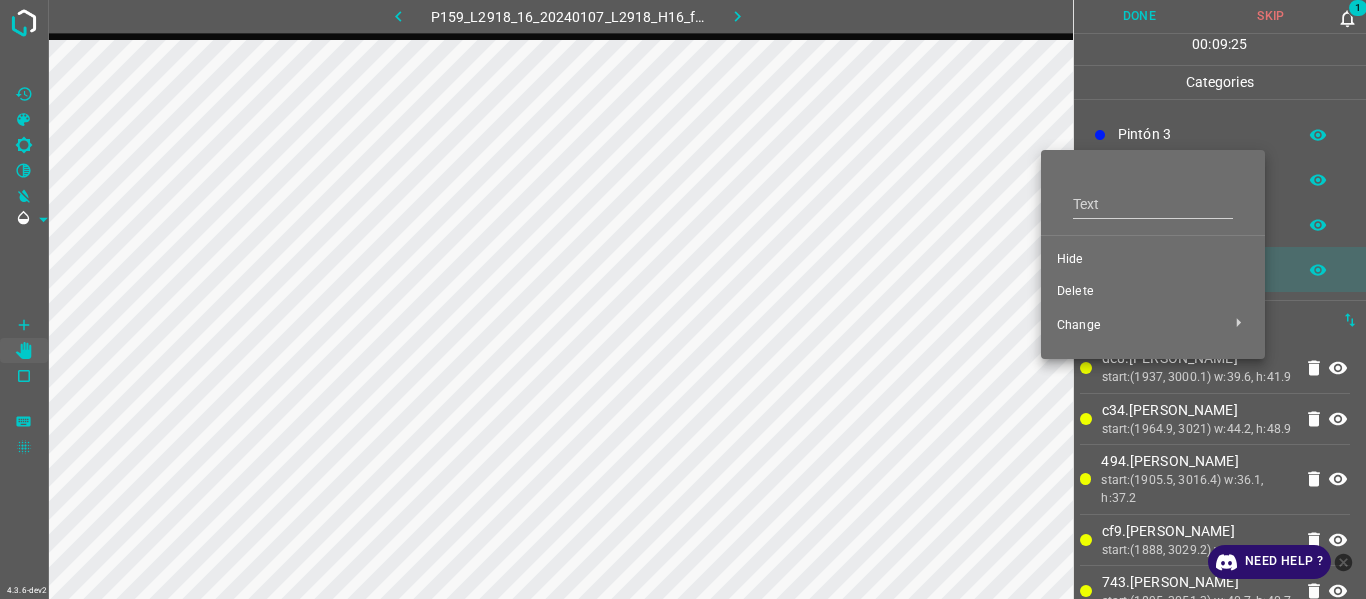 click on "Delete" at bounding box center [1153, 292] 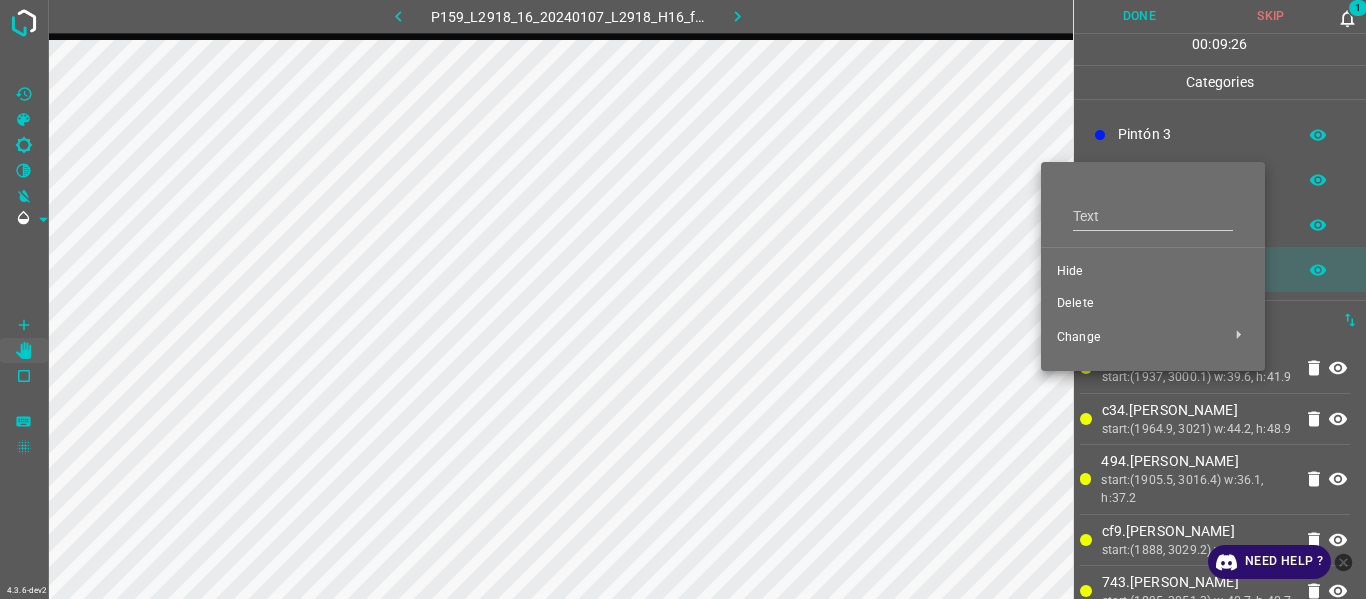 click on "Delete" at bounding box center [1153, 304] 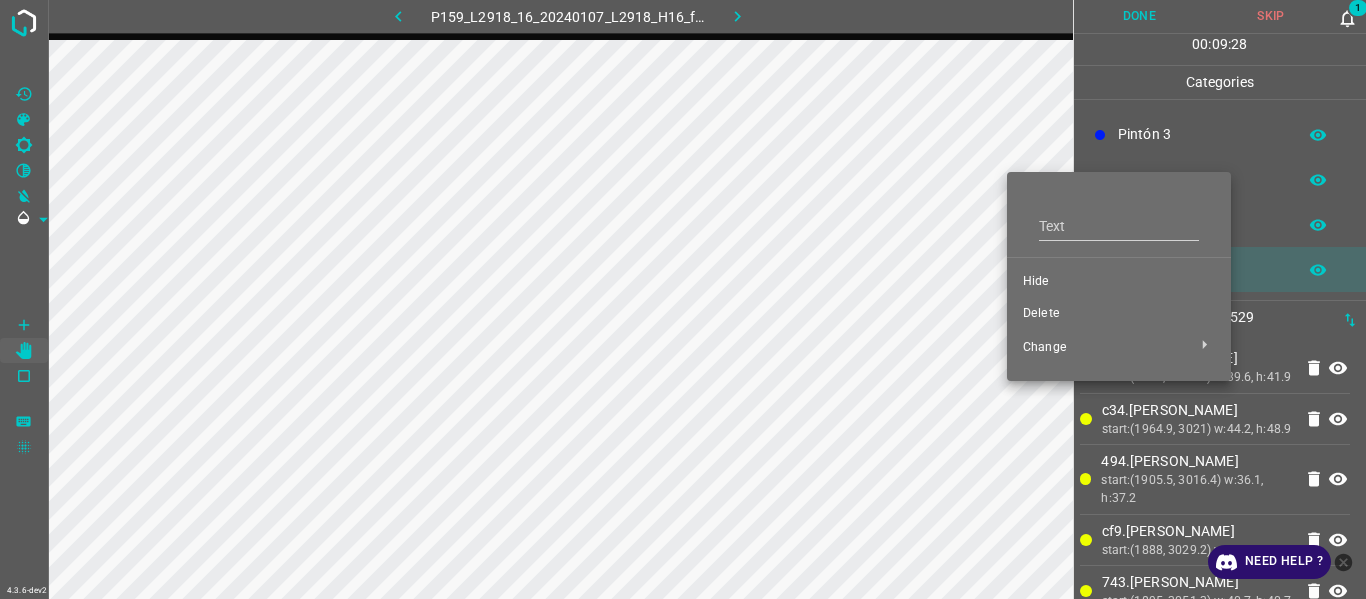 click on "Delete" at bounding box center (1119, 314) 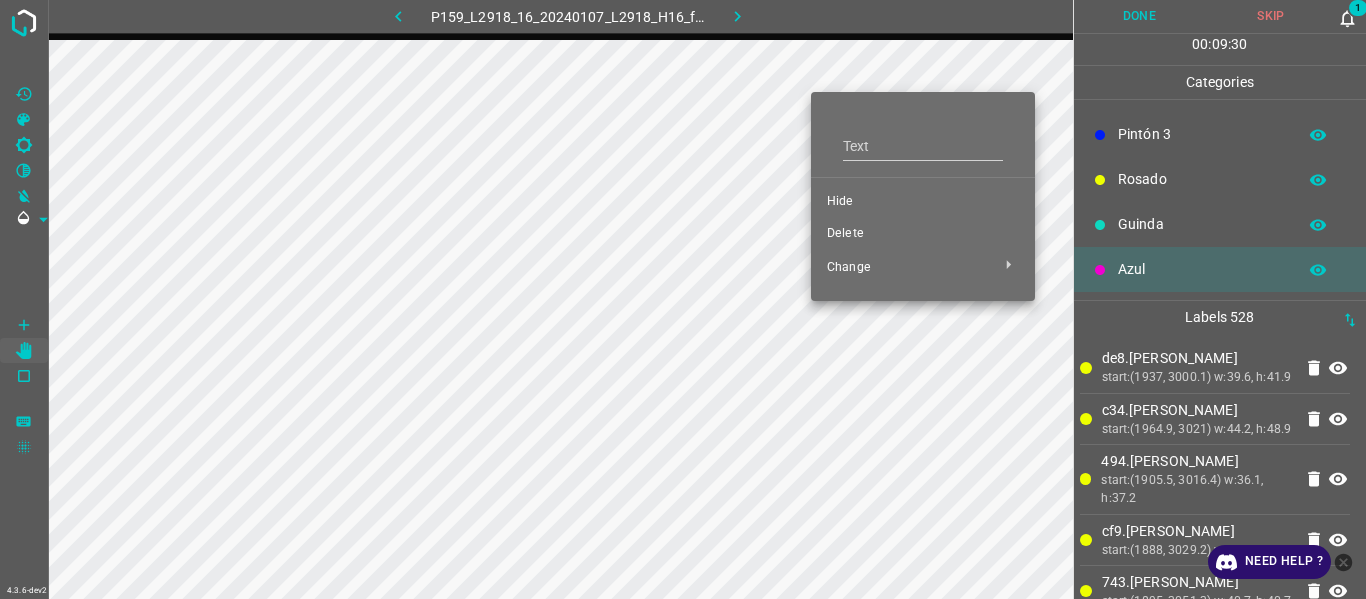 click on "Delete" at bounding box center (923, 234) 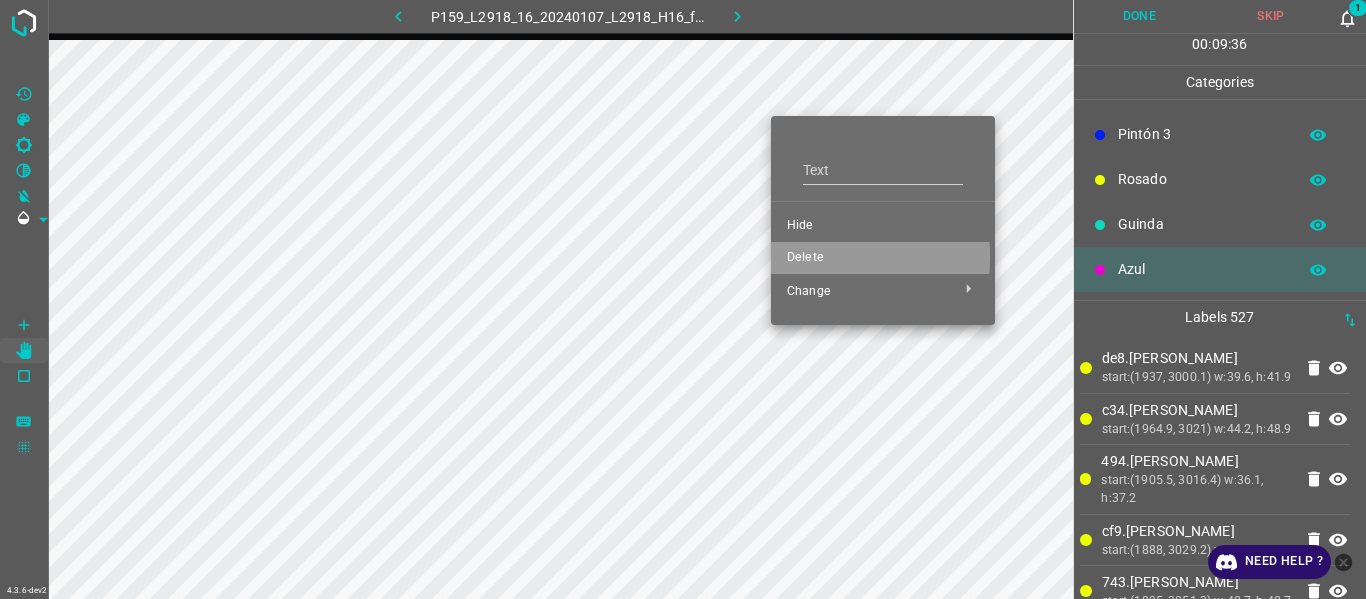 click on "Delete" at bounding box center (883, 258) 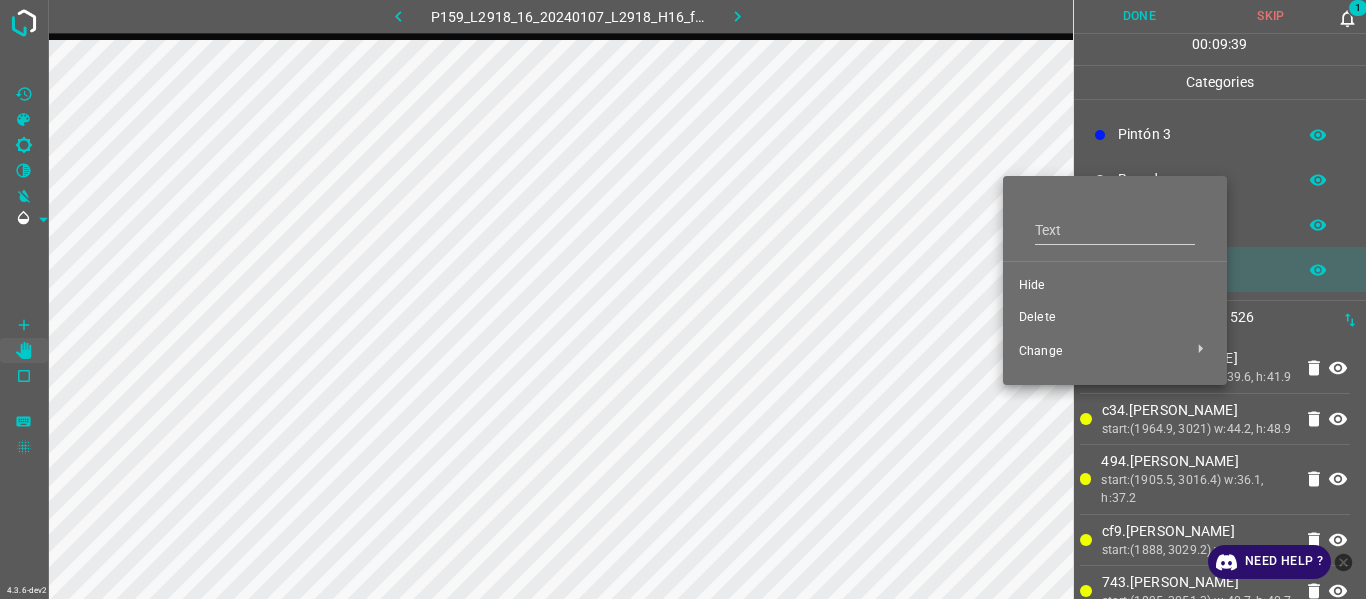 click on "Delete" at bounding box center (1115, 318) 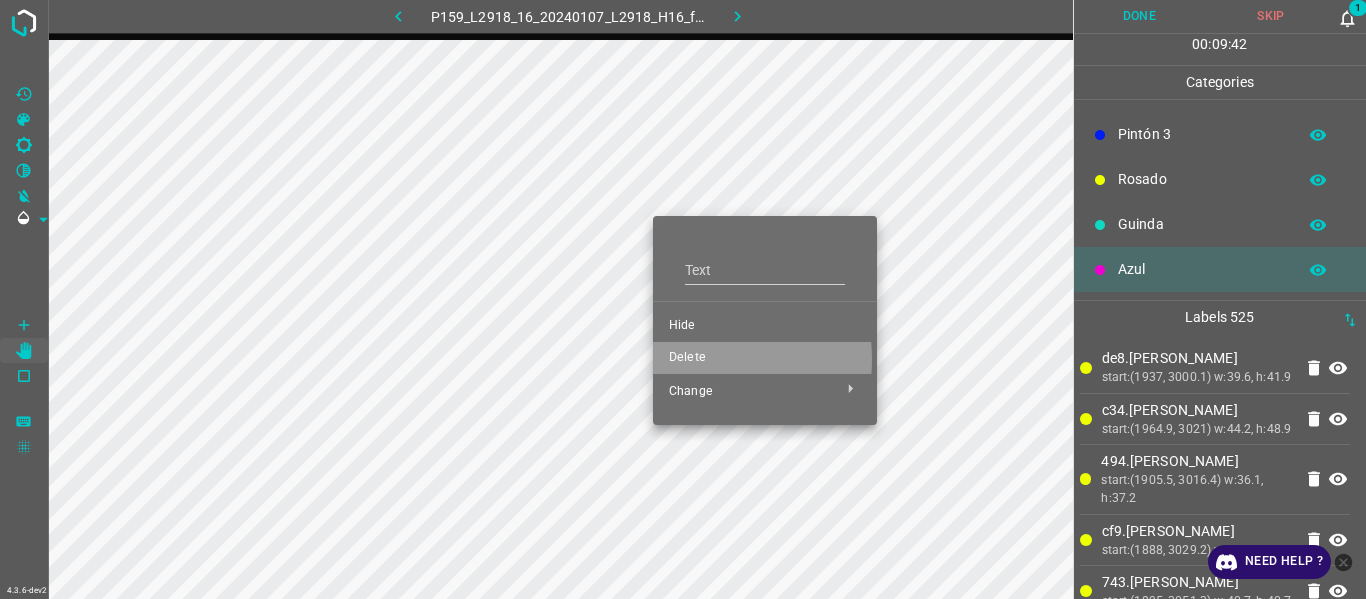 click on "Delete" at bounding box center [765, 358] 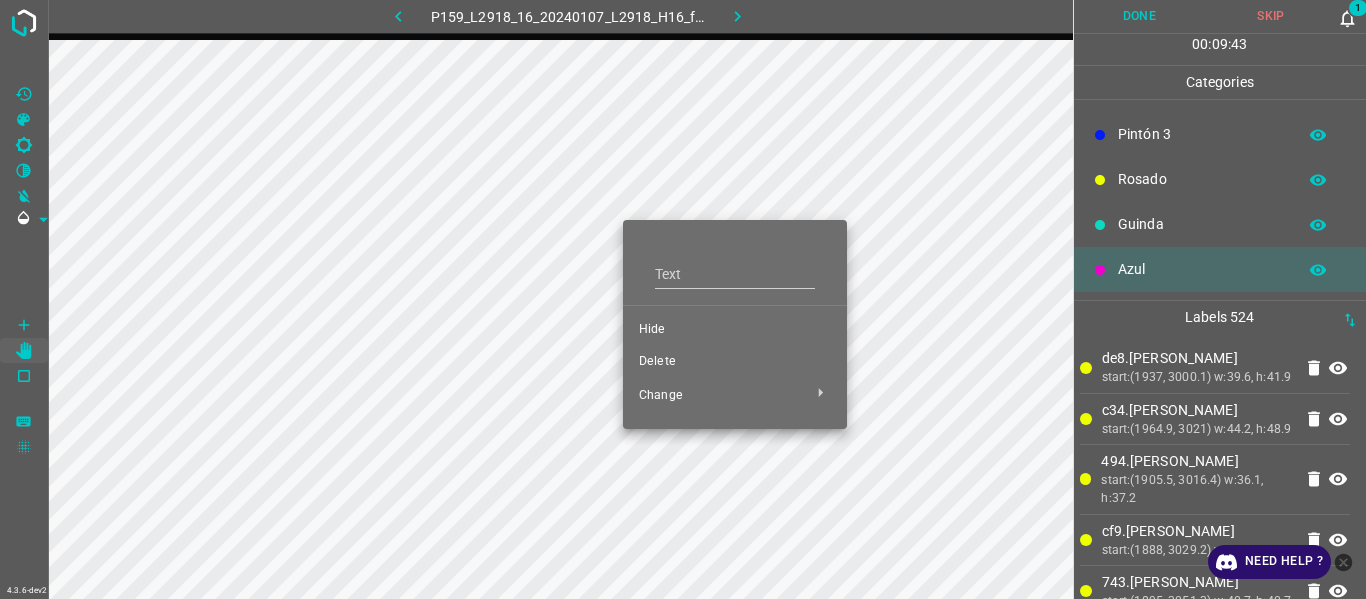 click on "Delete" at bounding box center (735, 362) 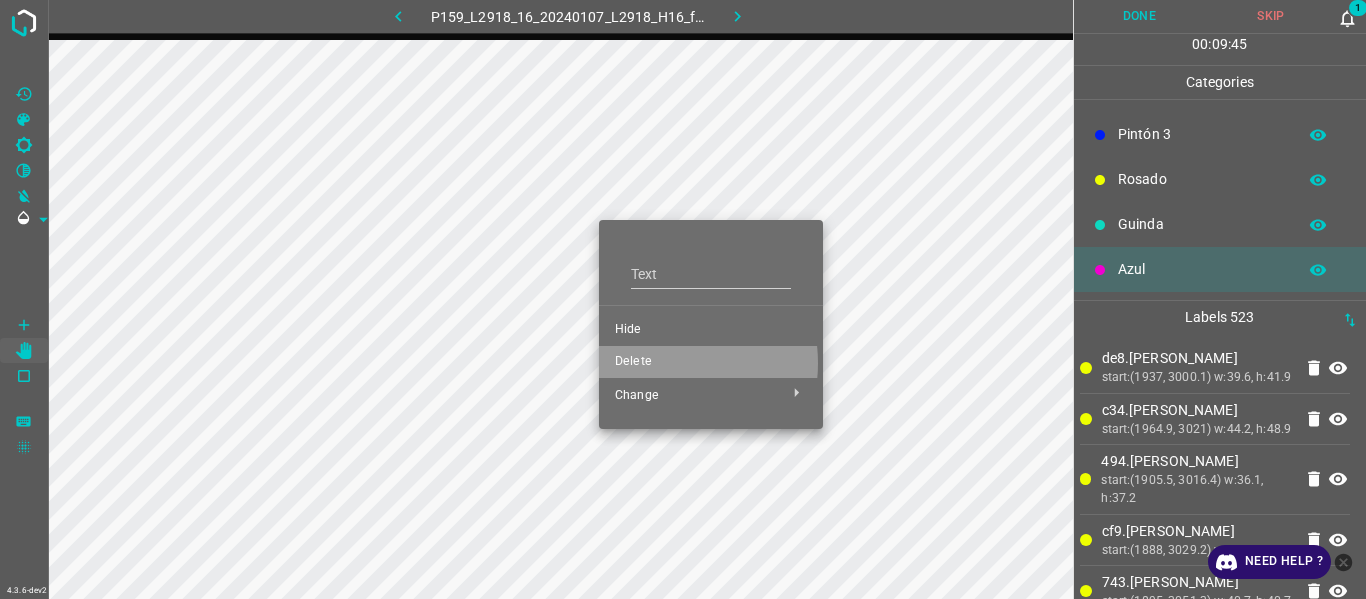 click on "Delete" at bounding box center (711, 362) 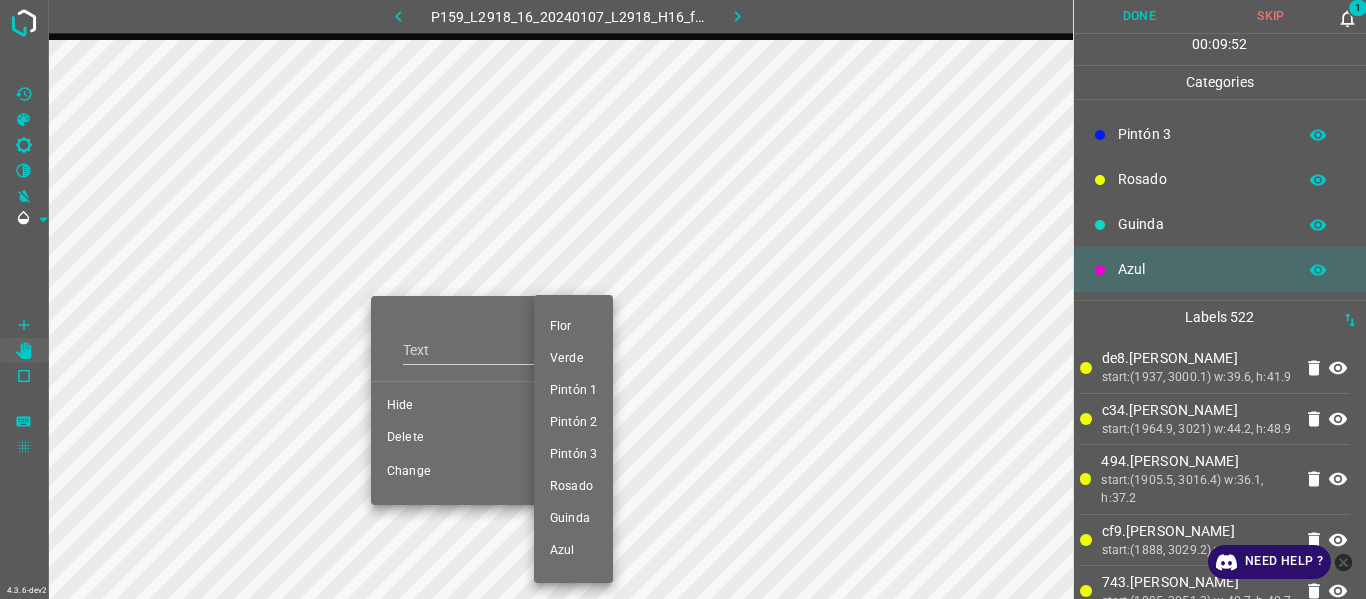 click at bounding box center [683, 299] 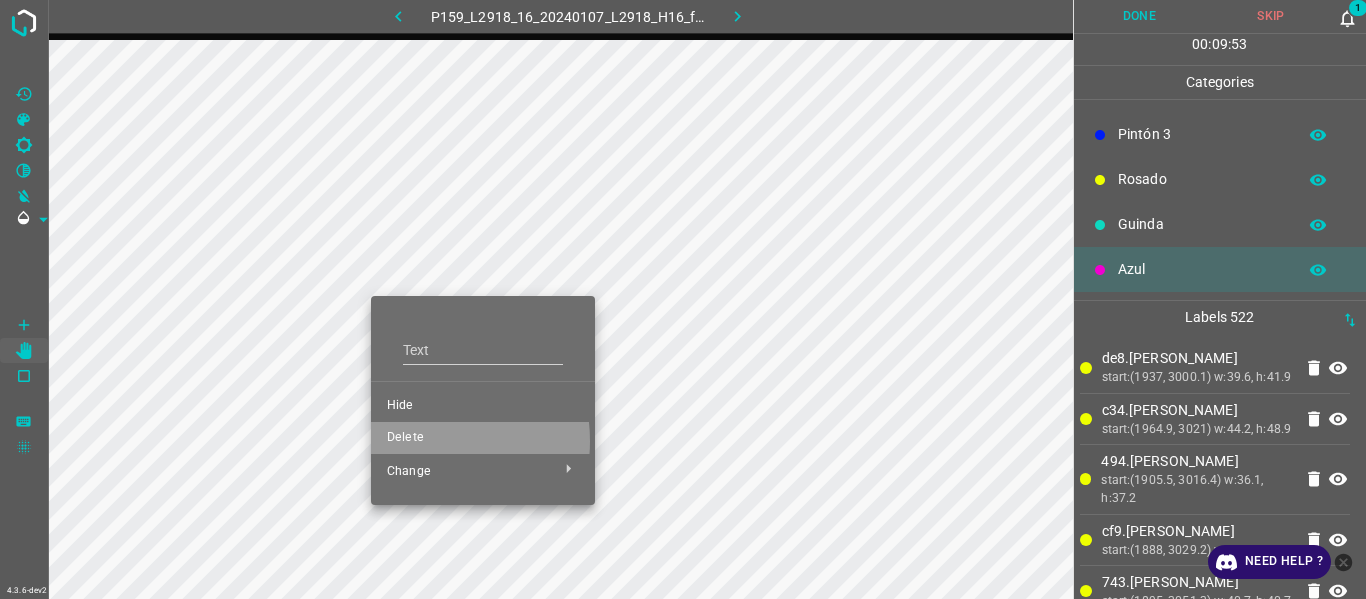 click on "Delete" at bounding box center (483, 438) 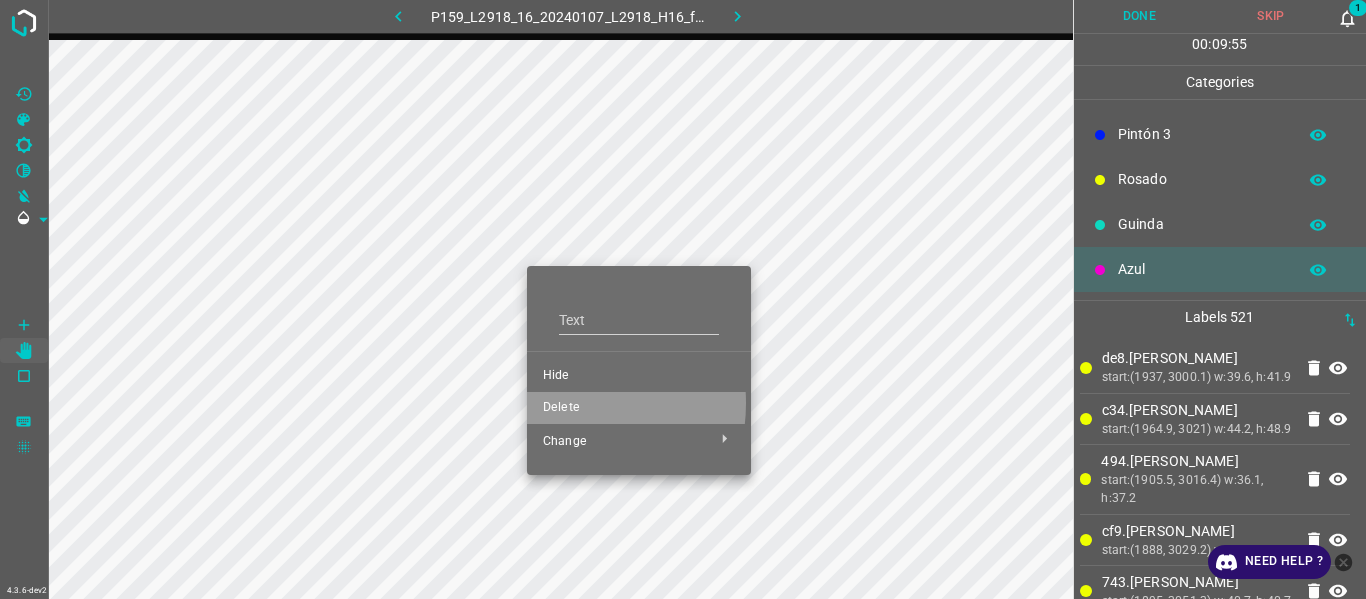 click on "Delete" at bounding box center (639, 408) 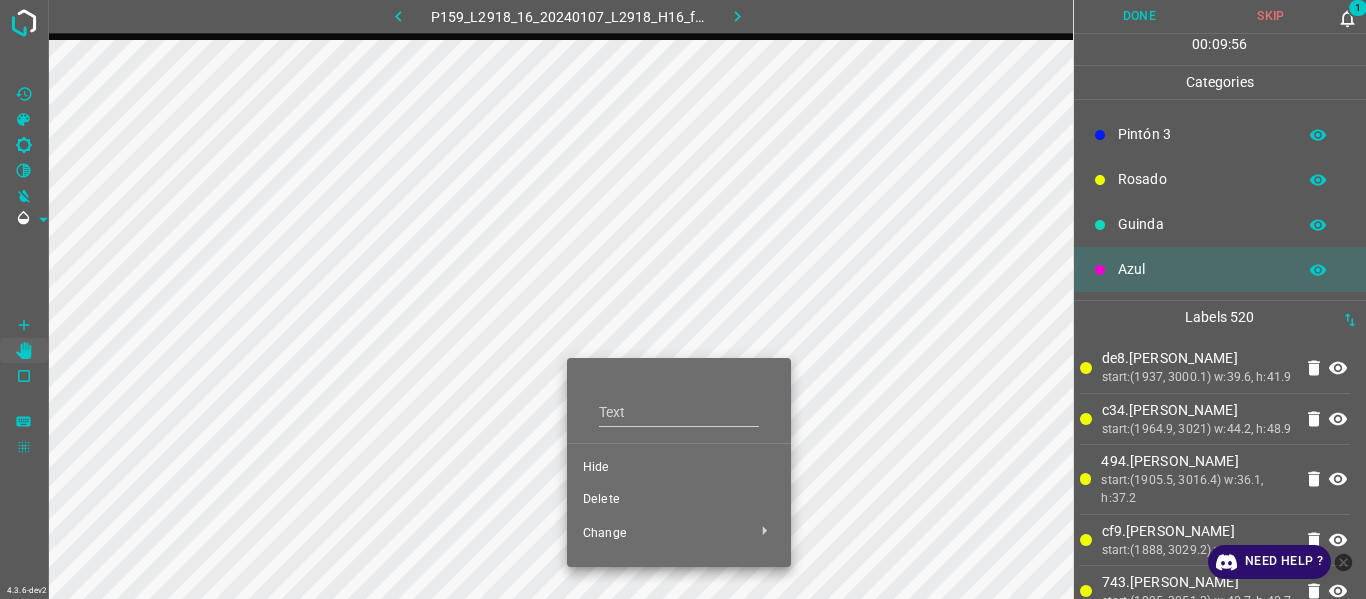 click on "Delete" at bounding box center [679, 500] 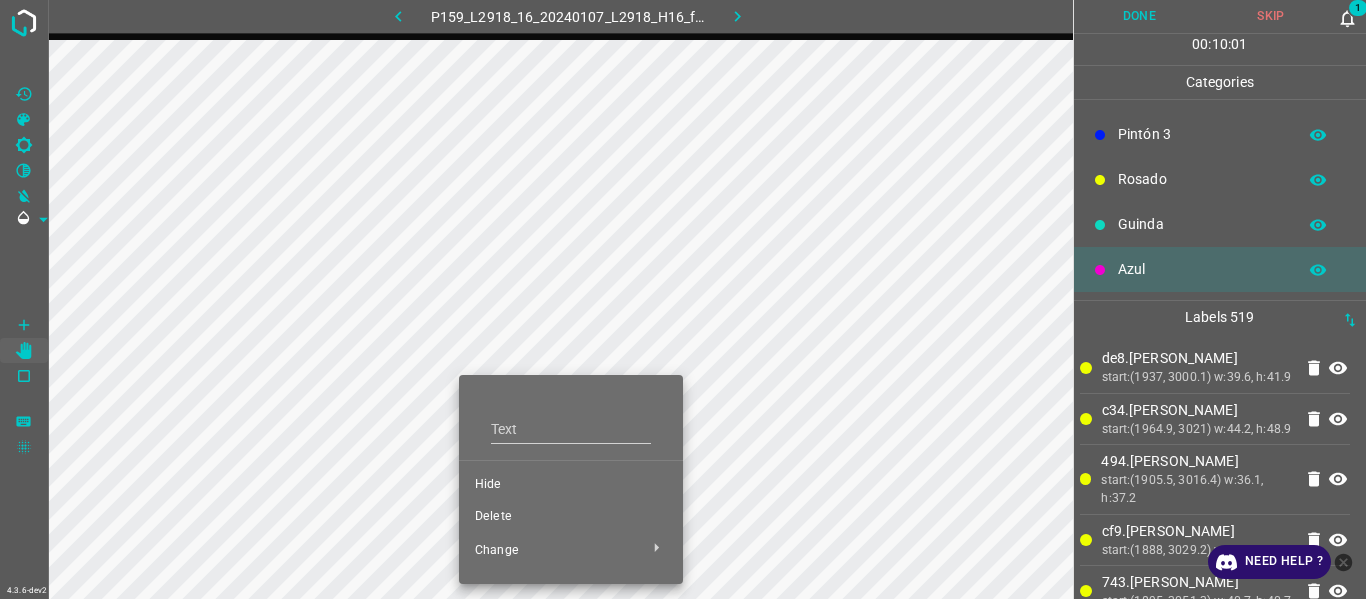 click on "Delete" at bounding box center [571, 517] 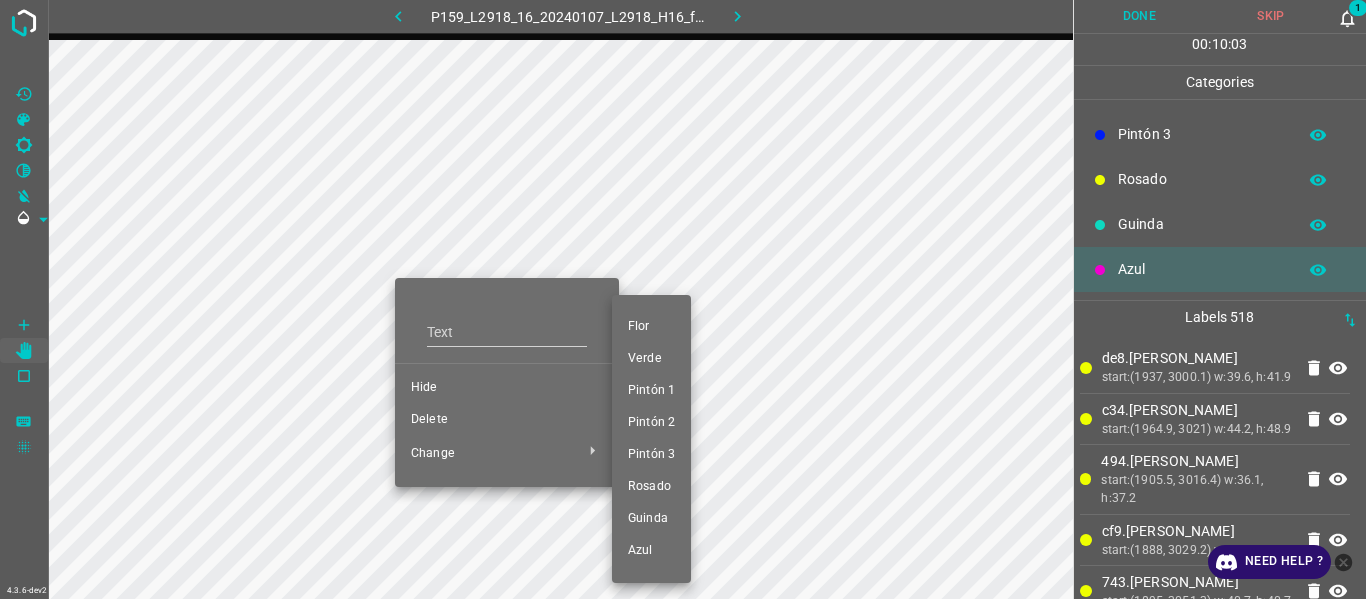 click at bounding box center [683, 299] 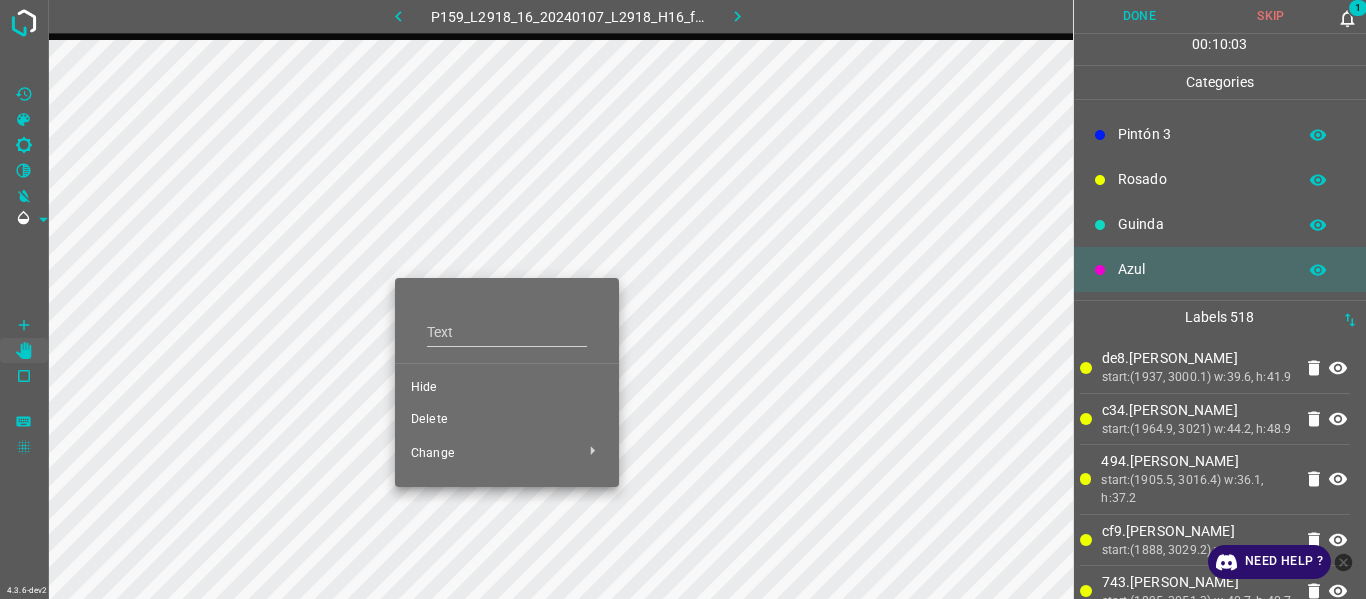 click on "Delete" at bounding box center [507, 420] 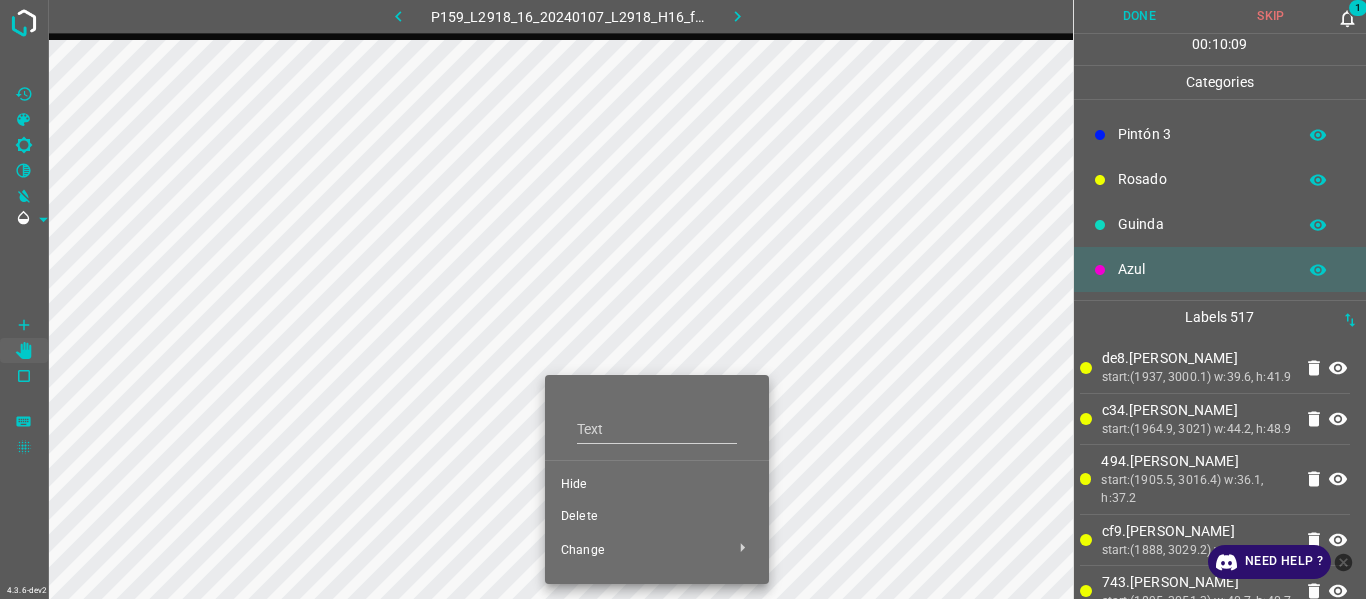 click on "Delete" at bounding box center [657, 517] 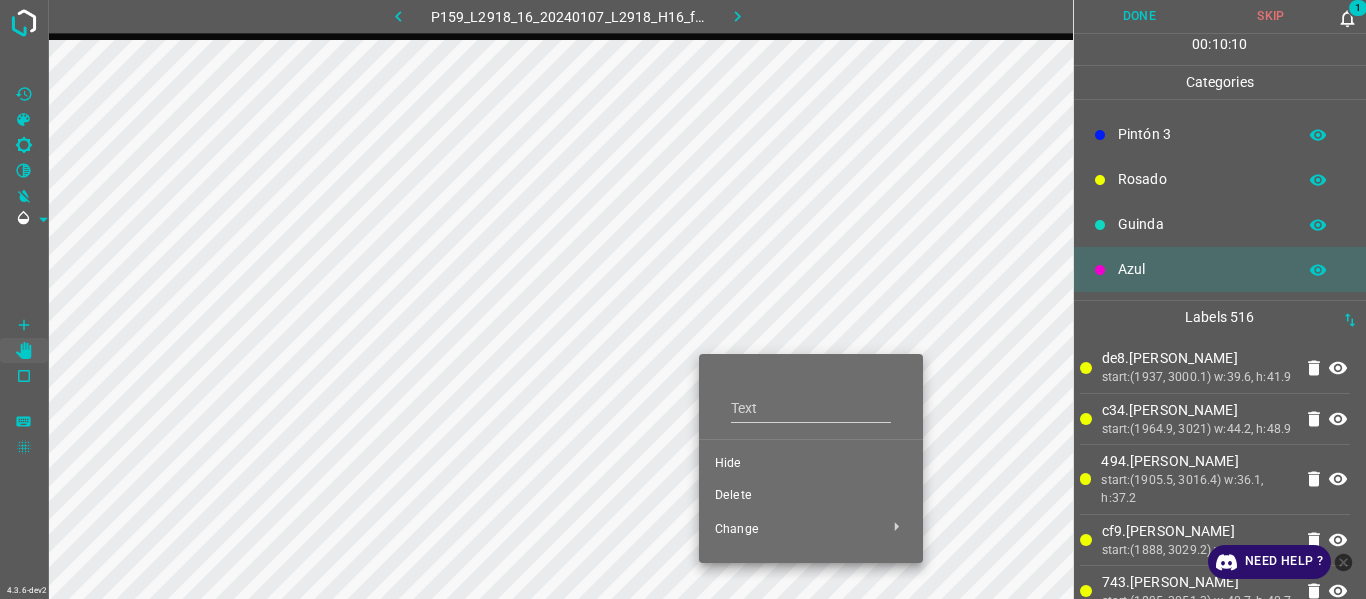 click on "Delete" at bounding box center (811, 496) 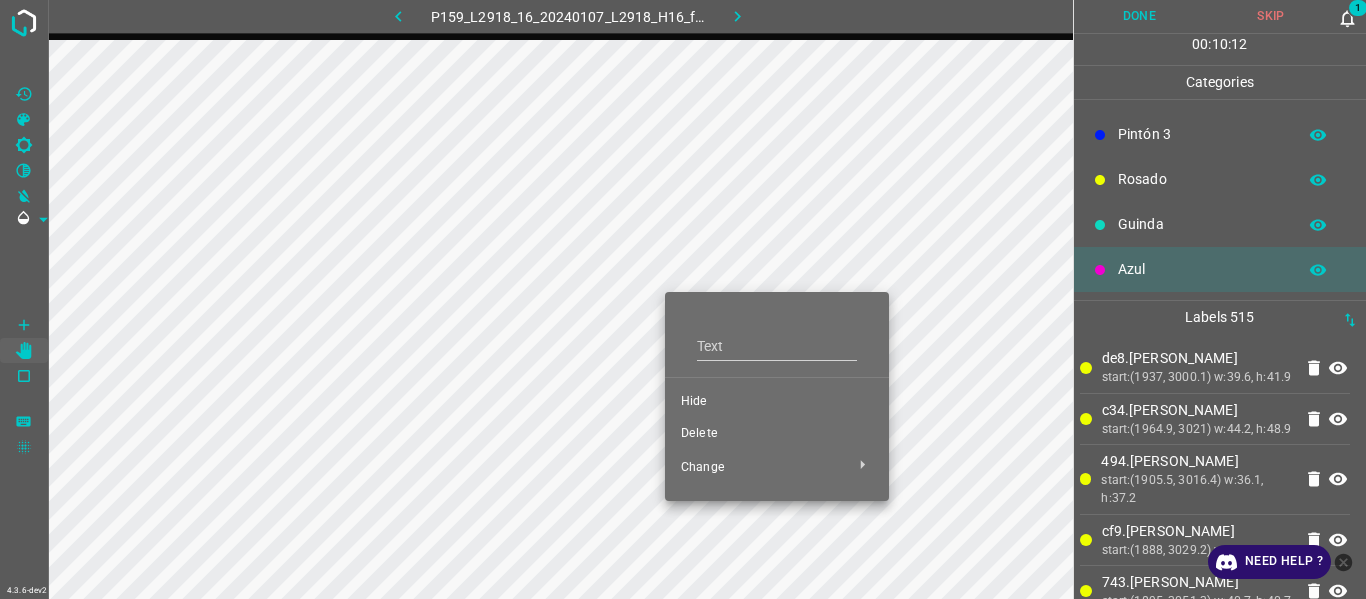 click on "Delete" at bounding box center (777, 434) 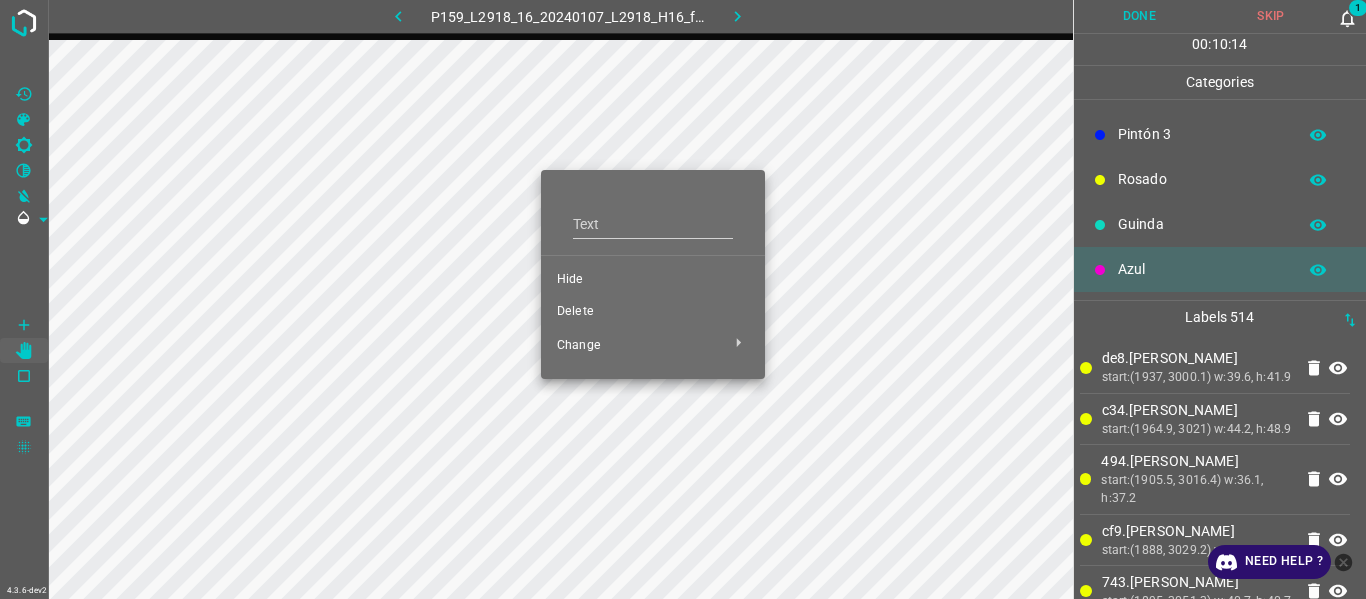 click on "Delete" at bounding box center (653, 312) 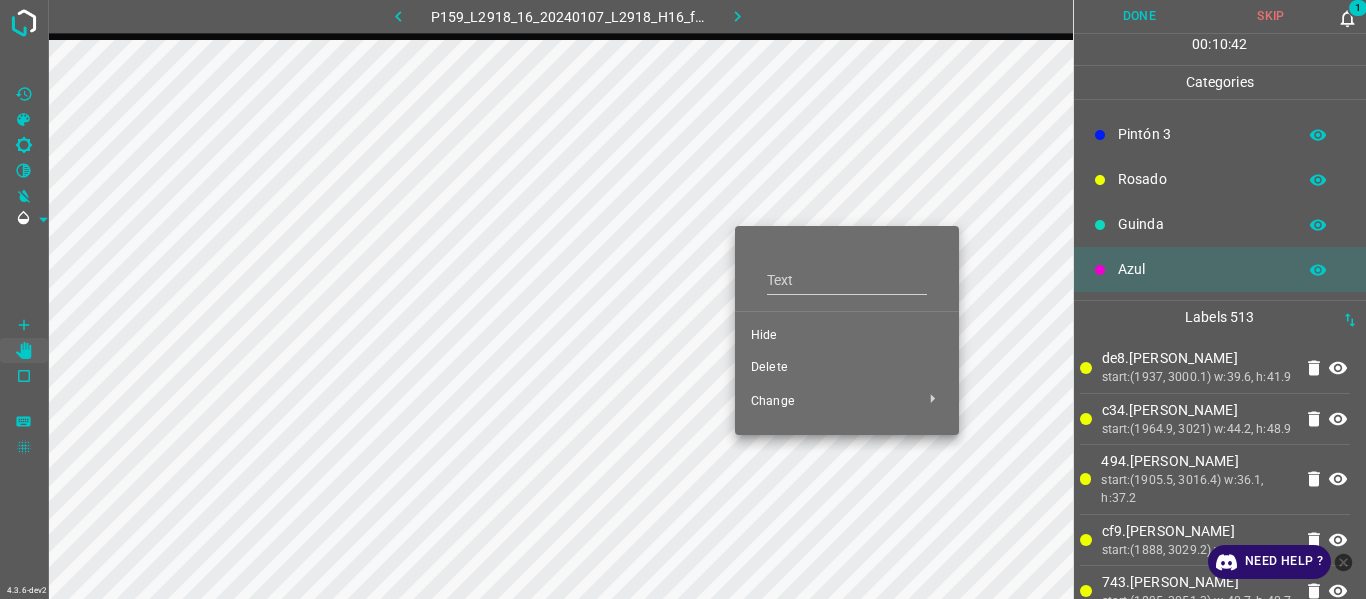 click on "Delete" at bounding box center [847, 368] 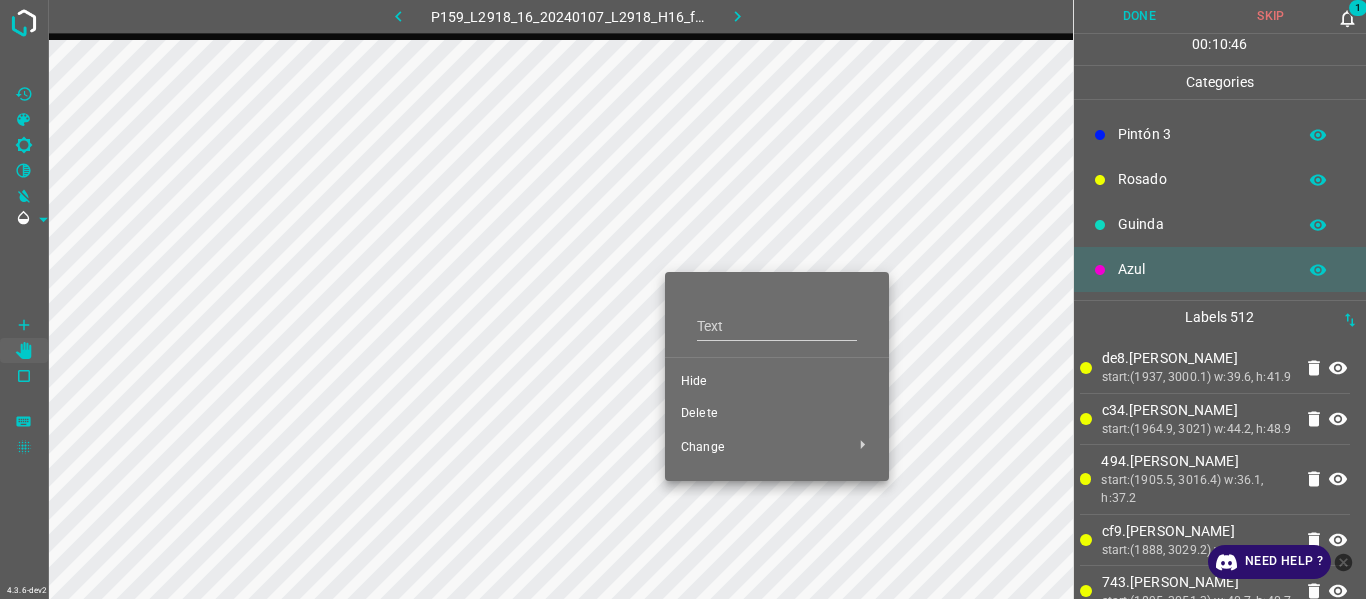 click on "Delete" at bounding box center (777, 414) 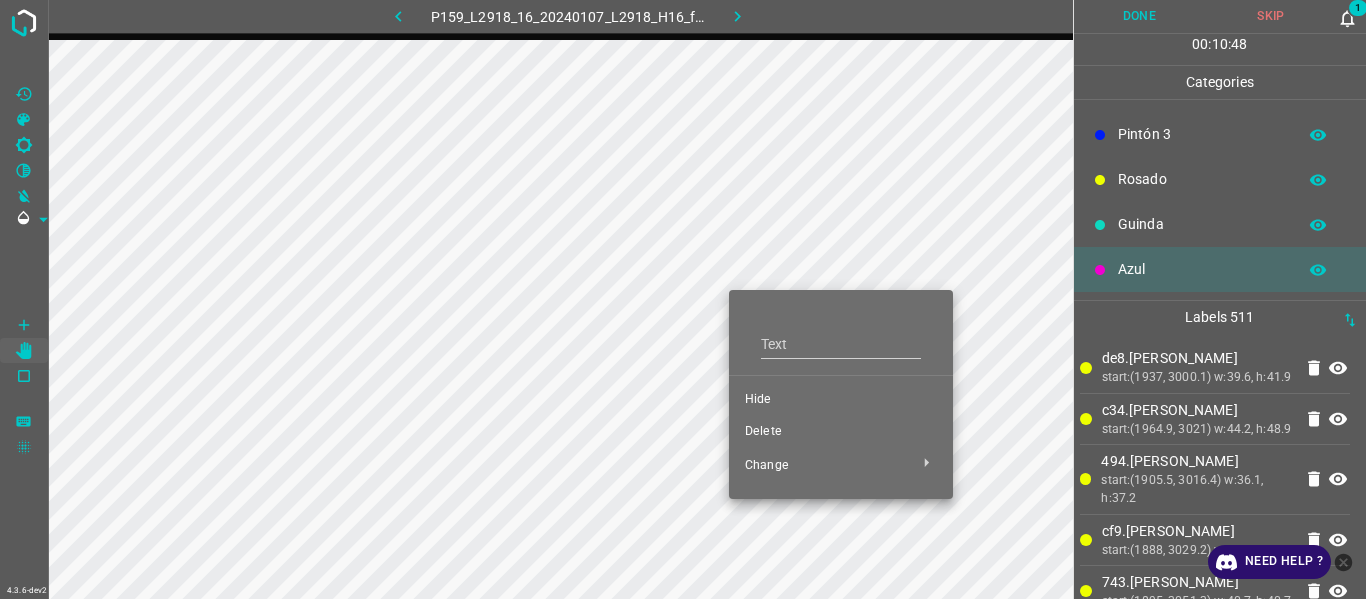 click on "Delete" at bounding box center (841, 432) 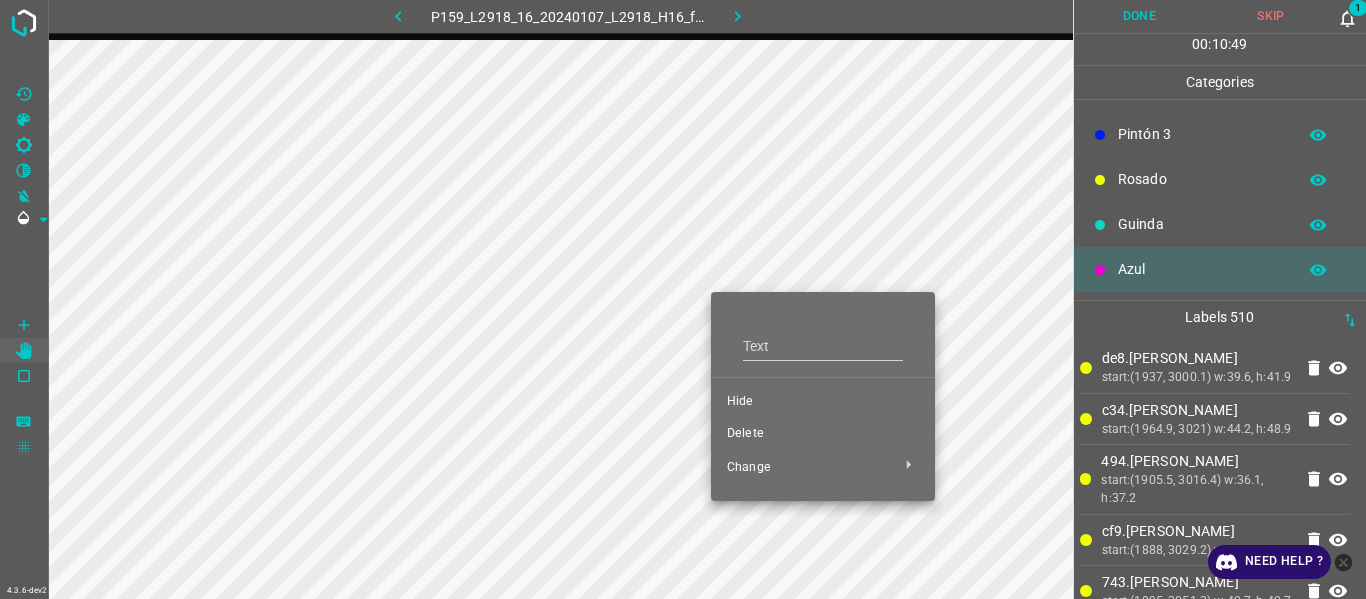 click on "Delete" at bounding box center (823, 434) 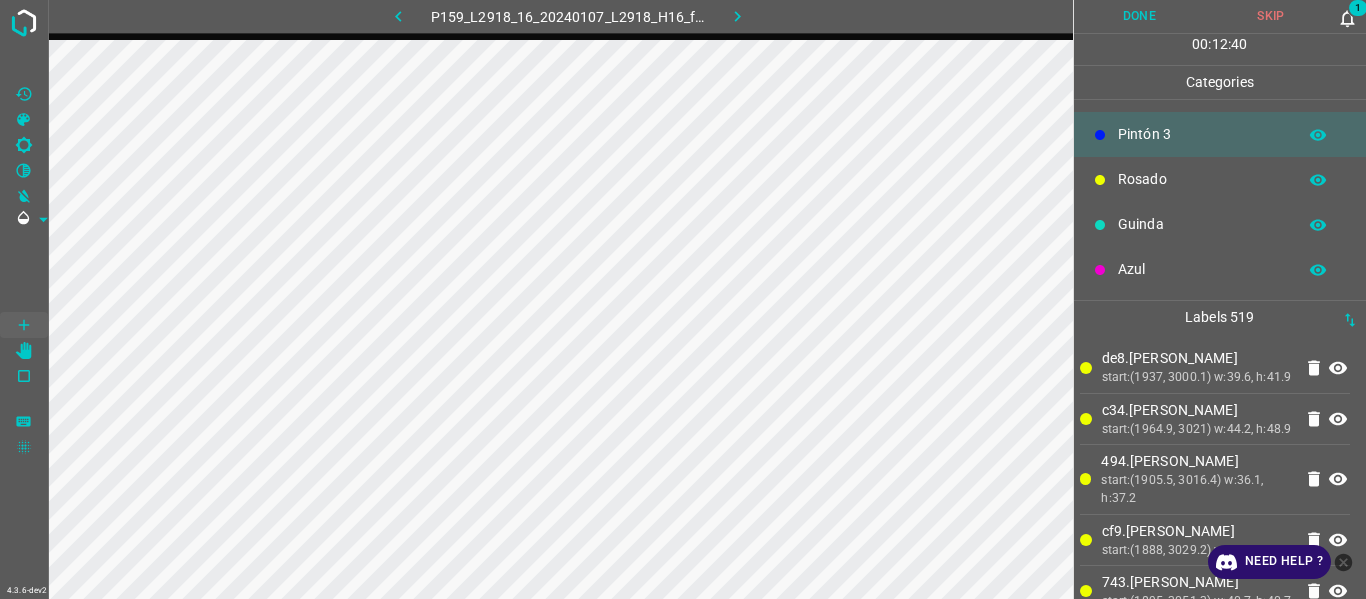 click 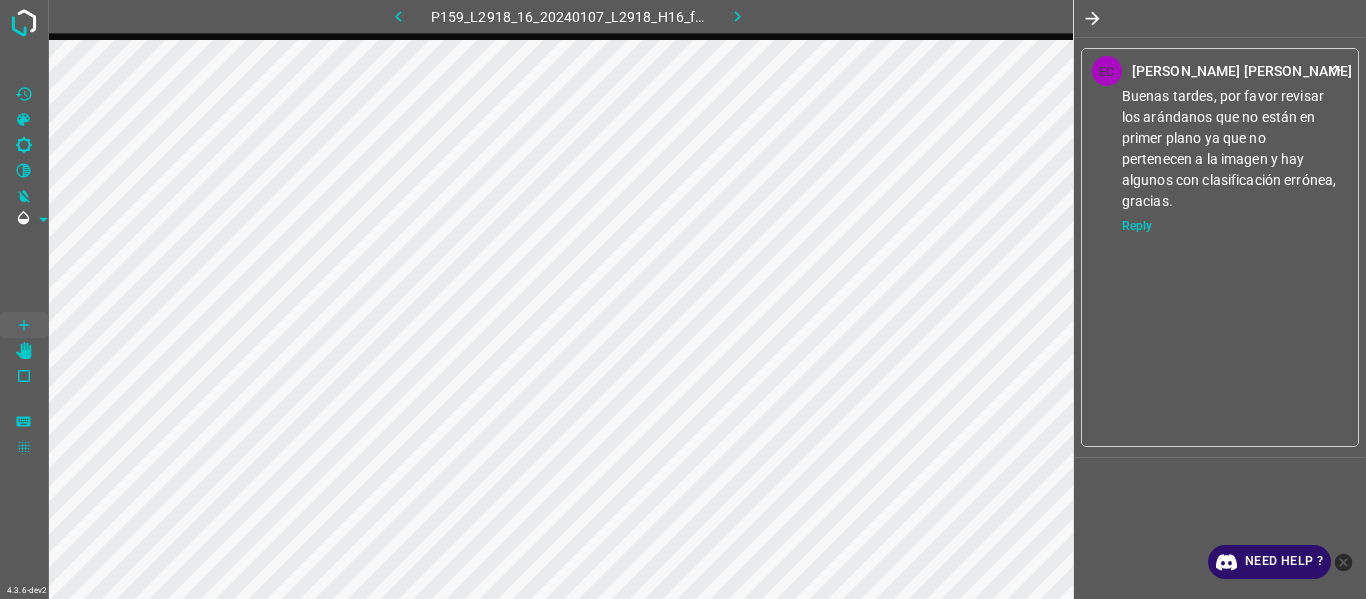 click 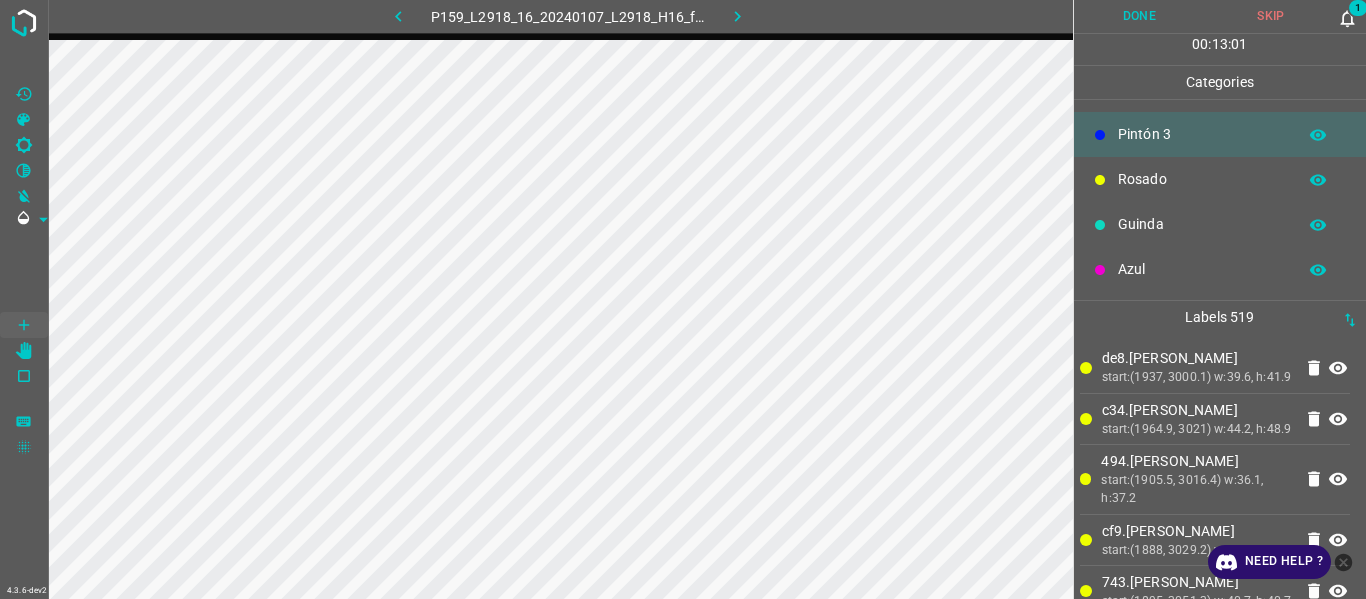 click on "start:(1937, 3000.1)
w:39.6, h:41.9" at bounding box center (1197, 378) 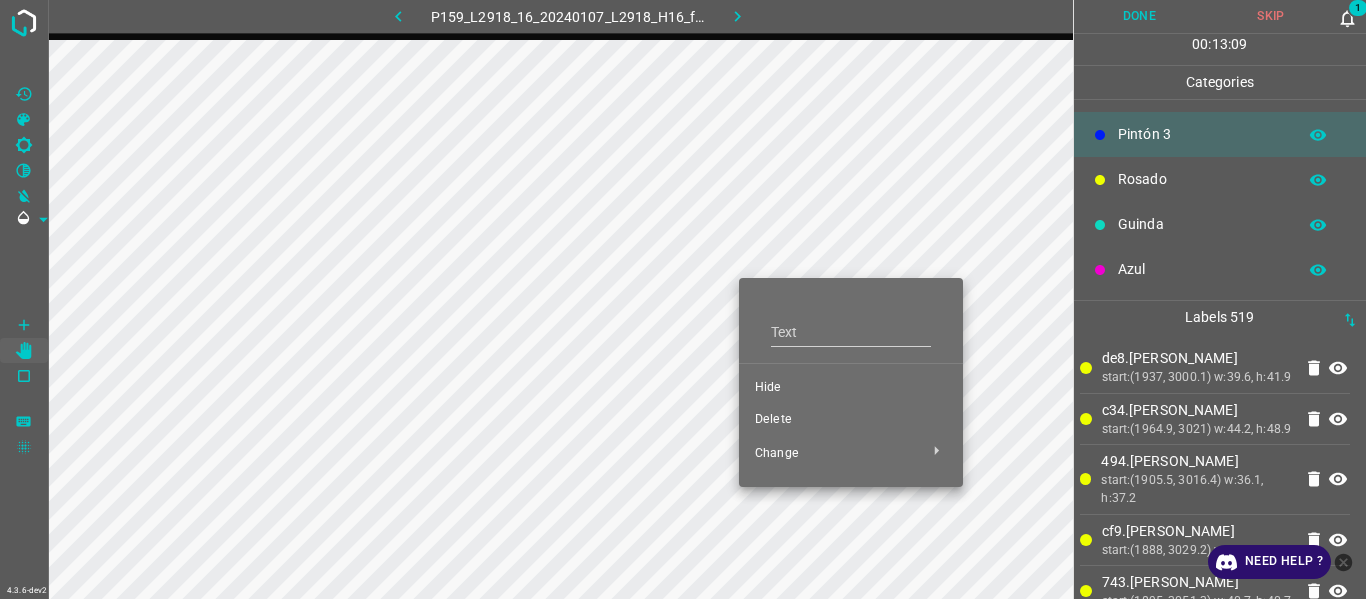 click on "Hide" at bounding box center (851, 388) 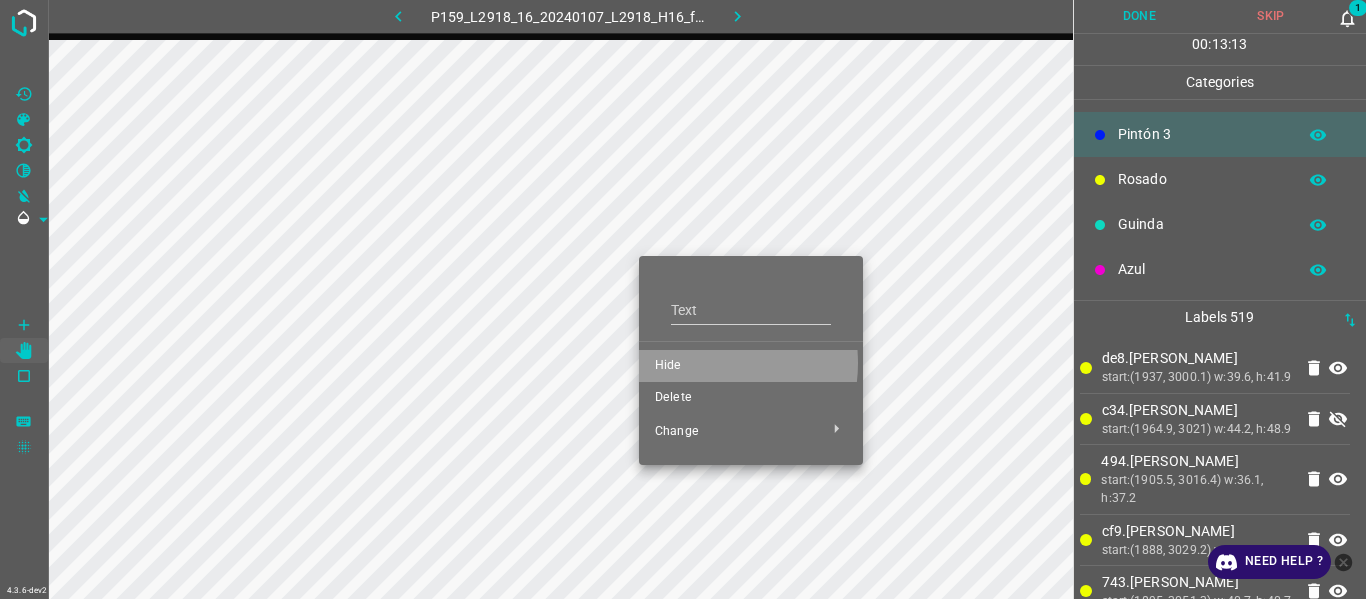 click on "Hide" at bounding box center [751, 366] 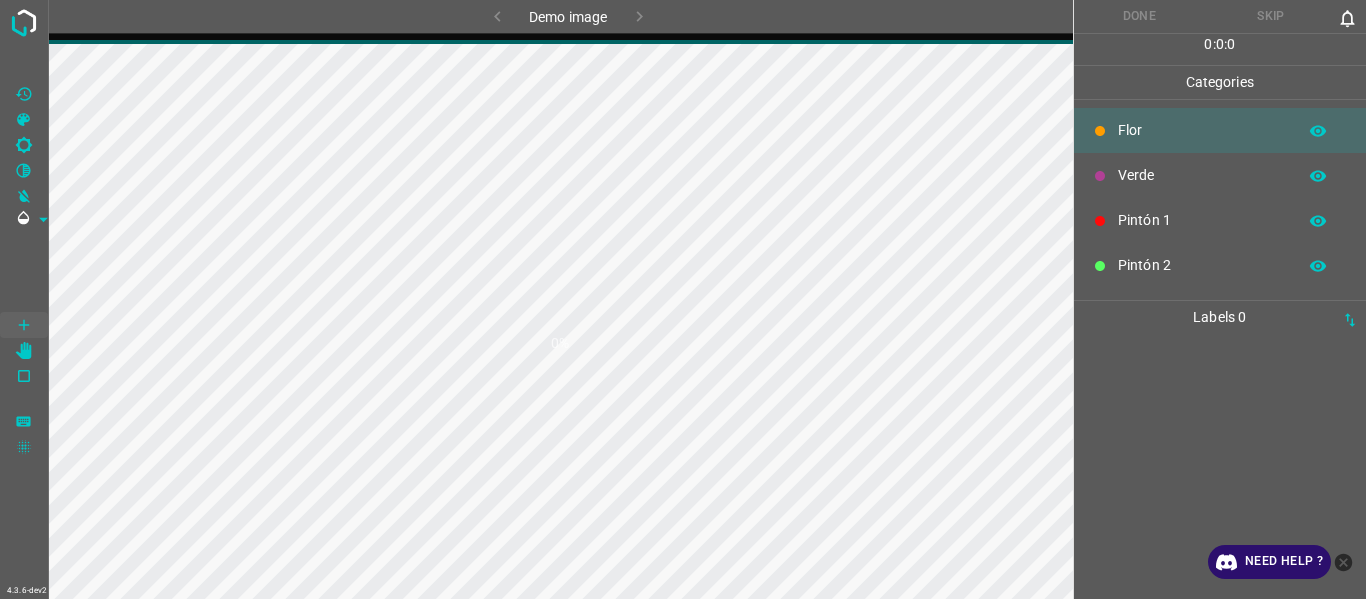 scroll, scrollTop: 0, scrollLeft: 0, axis: both 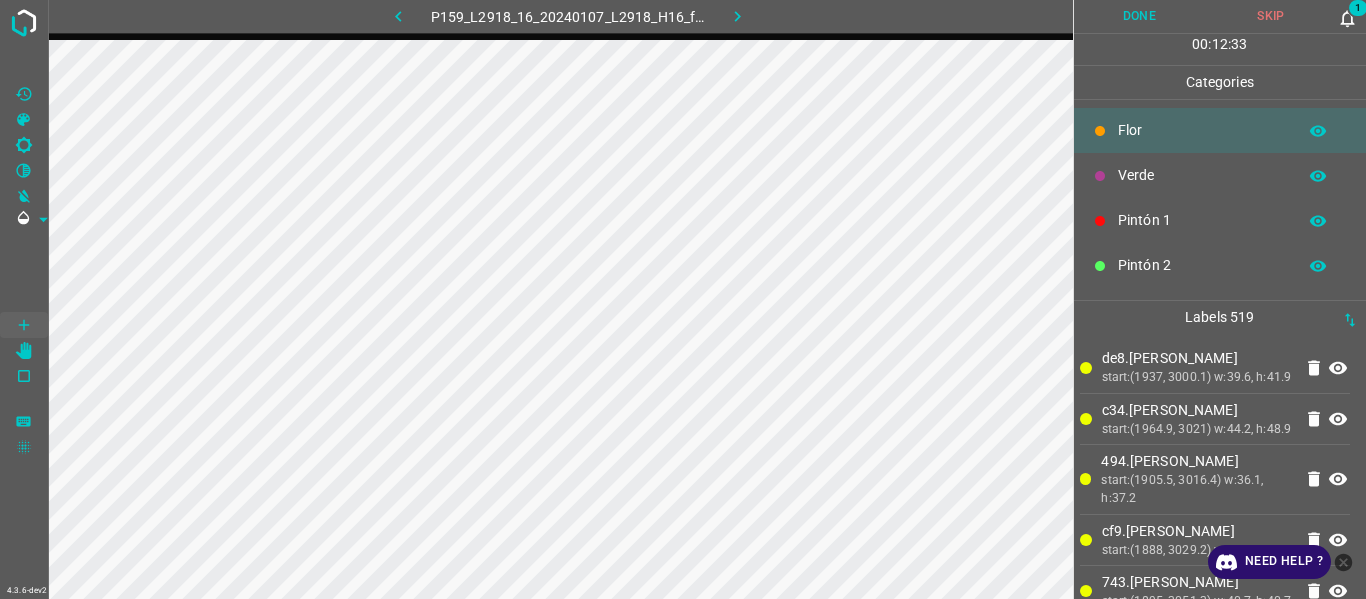 drag, startPoint x: 1131, startPoint y: 413, endPoint x: 1121, endPoint y: 411, distance: 10.198039 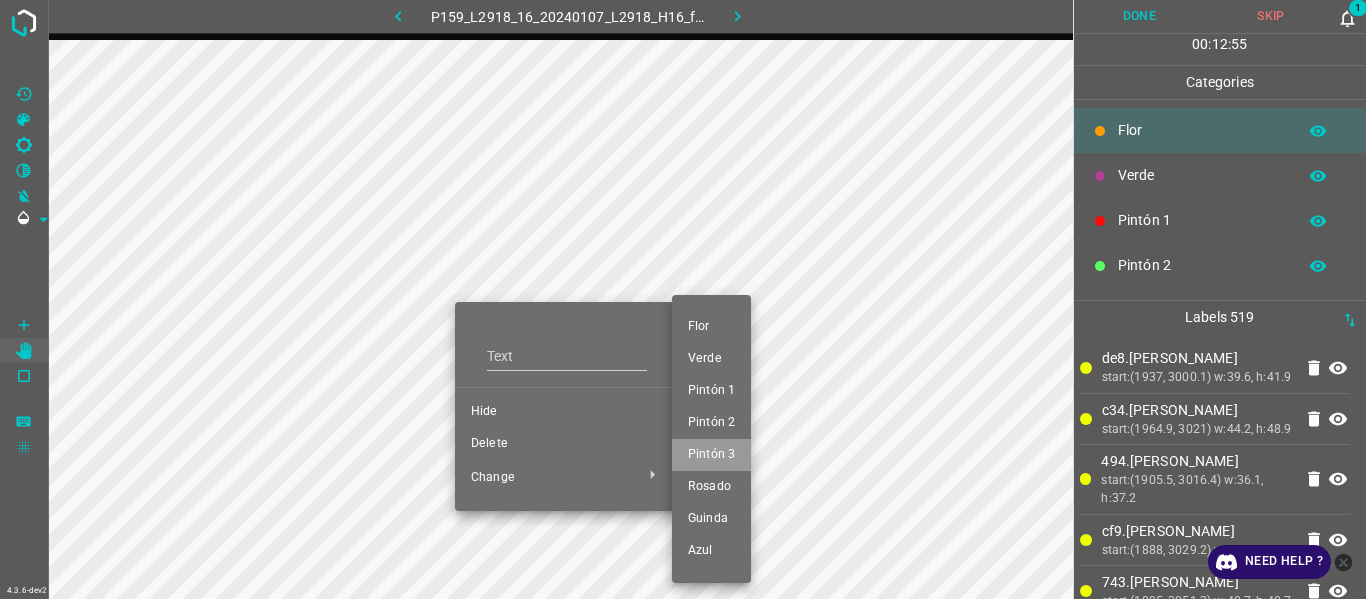 click on "Pintón 3" at bounding box center (711, 455) 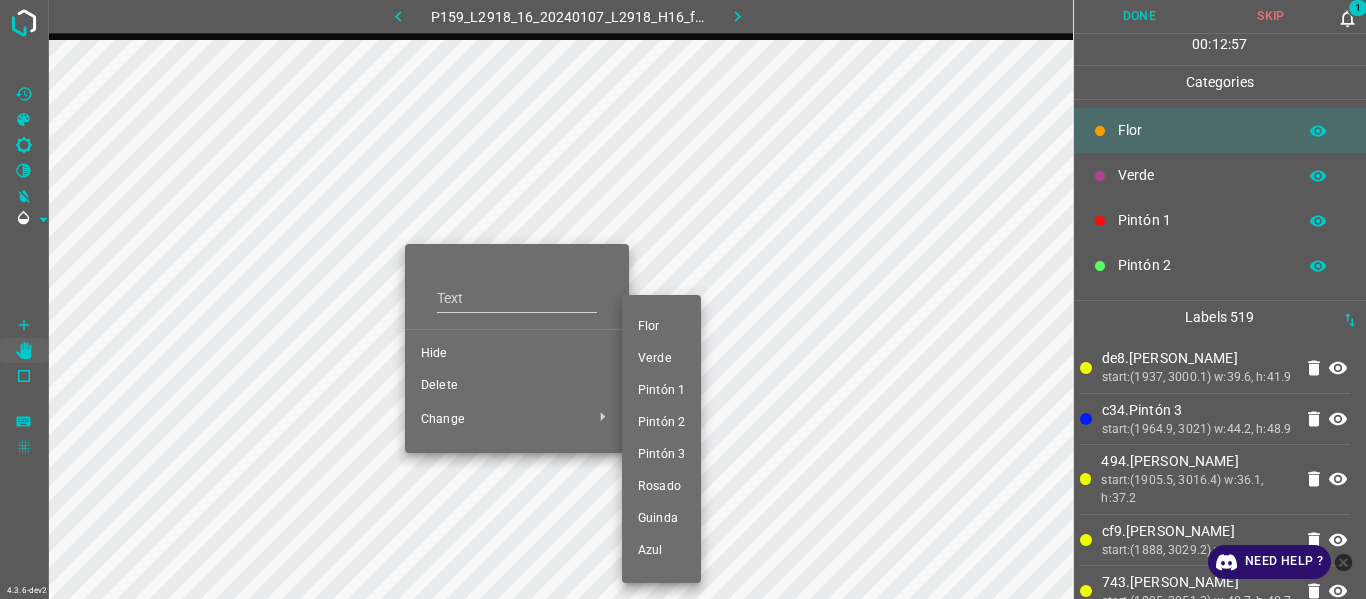 click on "Pintón 3" at bounding box center [661, 455] 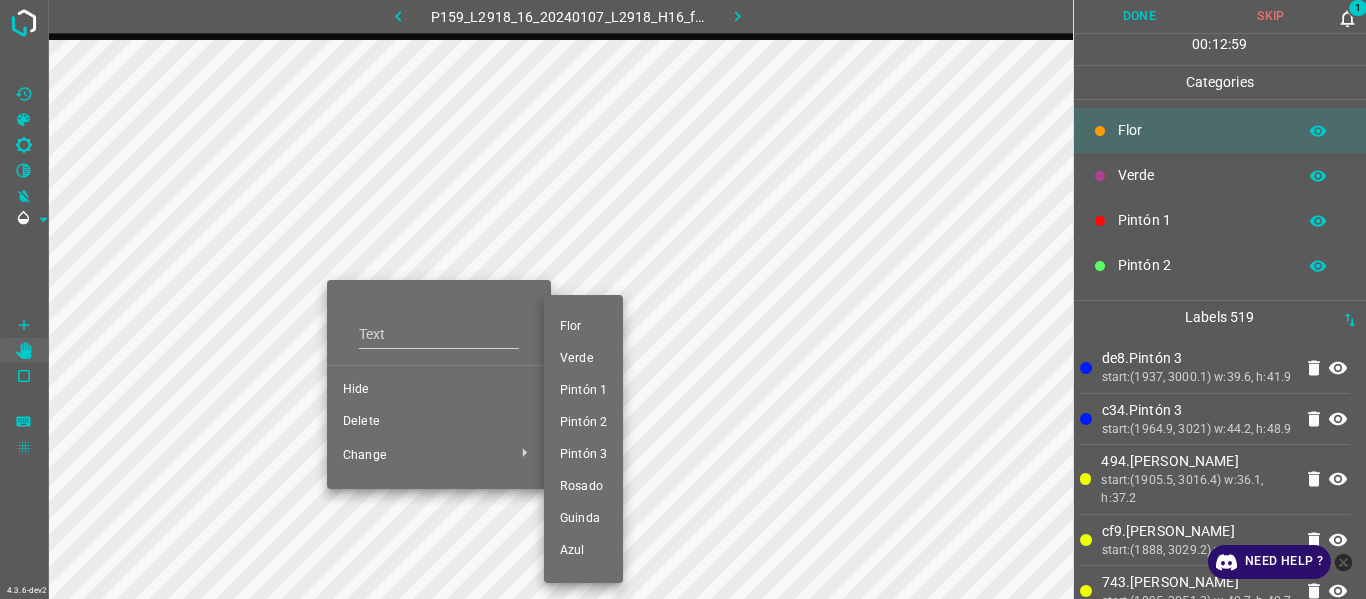 click at bounding box center (683, 299) 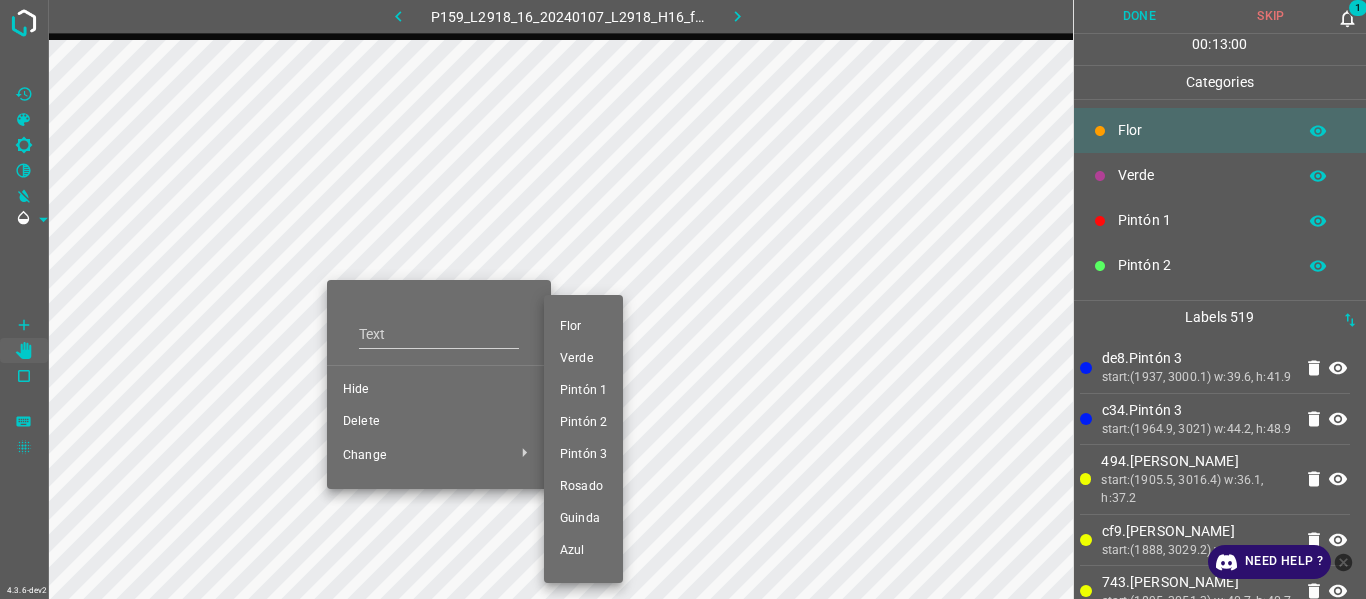 drag, startPoint x: 611, startPoint y: 459, endPoint x: 595, endPoint y: 453, distance: 17.088007 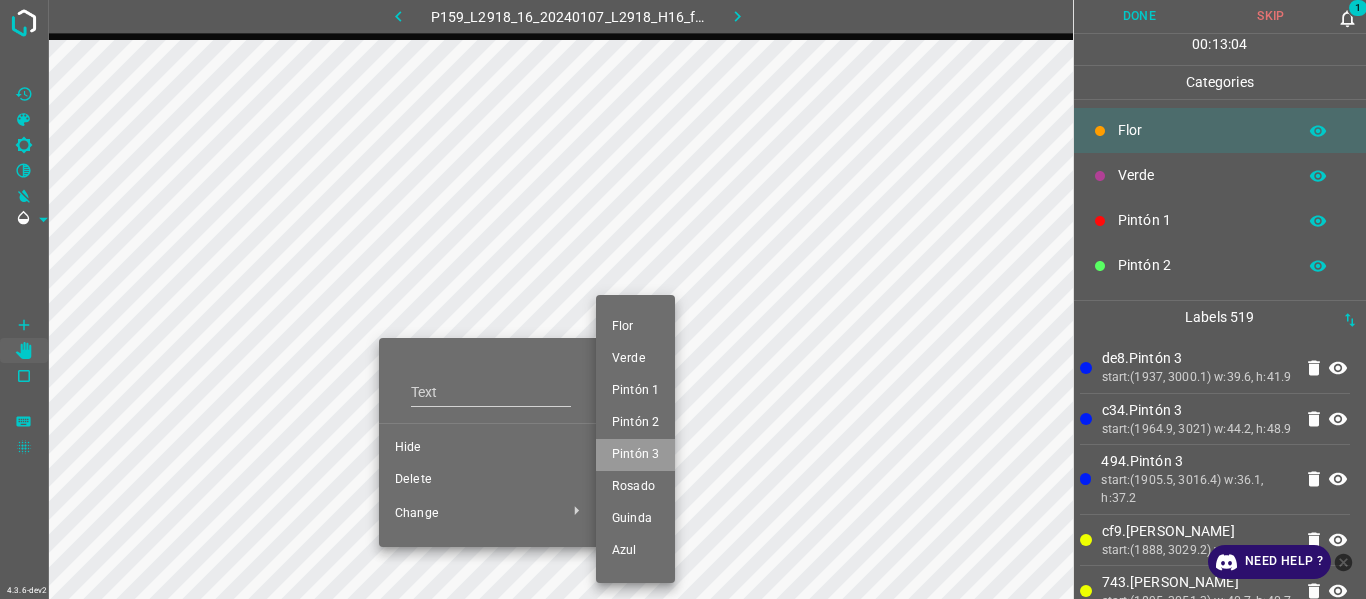 click on "Pintón 3" at bounding box center [635, 455] 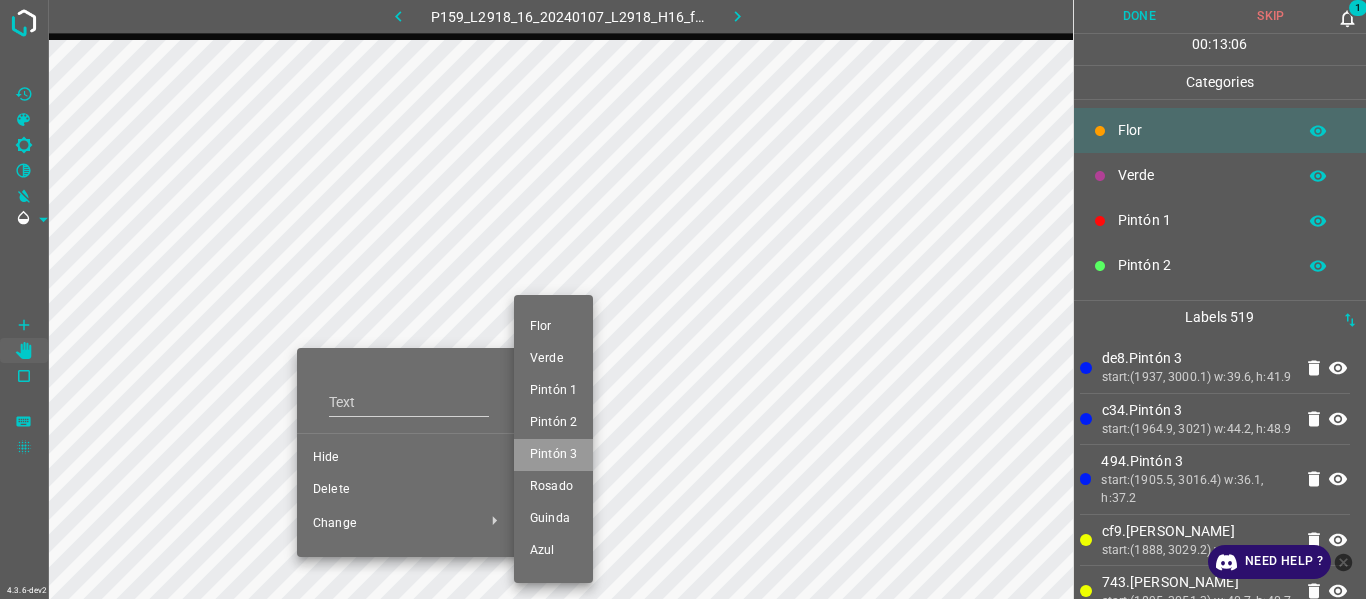 click on "Pintón 3" at bounding box center (553, 455) 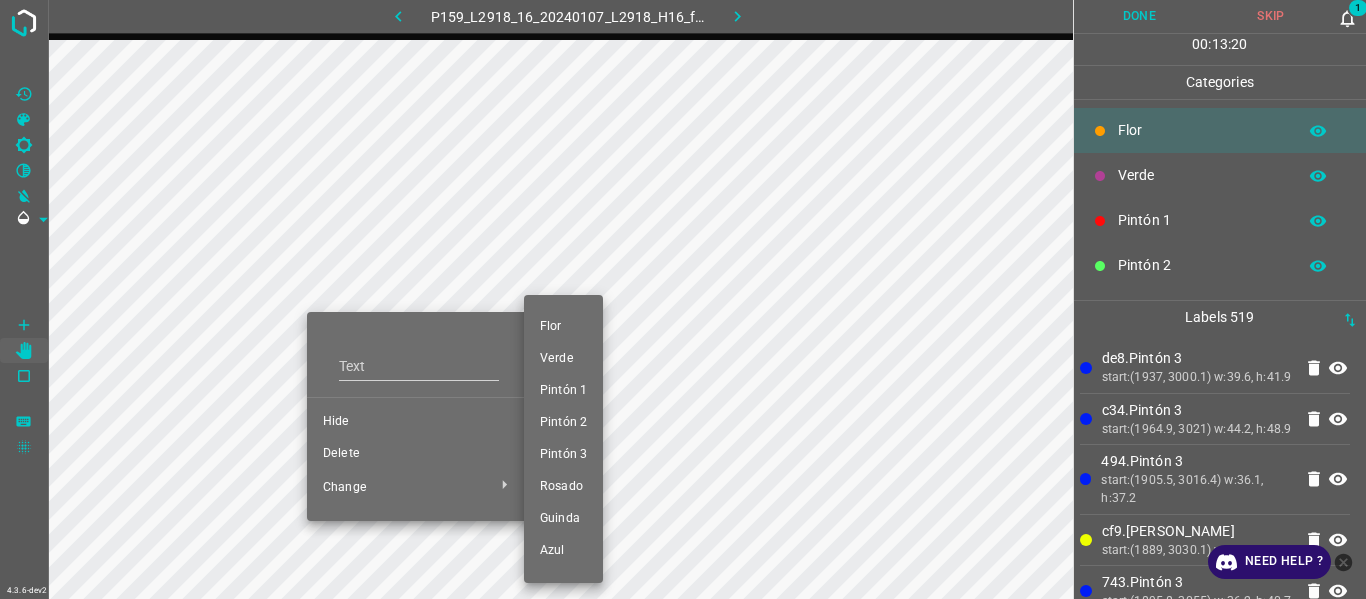 click on "Pintón 3" at bounding box center [563, 455] 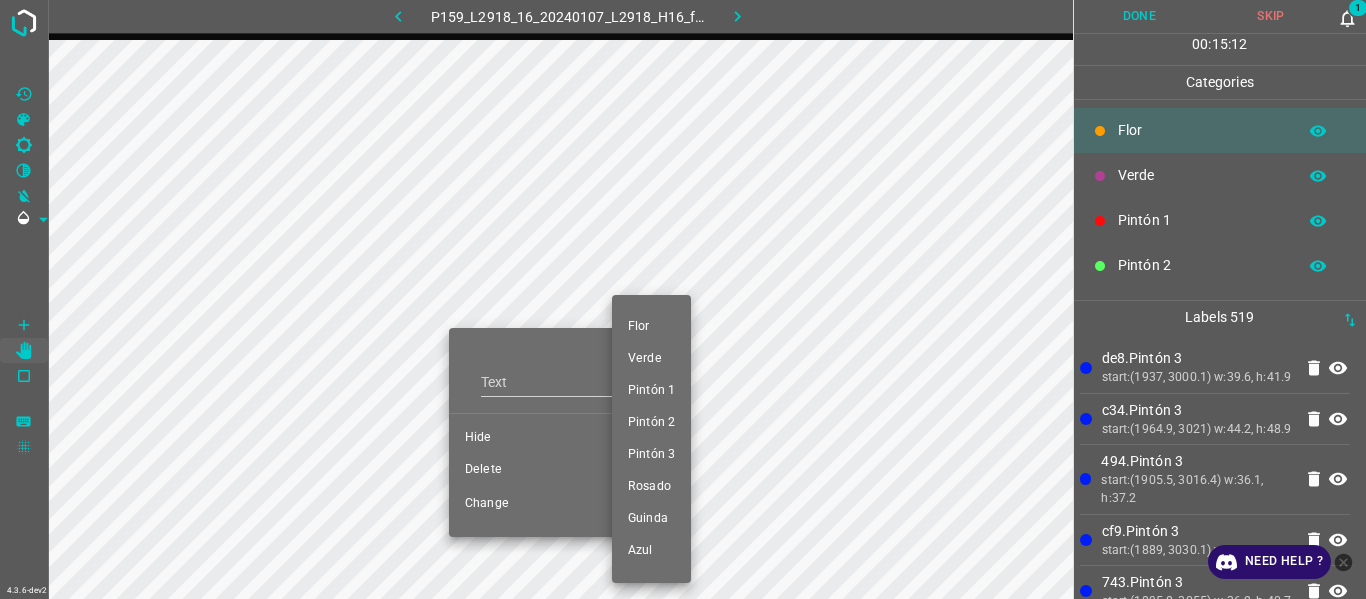 drag, startPoint x: 657, startPoint y: 475, endPoint x: 411, endPoint y: 303, distance: 300.16663 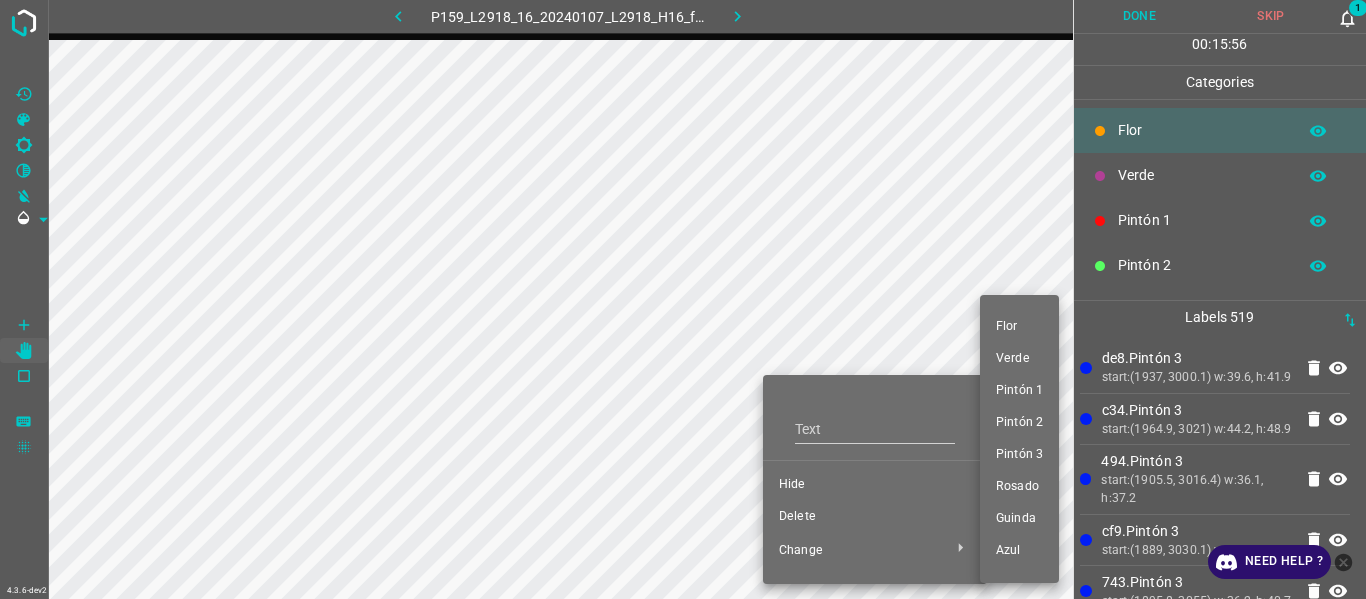 click on "Pintón 2" at bounding box center (1019, 423) 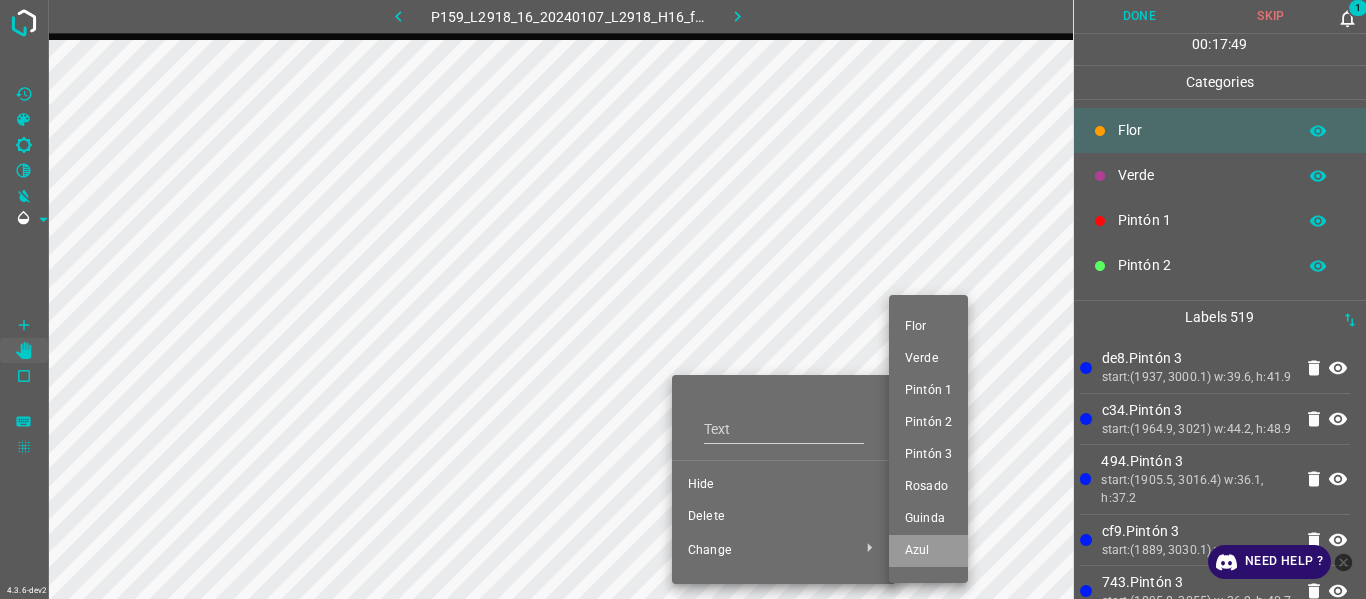 click on "Azul" at bounding box center [928, 551] 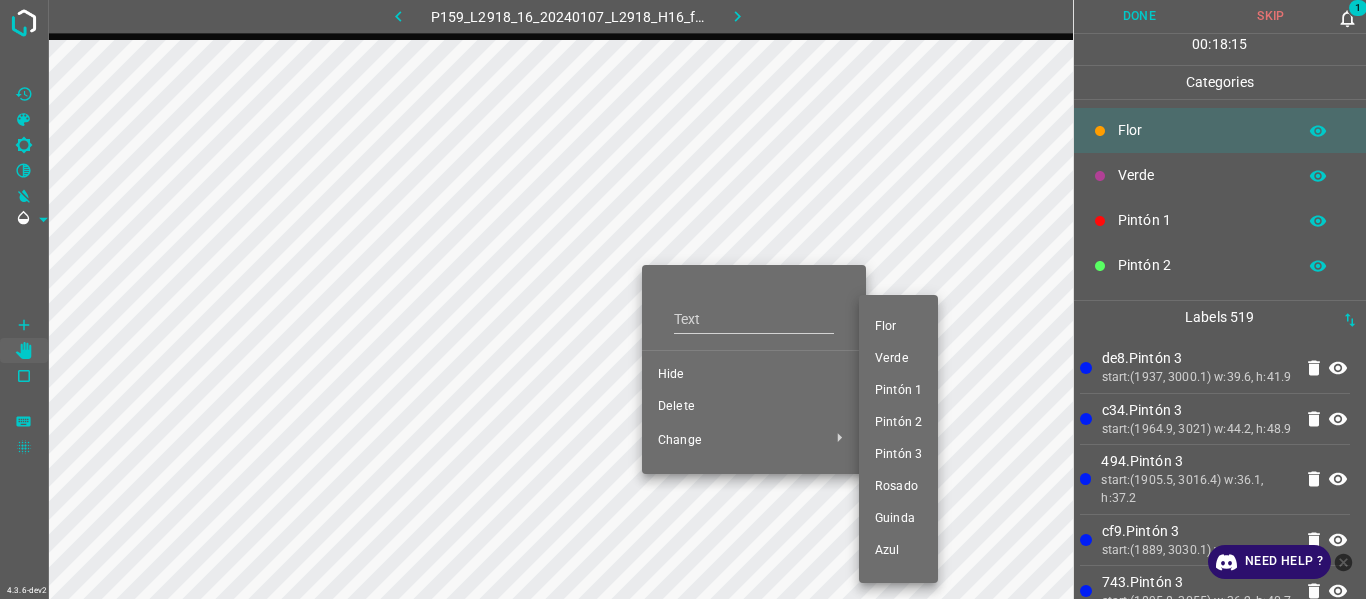 click on "Verde" at bounding box center (898, 359) 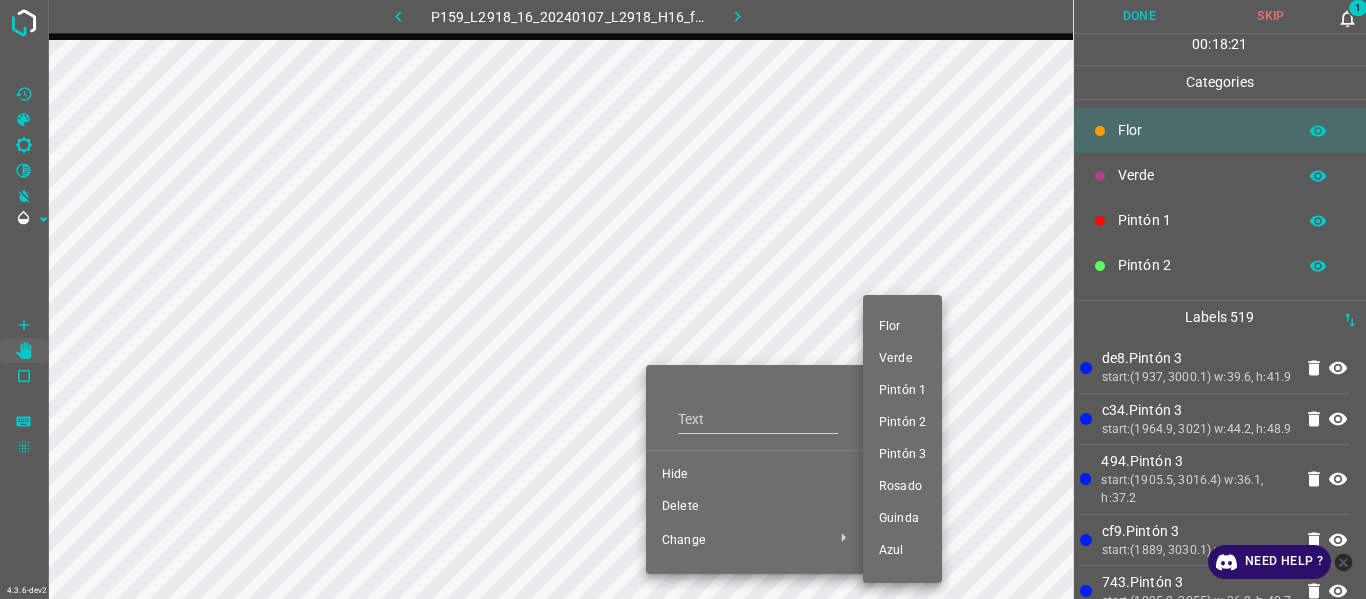 click on "Pintón 1" at bounding box center (902, 391) 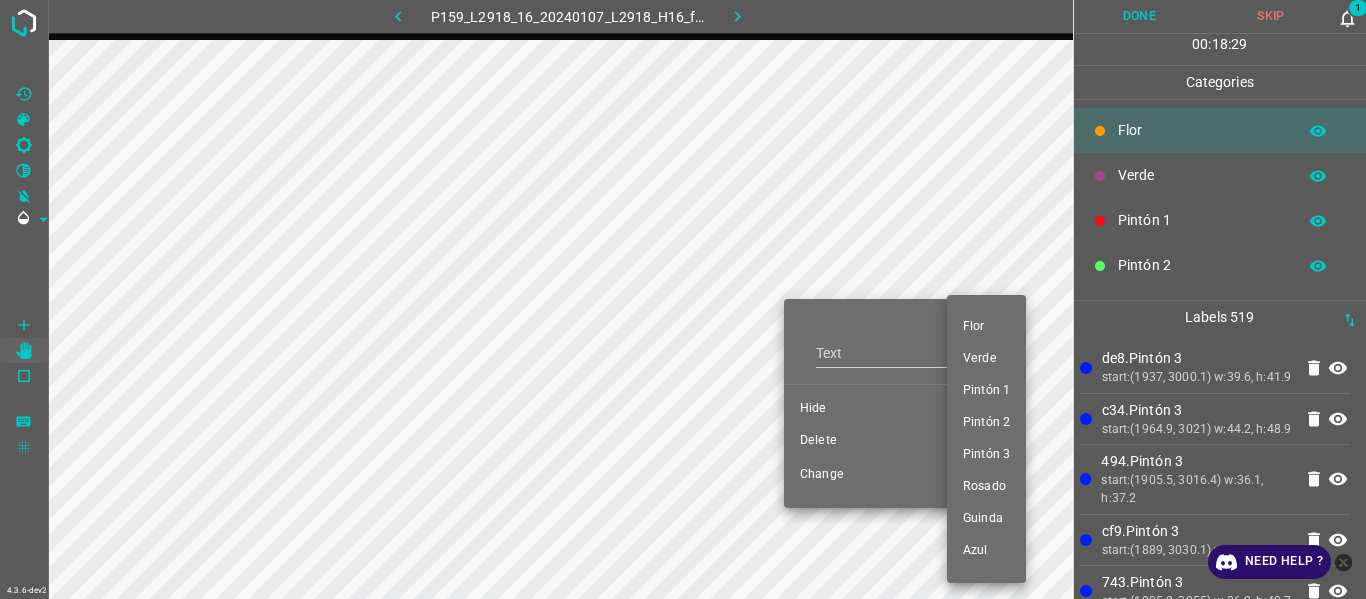 click on "Pintón 1" at bounding box center [986, 391] 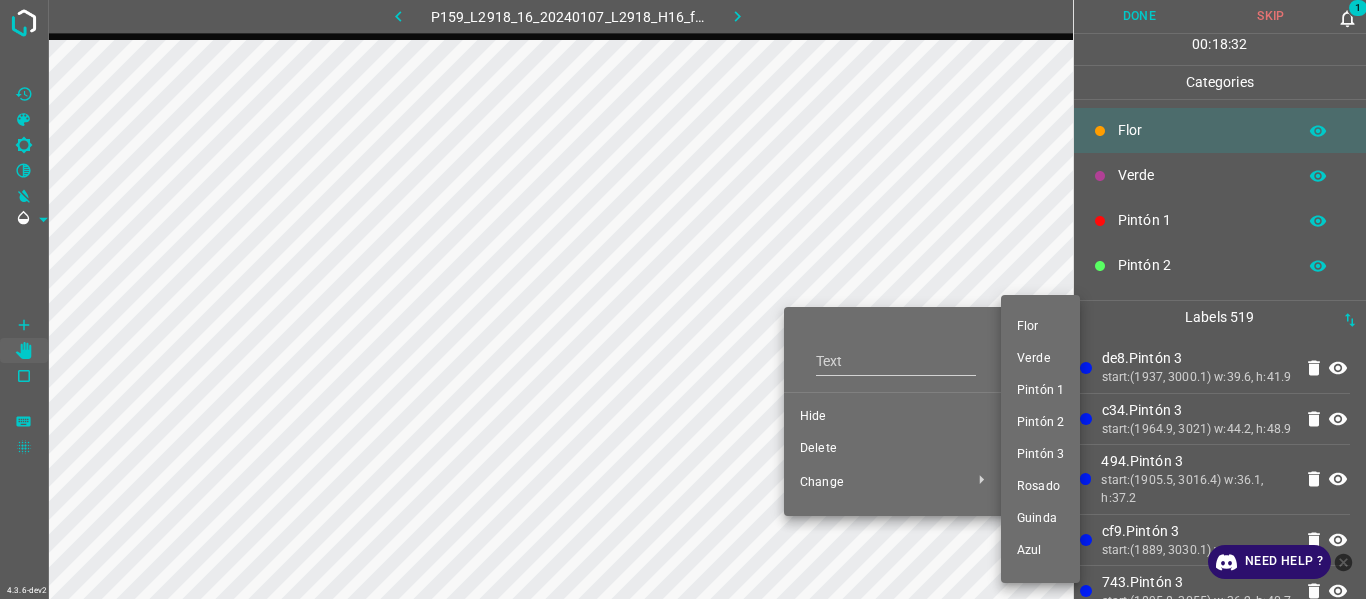 click on "Verde" at bounding box center [1040, 359] 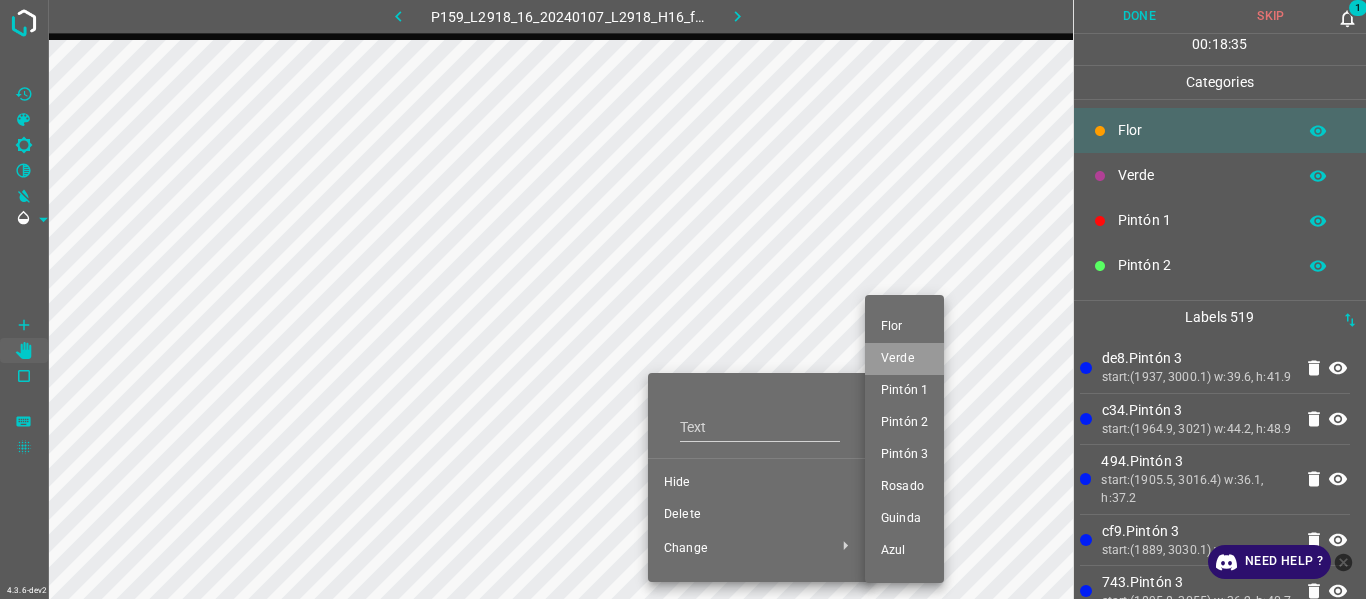 click on "Verde" at bounding box center [904, 359] 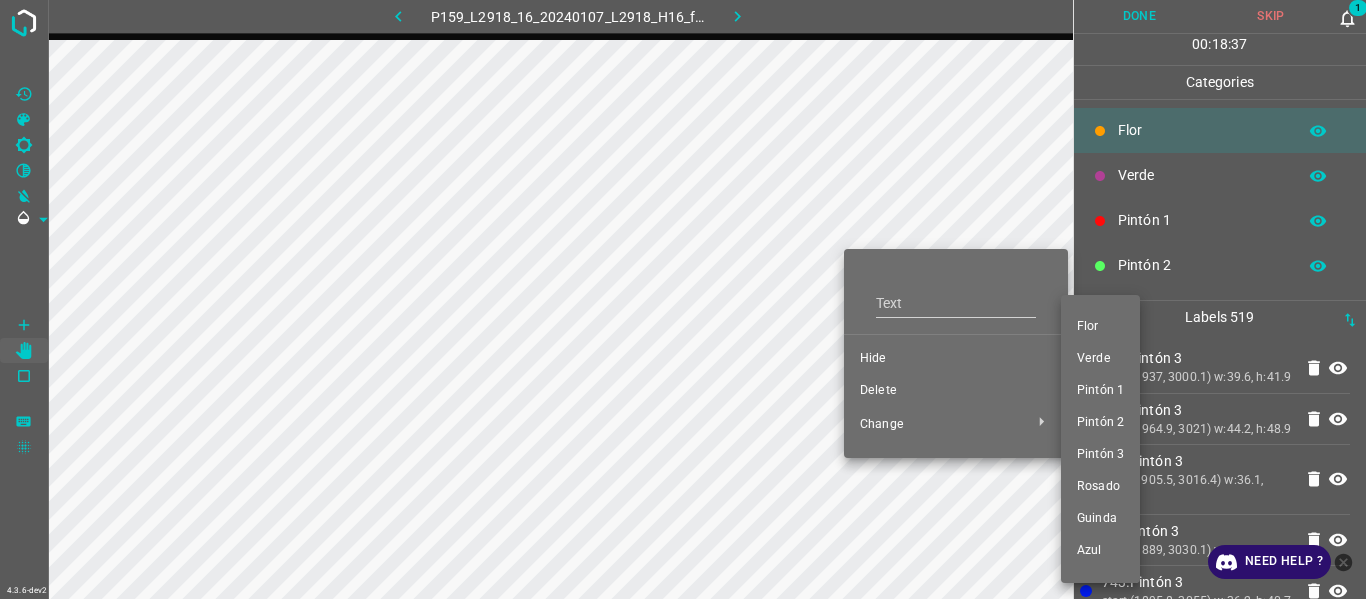 click on "Verde" at bounding box center (1100, 359) 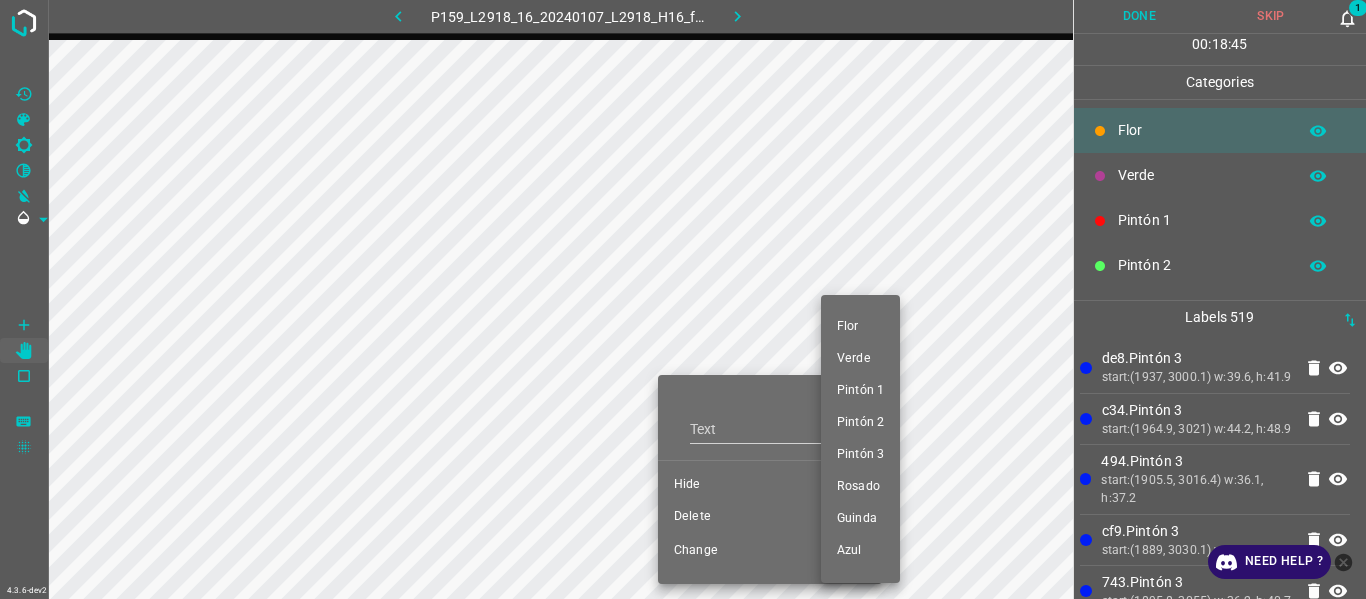click on "Verde" at bounding box center (860, 359) 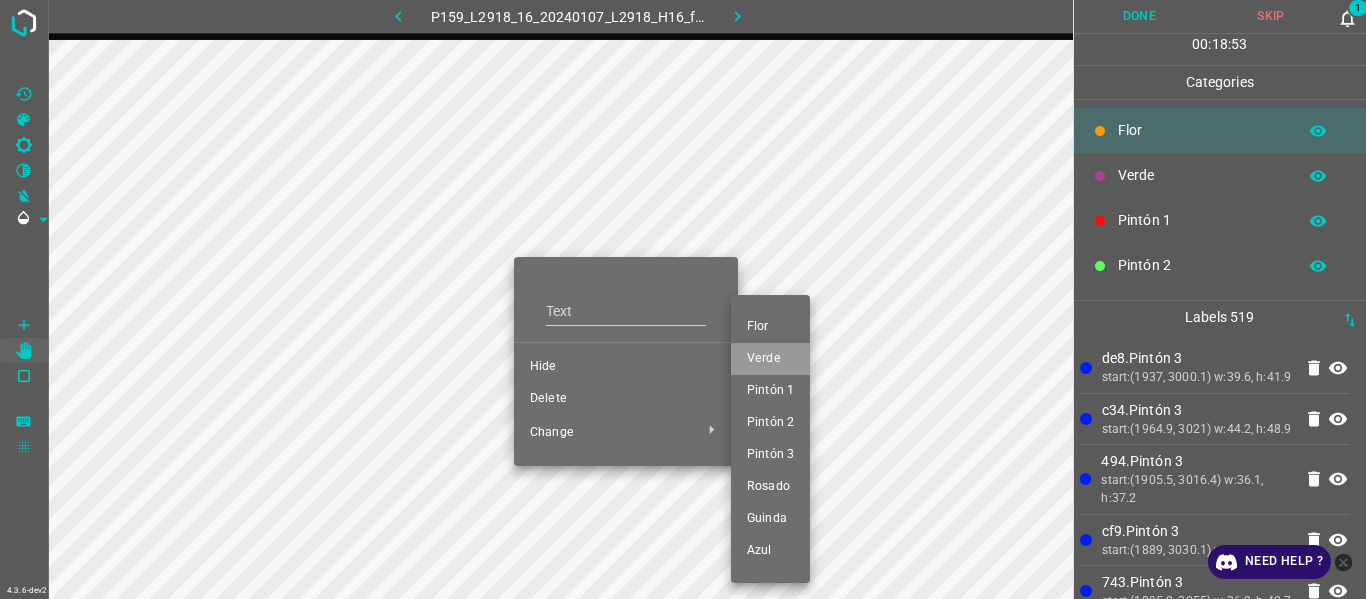 click on "Verde" at bounding box center (770, 359) 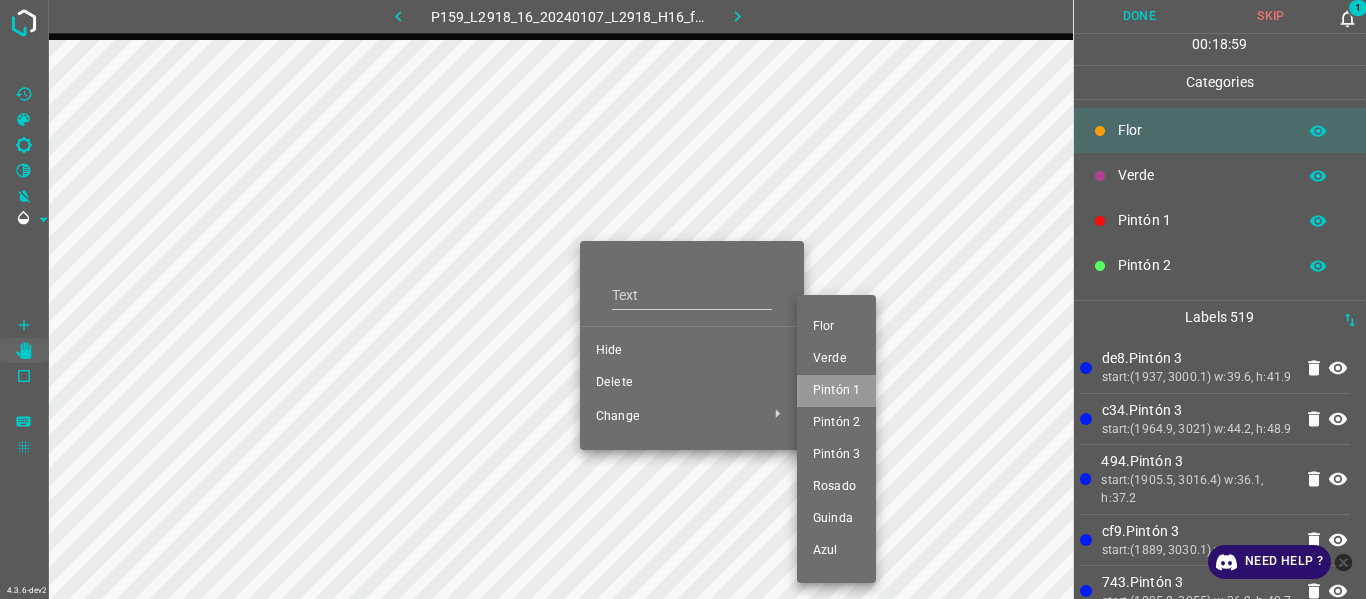 click on "Pintón 1" at bounding box center [836, 391] 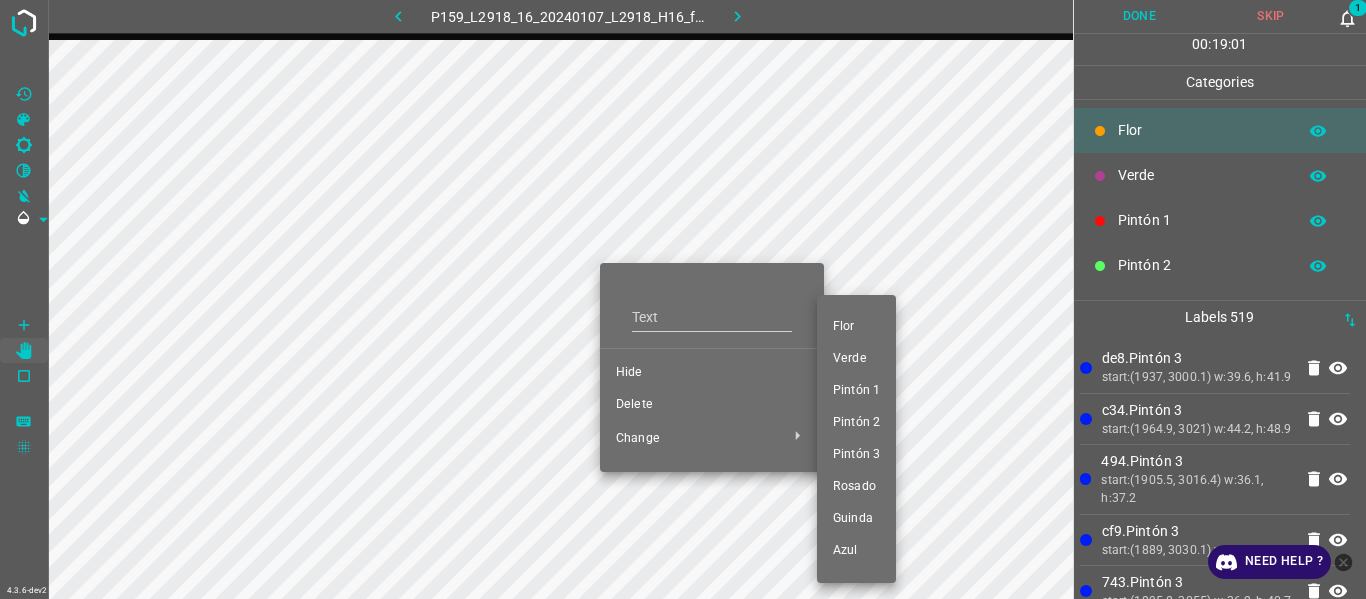 click on "Verde" at bounding box center (856, 359) 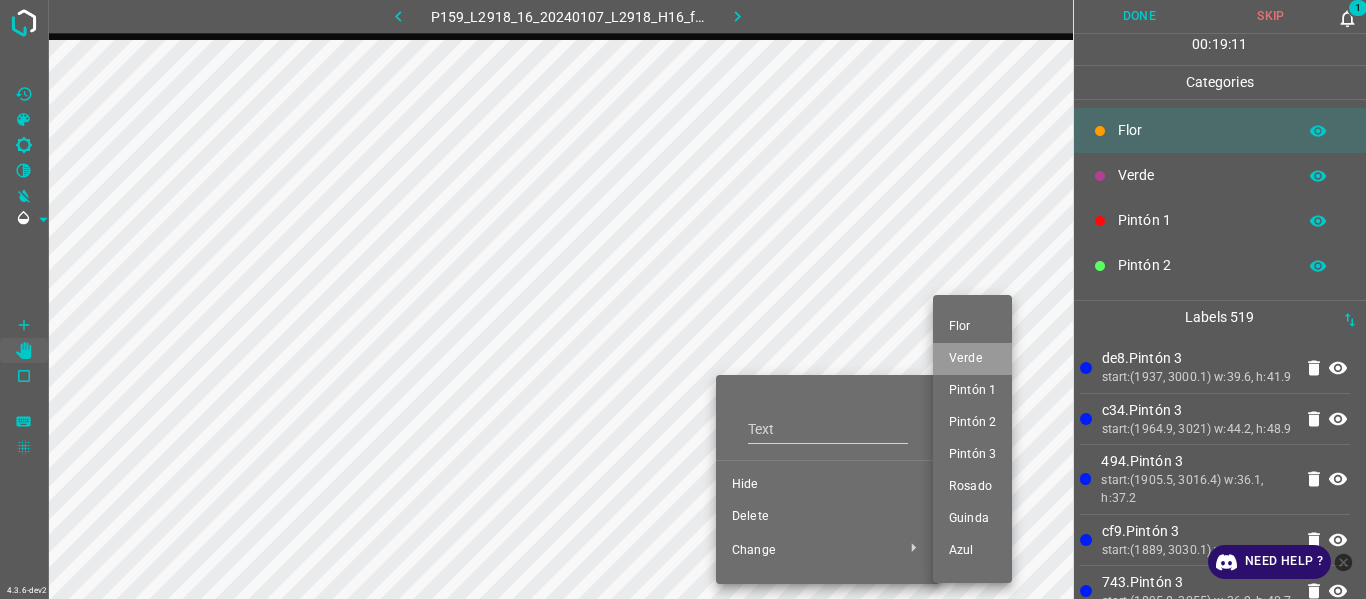 click on "Verde" at bounding box center (972, 359) 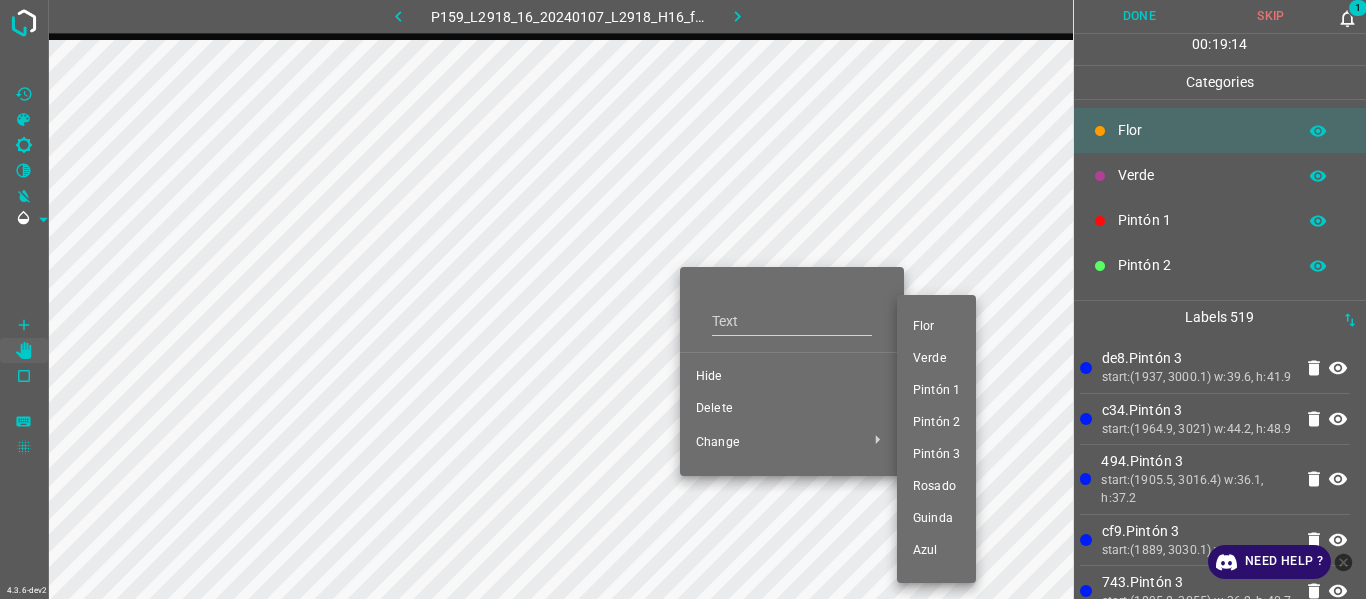 click on "Verde" at bounding box center (936, 359) 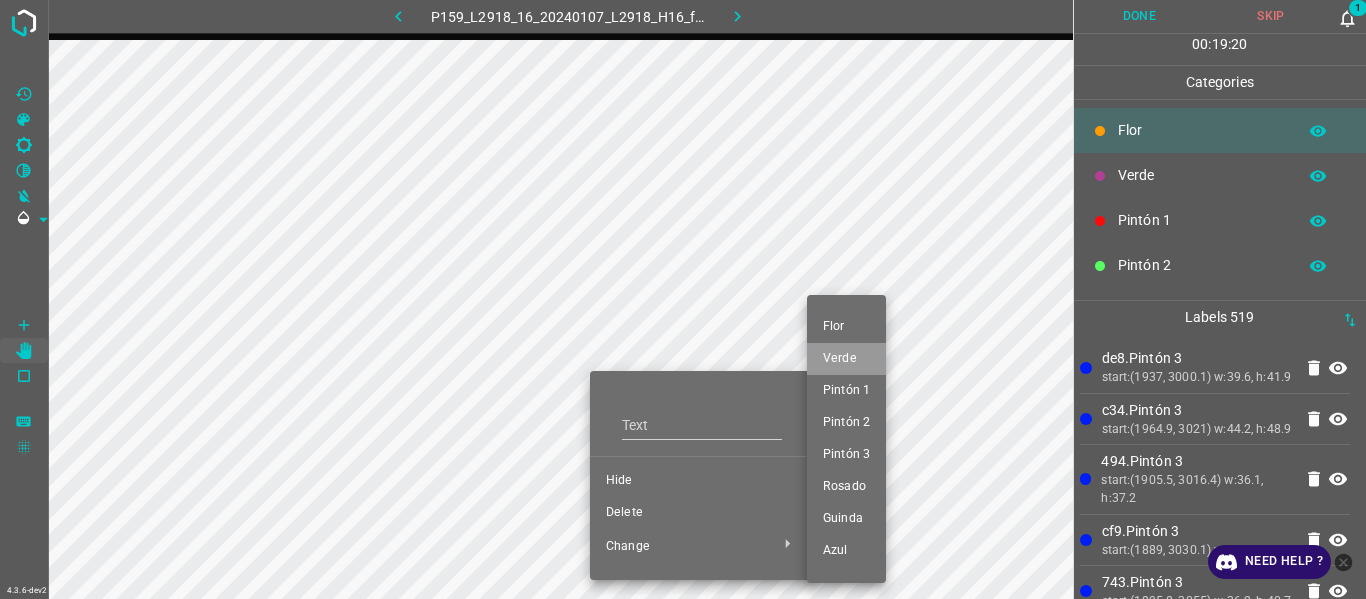 drag, startPoint x: 852, startPoint y: 356, endPoint x: 548, endPoint y: 372, distance: 304.42078 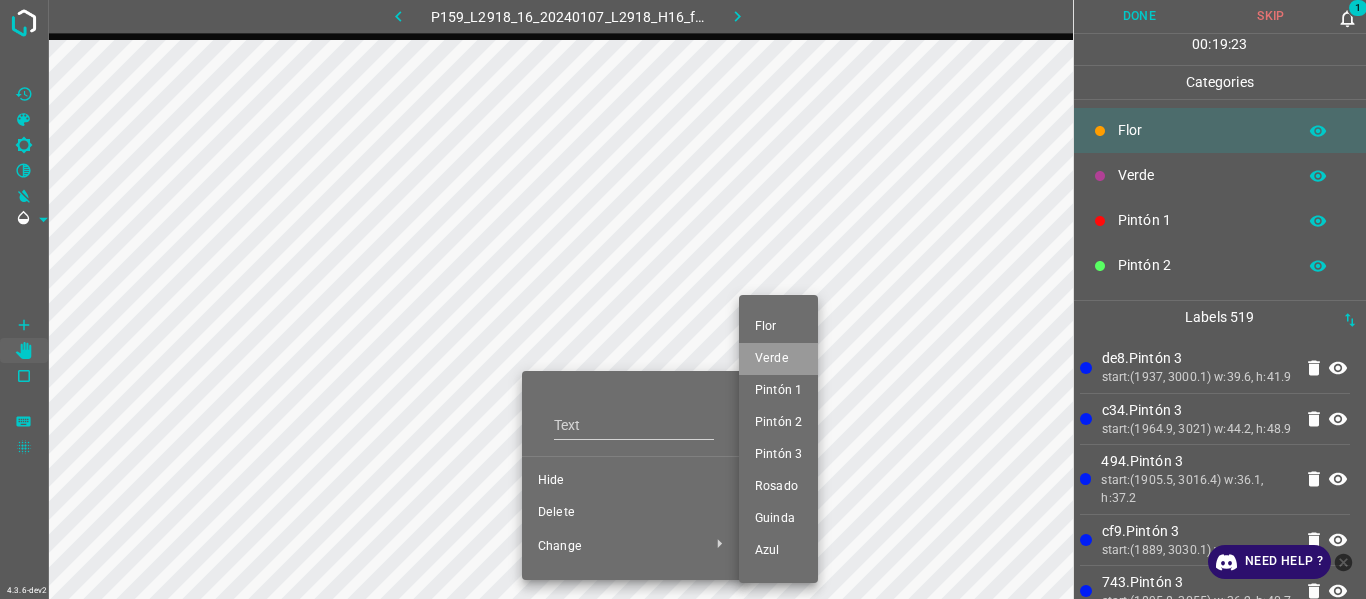 click on "Verde" at bounding box center (778, 359) 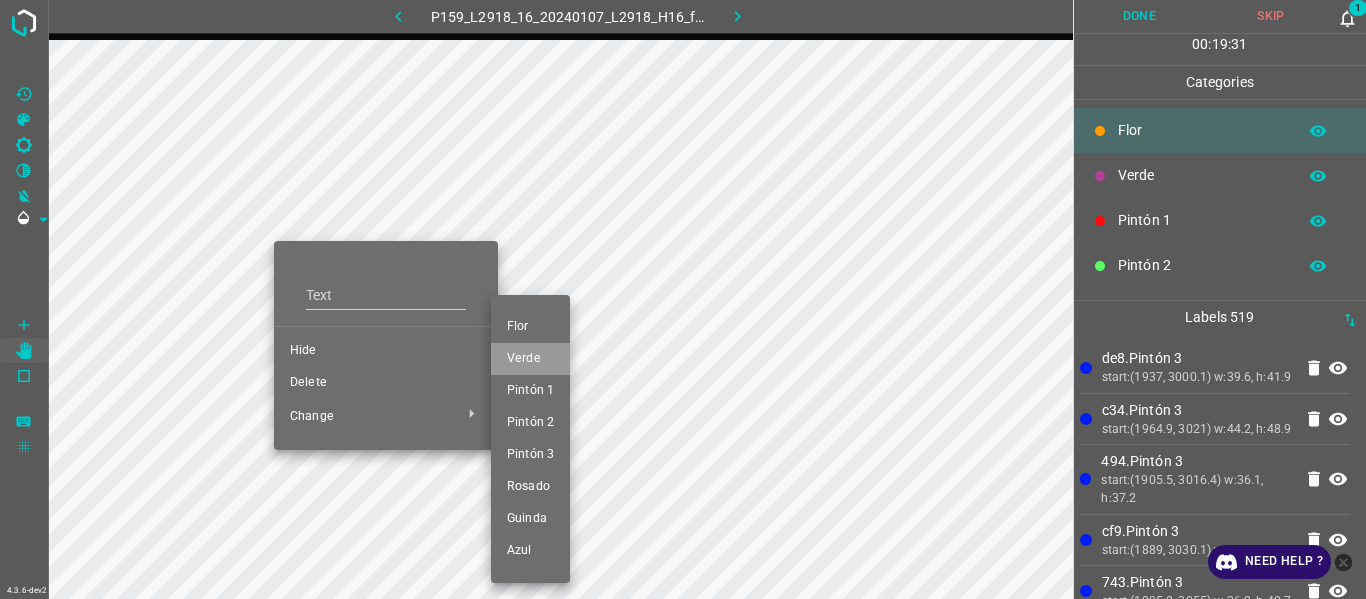 click on "Verde" at bounding box center (530, 359) 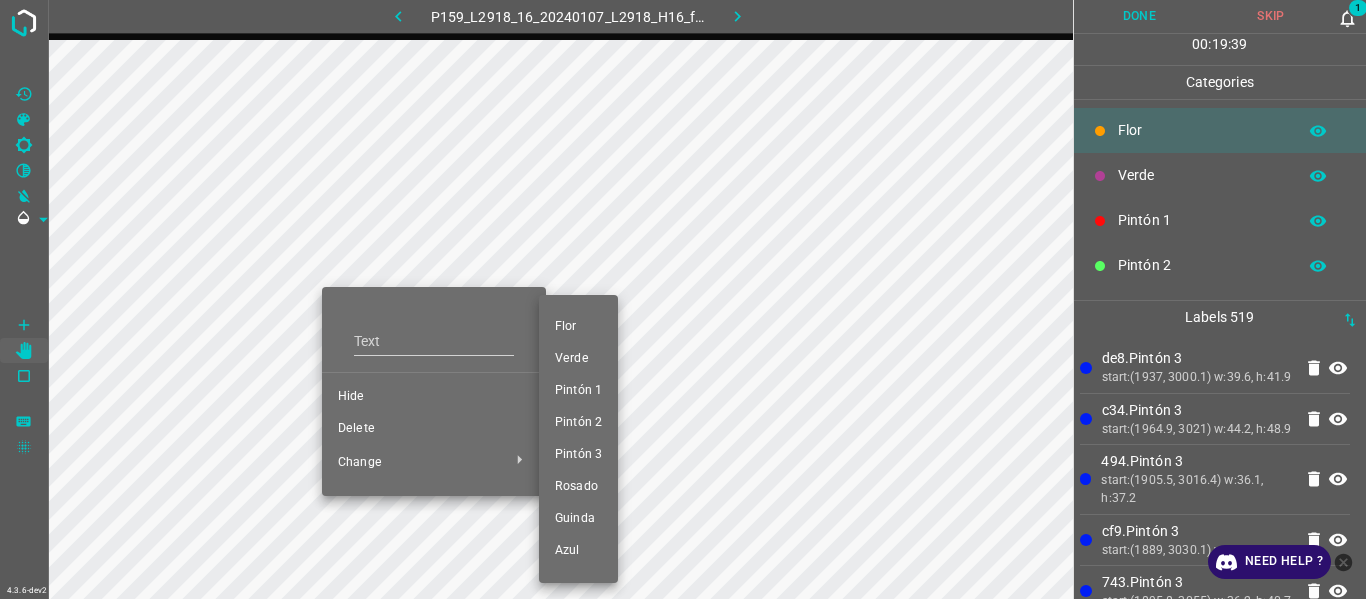 click on "Verde" at bounding box center [578, 359] 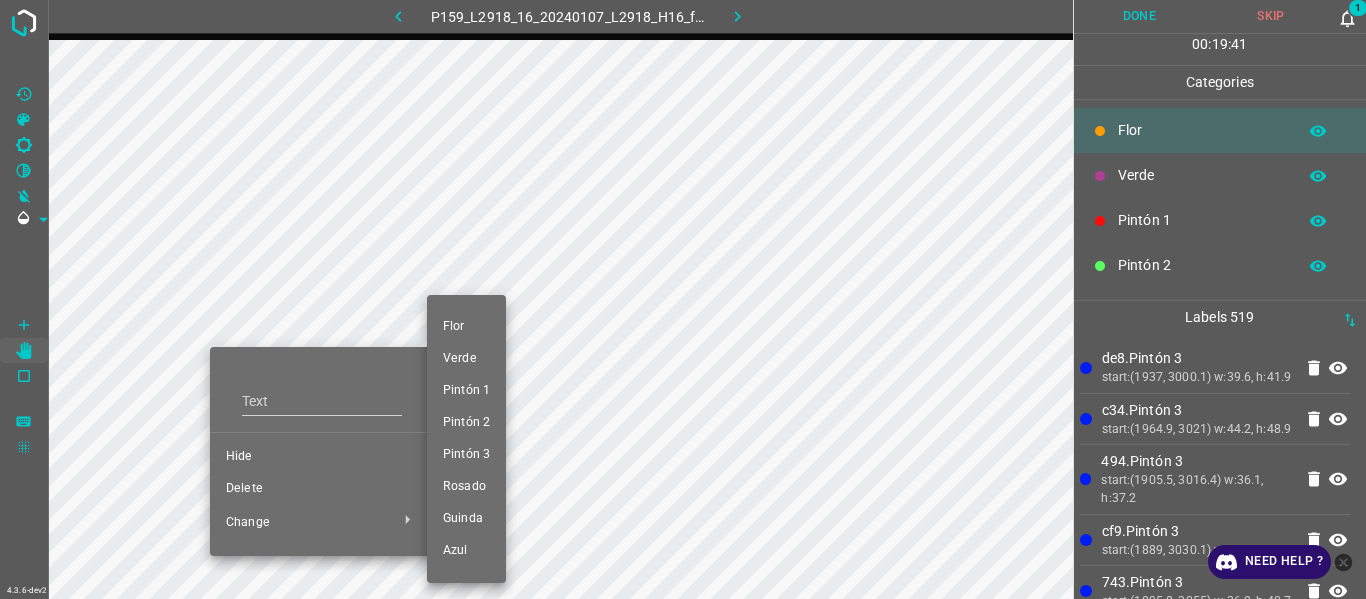 click on "Verde" at bounding box center [466, 359] 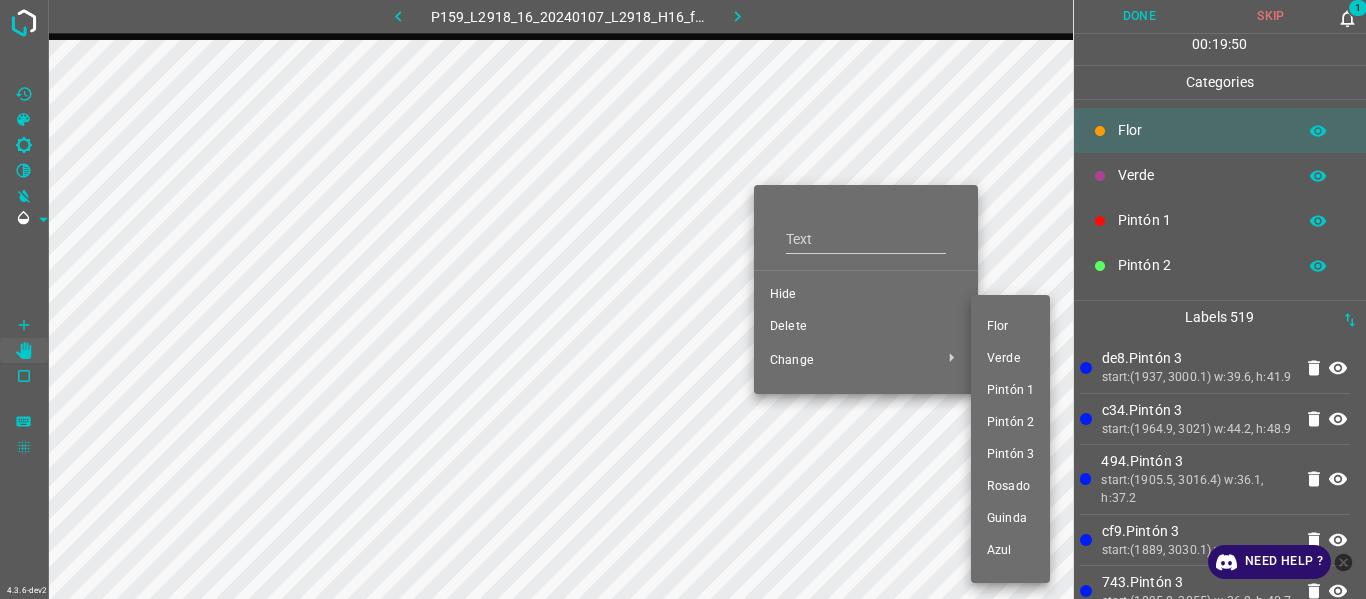 click on "Verde" at bounding box center (1010, 359) 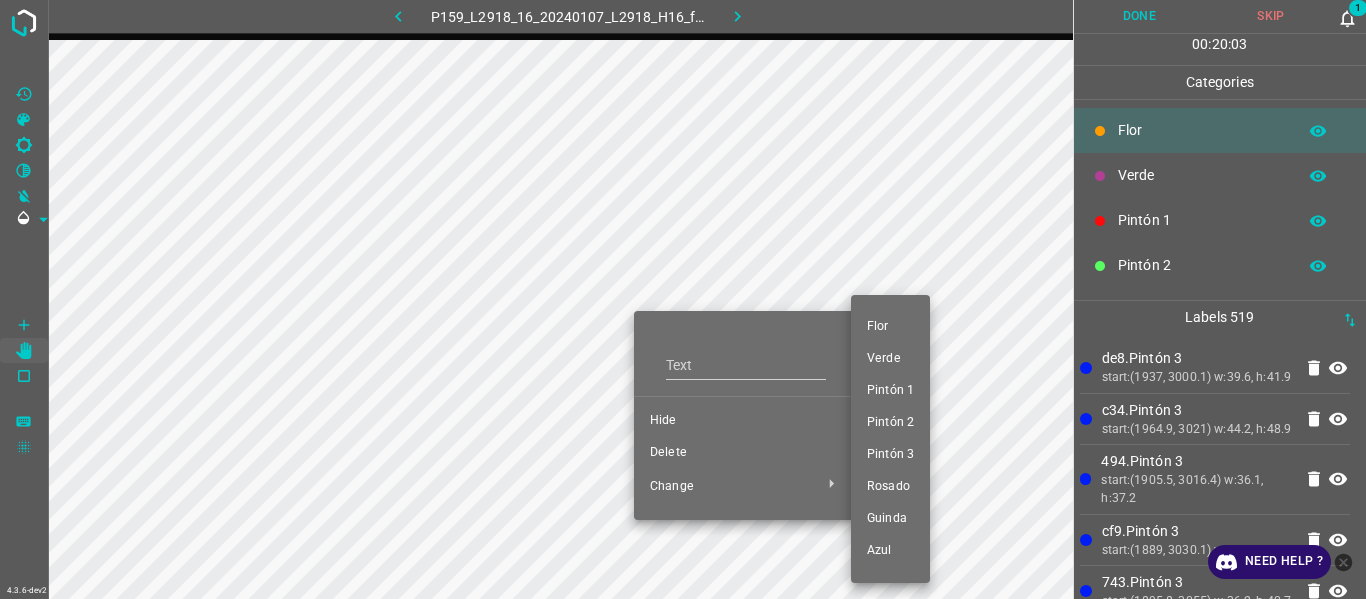 click on "Verde" at bounding box center [890, 359] 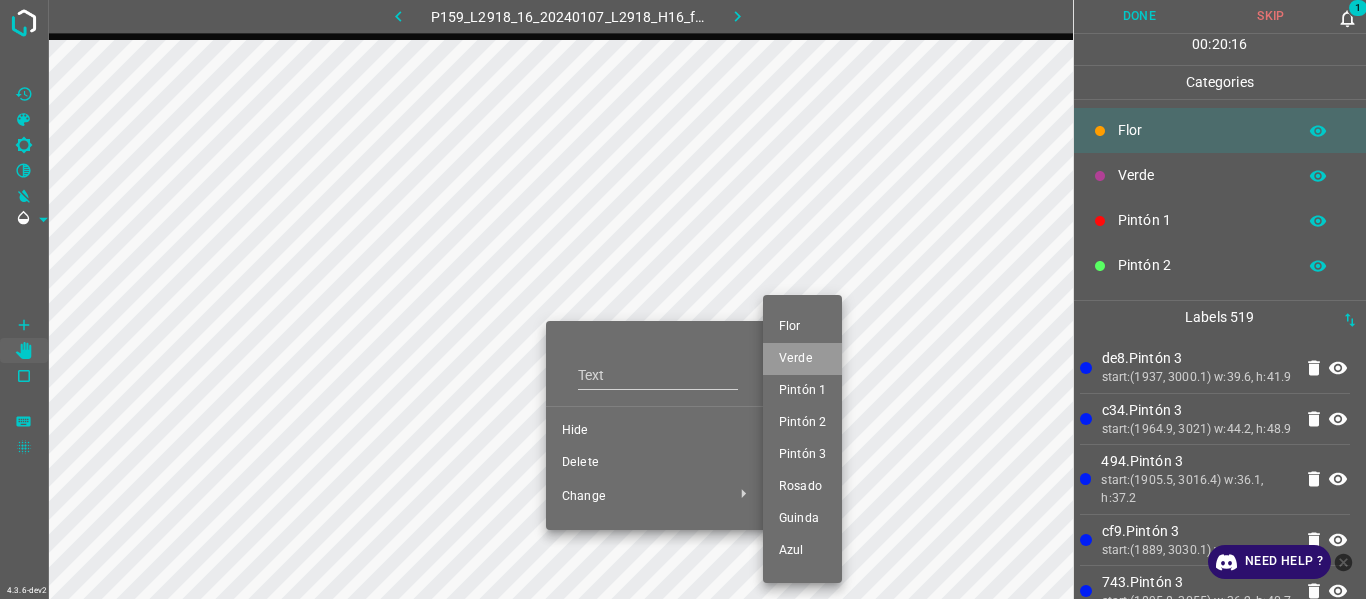 click on "Verde" at bounding box center (802, 359) 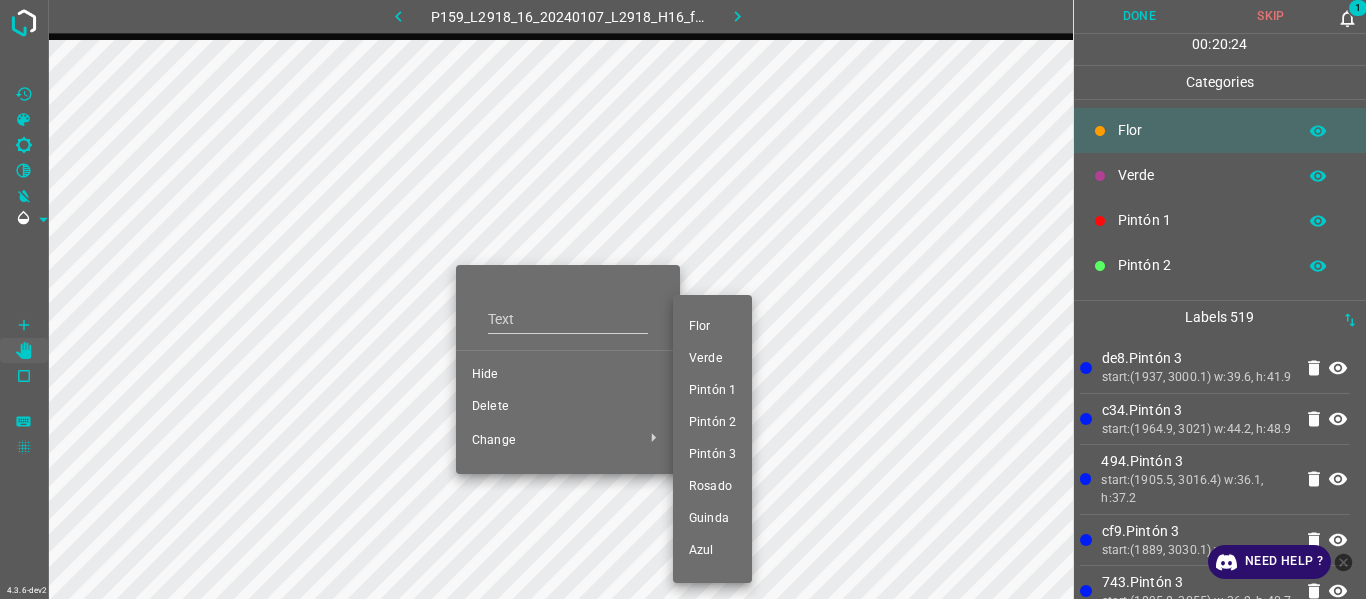 click on "Verde" at bounding box center (712, 359) 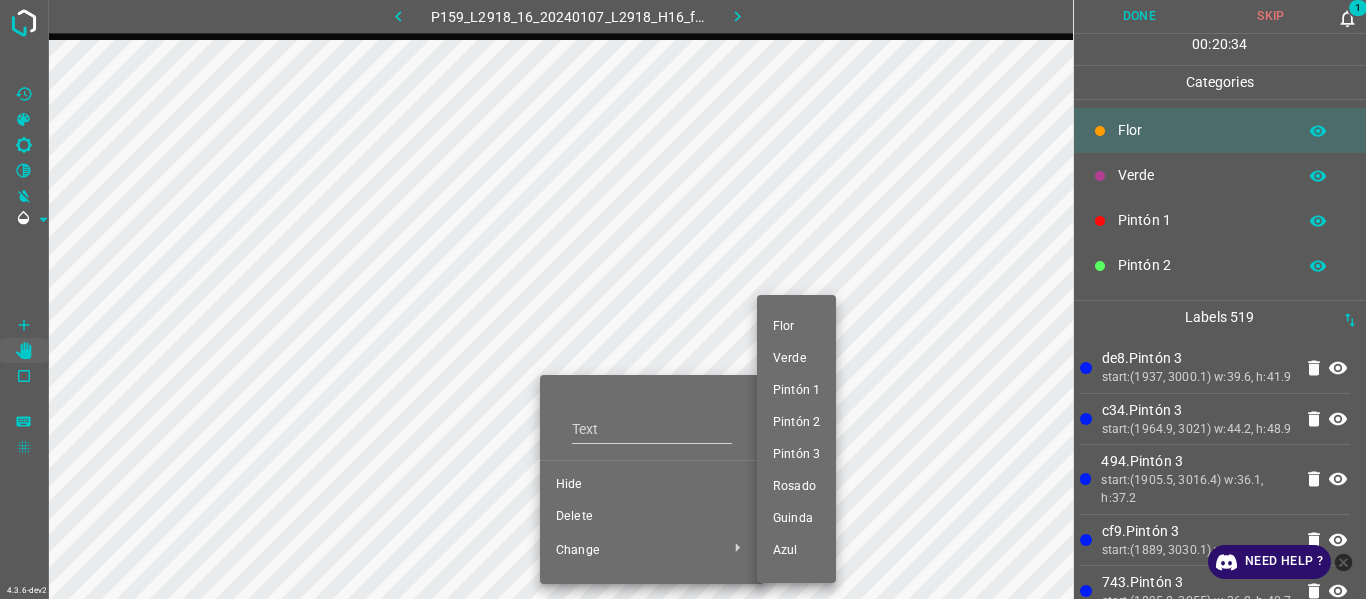 click on "Verde" at bounding box center (796, 359) 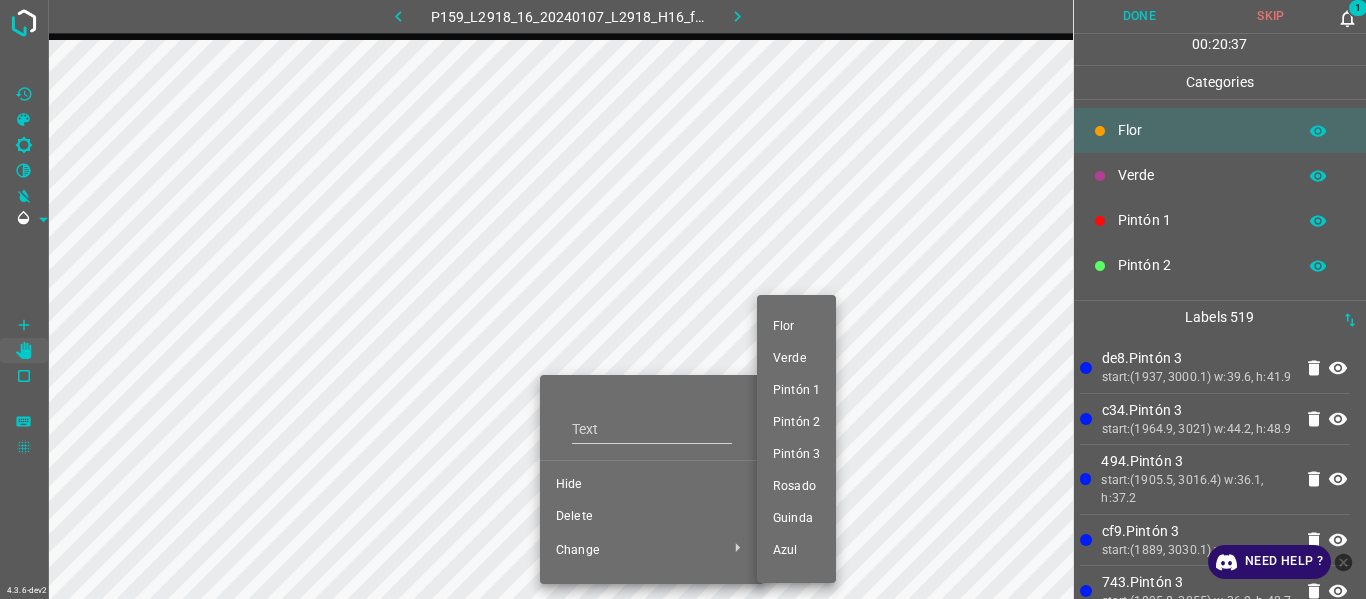 click on "Verde" at bounding box center [796, 359] 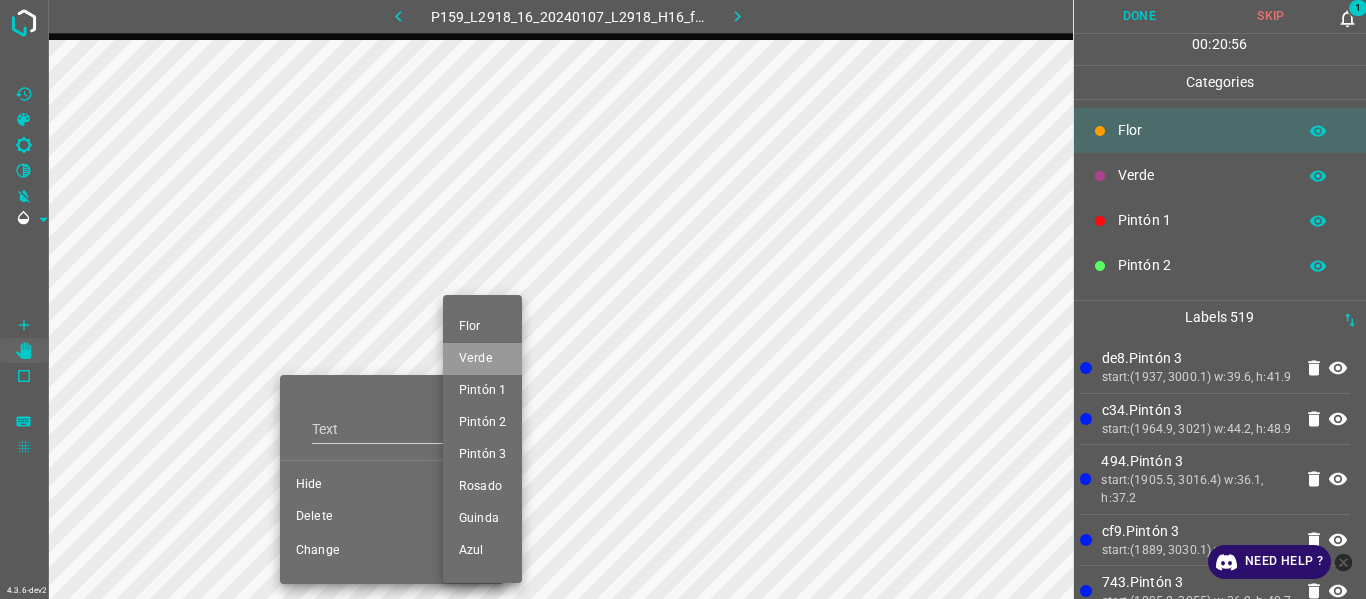 click on "Verde" at bounding box center (482, 359) 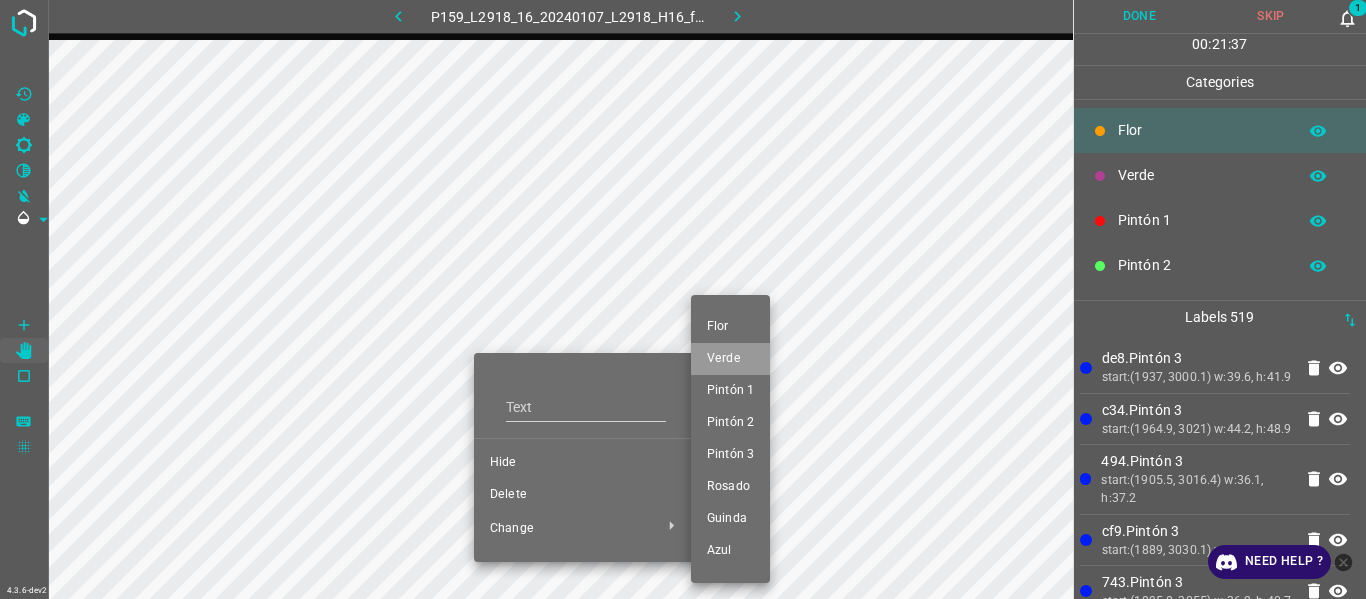 click on "Verde" at bounding box center (730, 359) 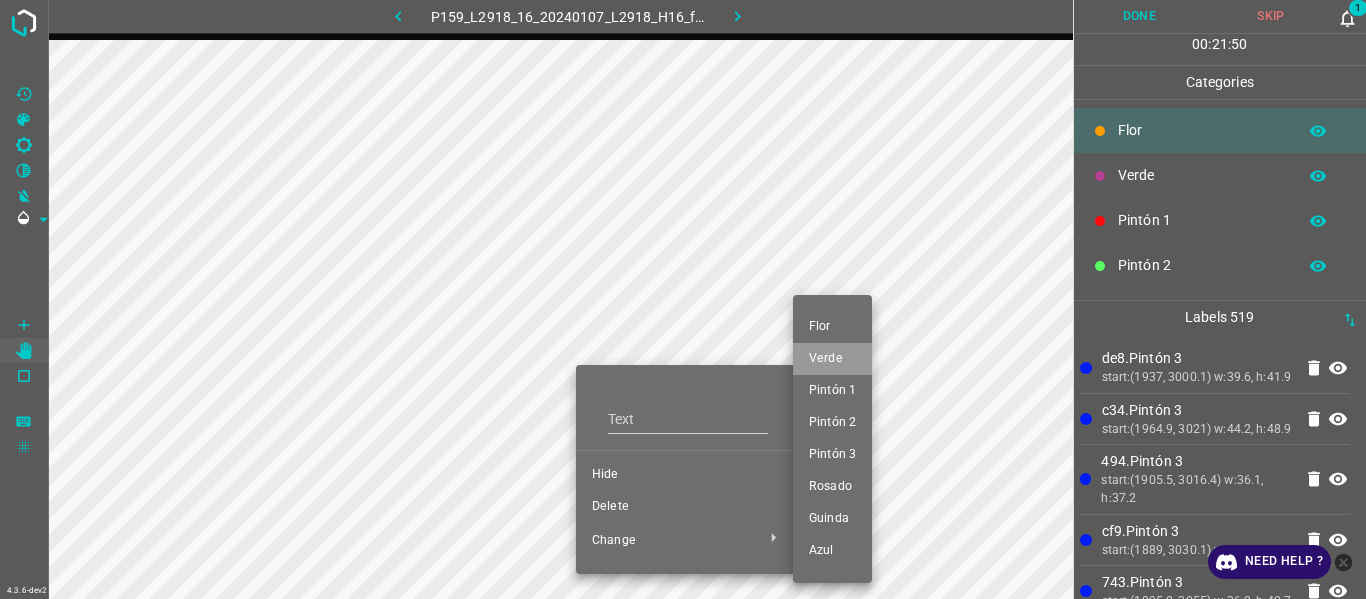 click on "Verde" at bounding box center (832, 359) 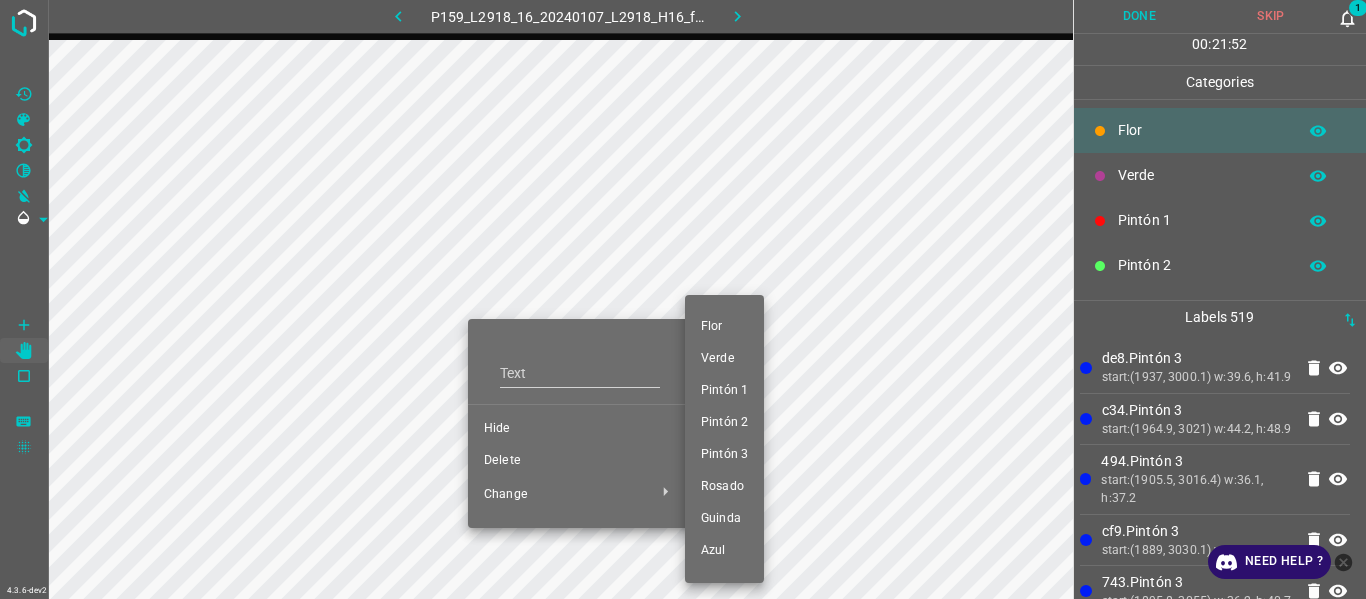 click at bounding box center [683, 299] 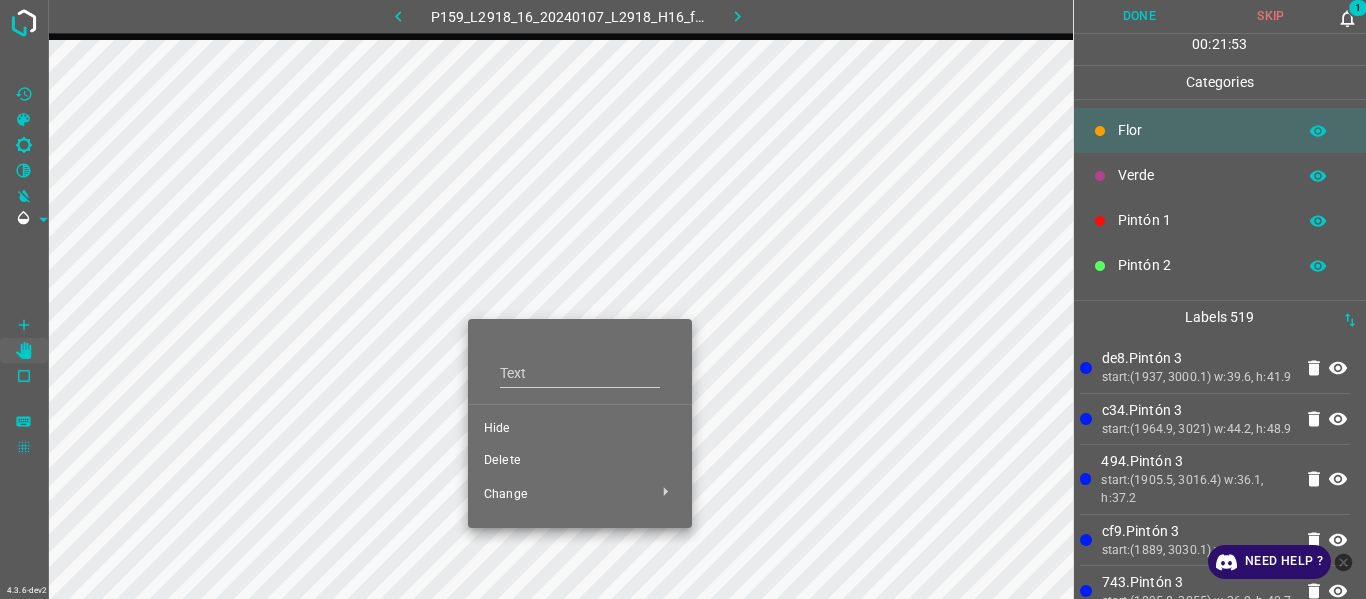 click at bounding box center [683, 299] 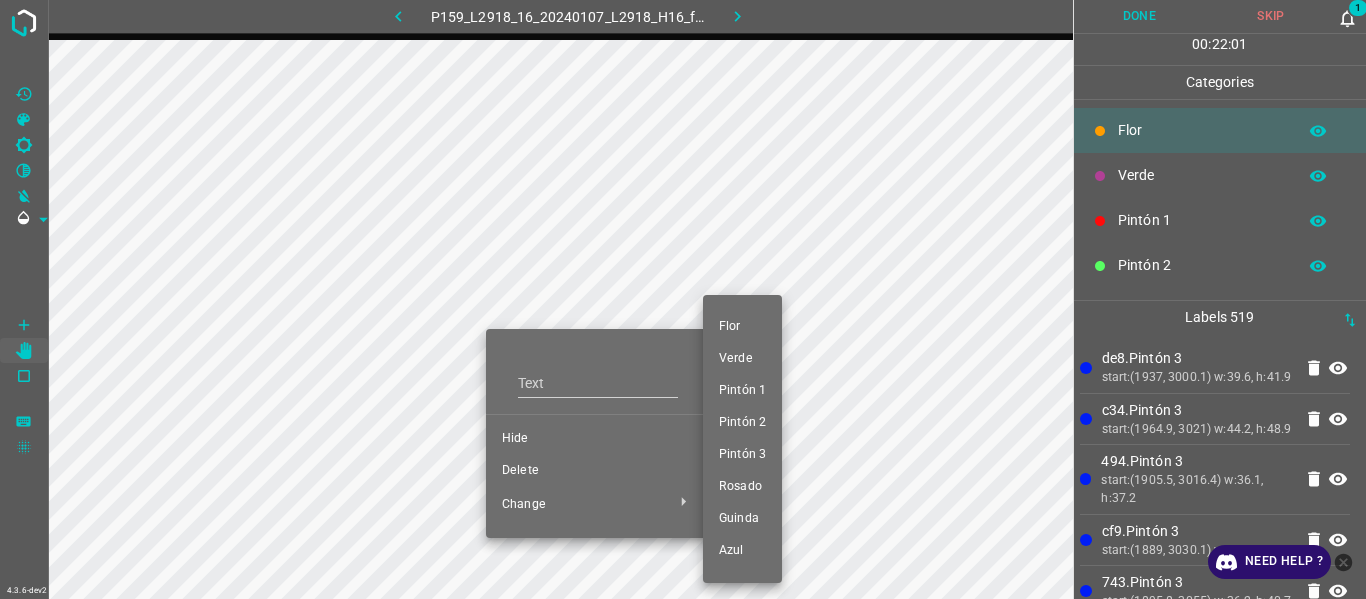drag, startPoint x: 754, startPoint y: 346, endPoint x: 360, endPoint y: 344, distance: 394.00507 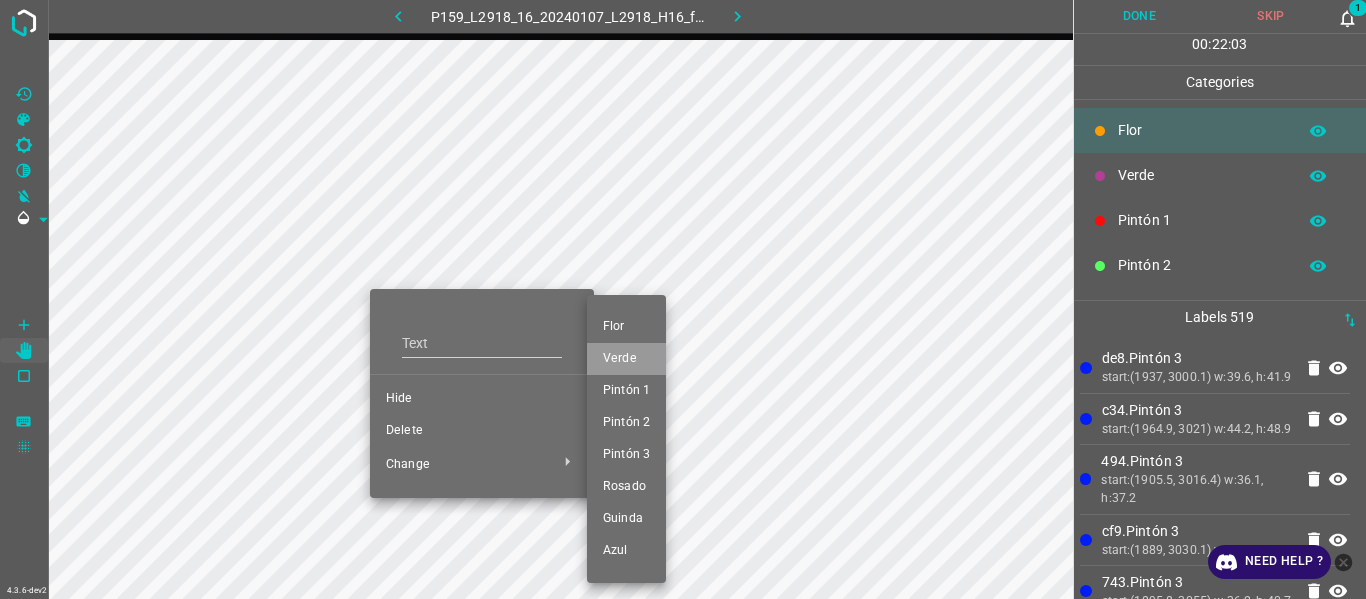 click on "Verde" at bounding box center [626, 359] 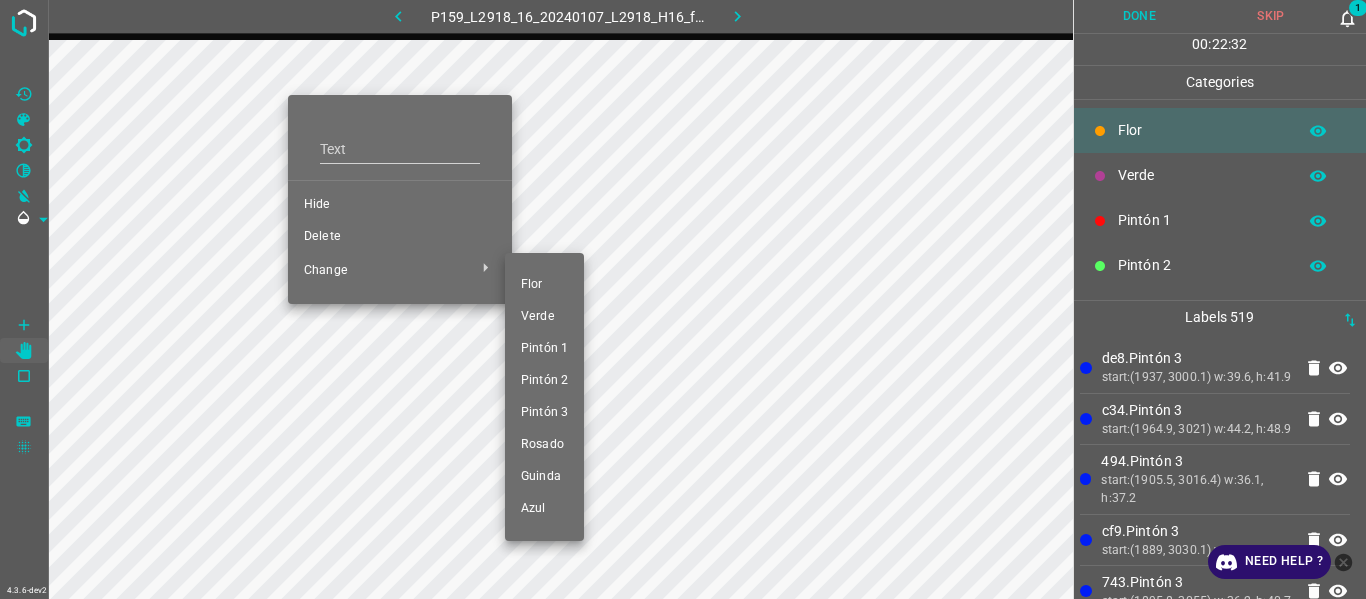 click on "Pintón 3" at bounding box center (544, 413) 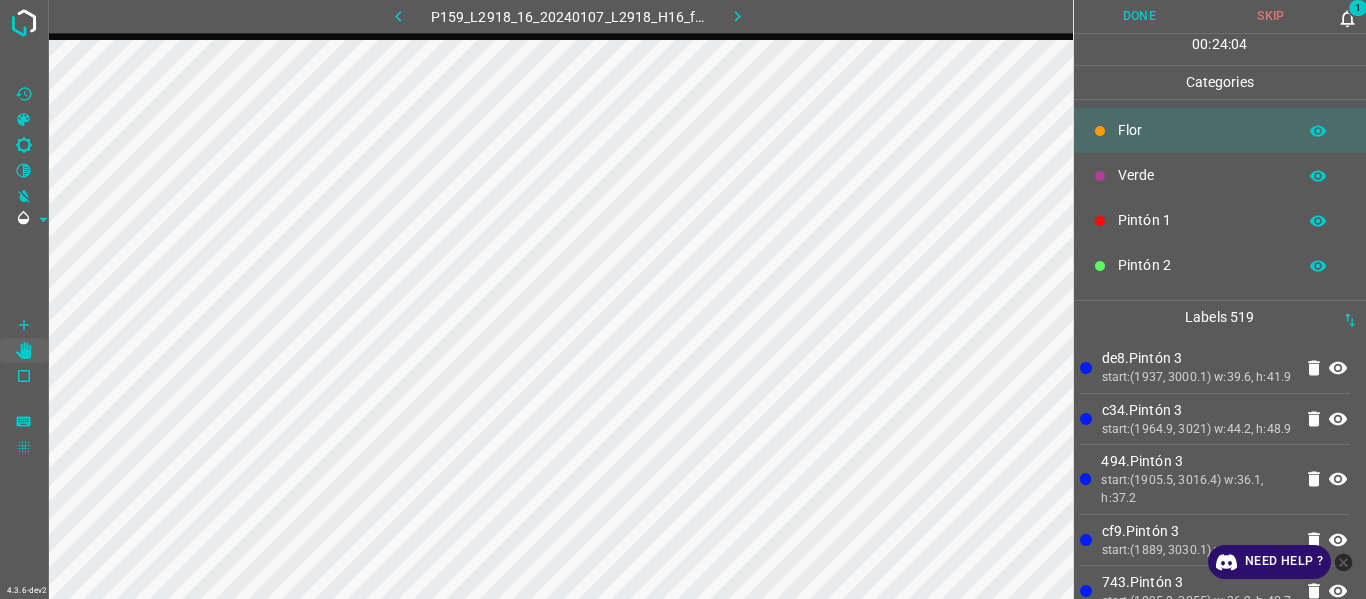 click on "Done" at bounding box center [1140, 16] 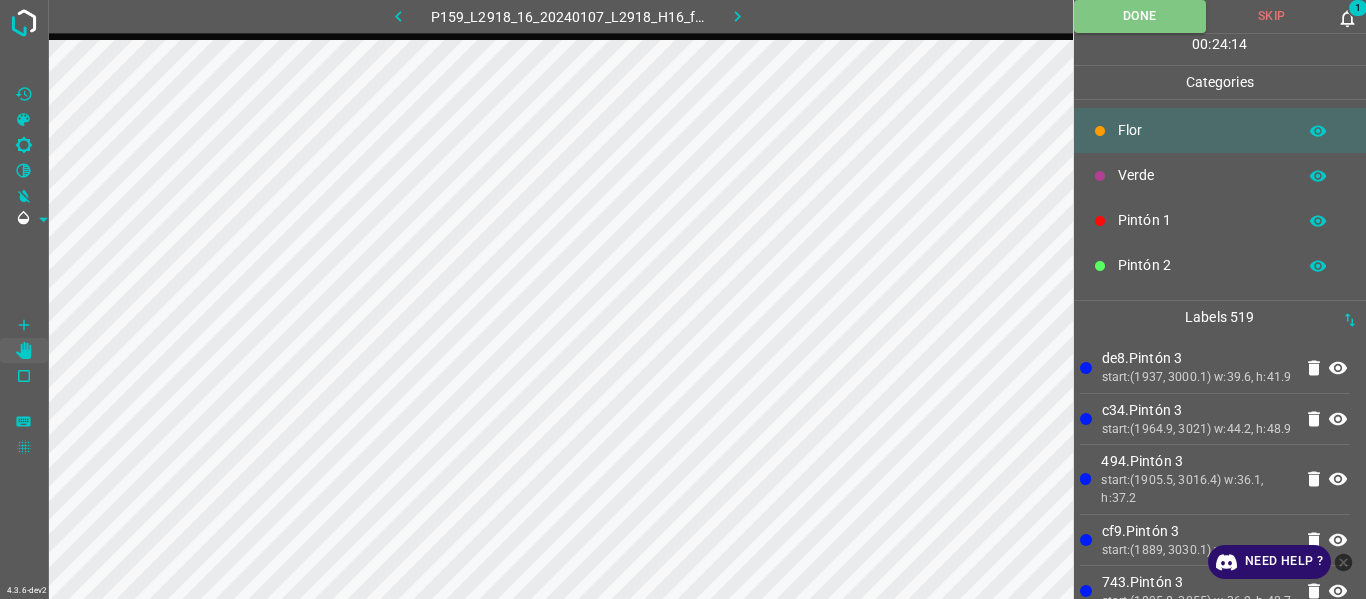 click 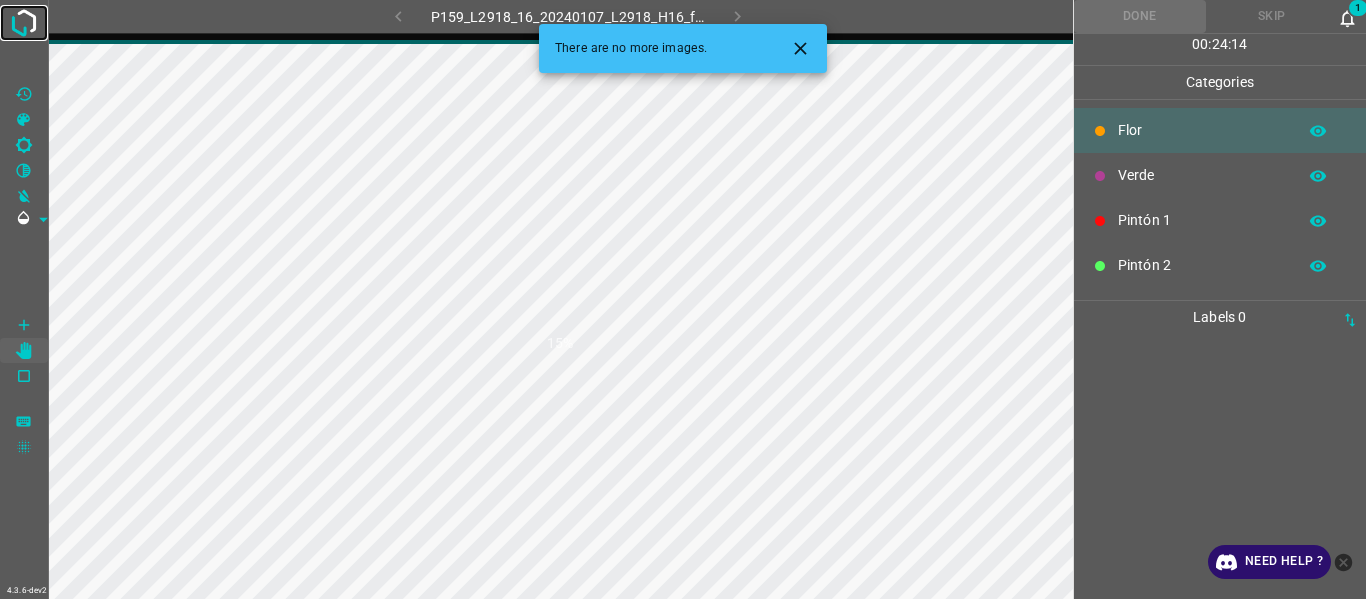 click at bounding box center (24, 23) 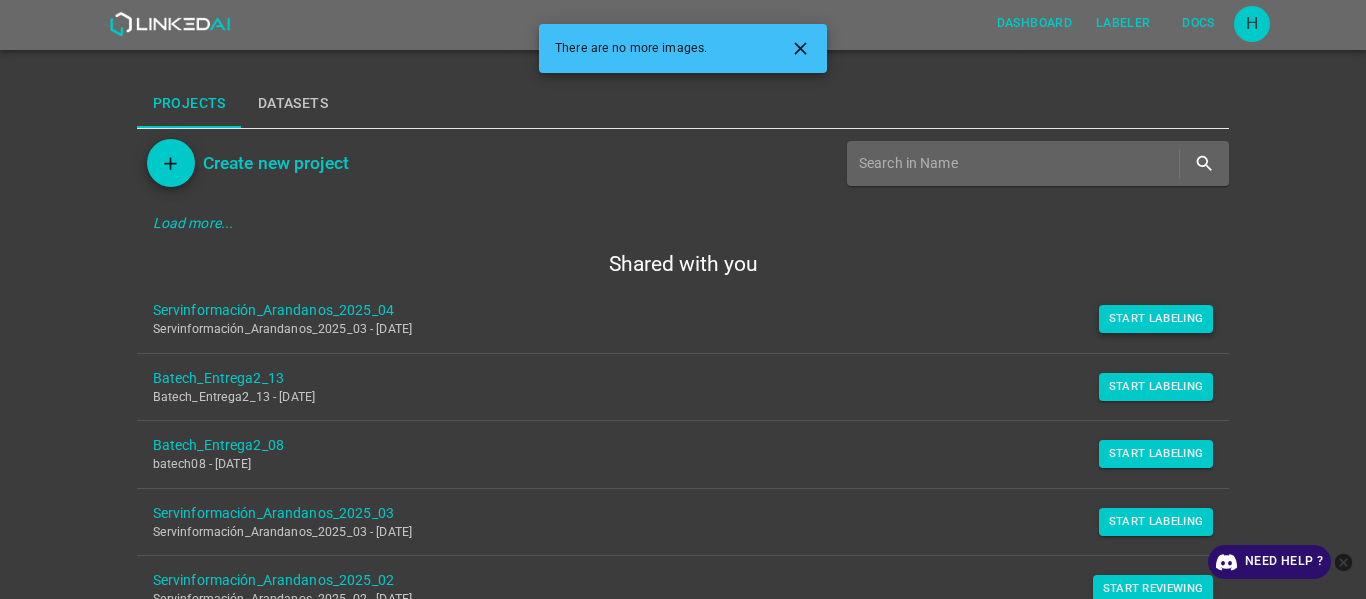 click on "Start Labeling" at bounding box center [1156, 319] 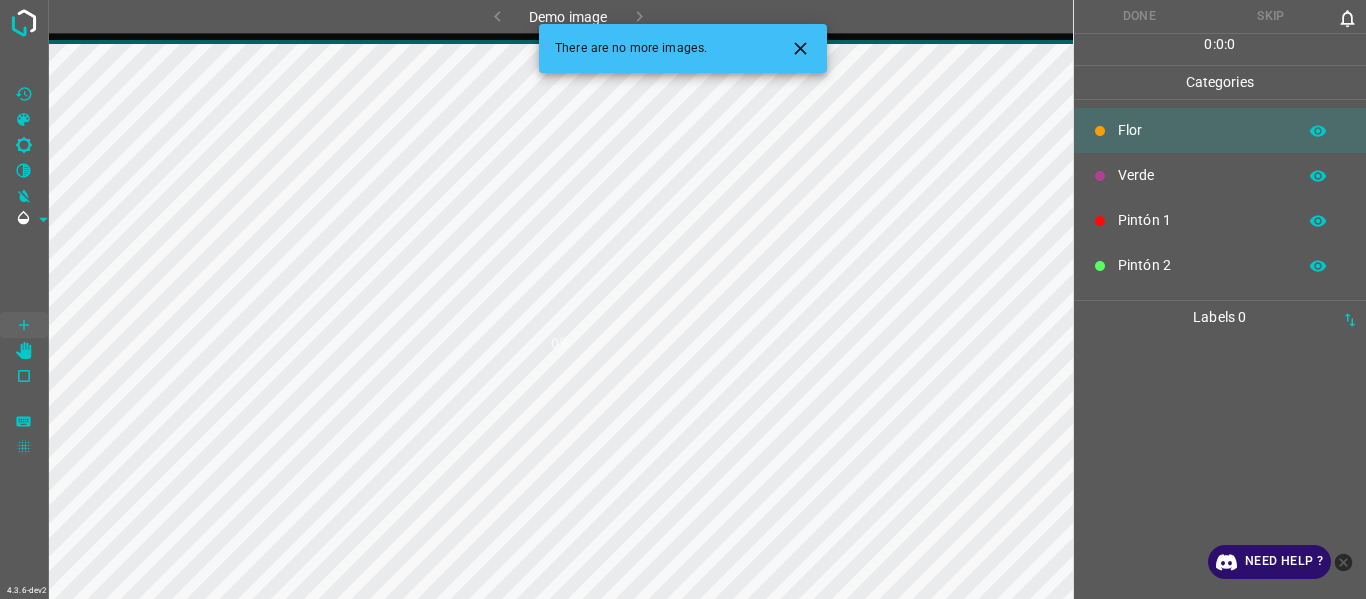 click 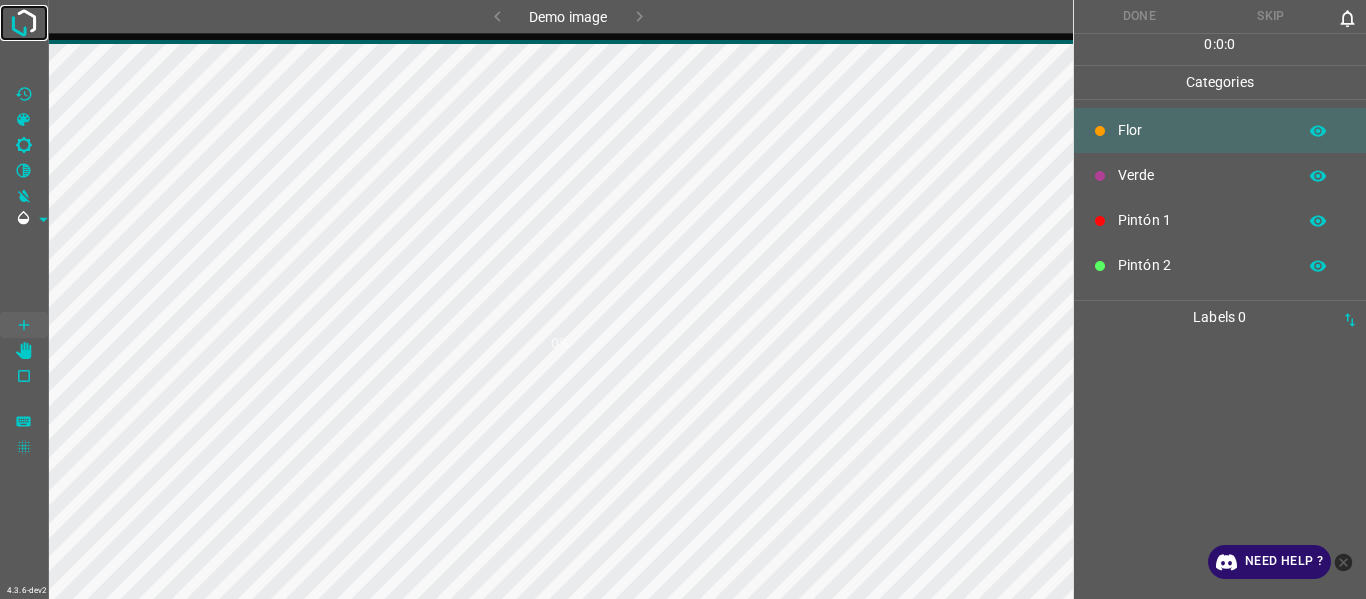 click at bounding box center [24, 23] 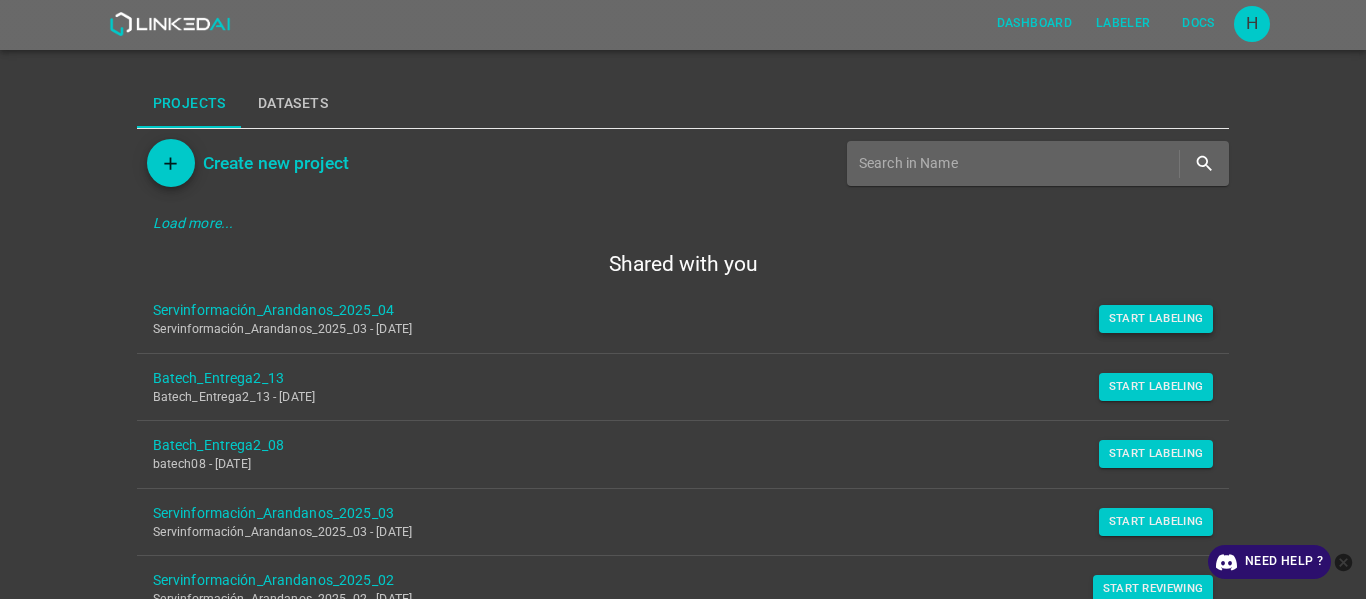 click on "Start Labeling" at bounding box center [1156, 319] 